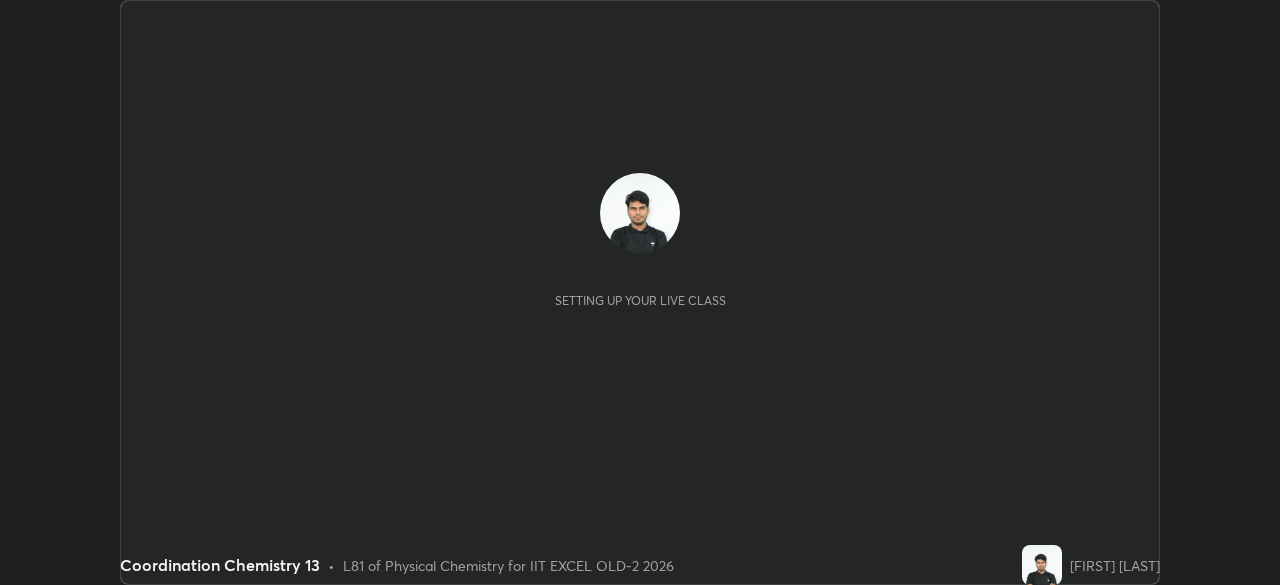 scroll, scrollTop: 0, scrollLeft: 0, axis: both 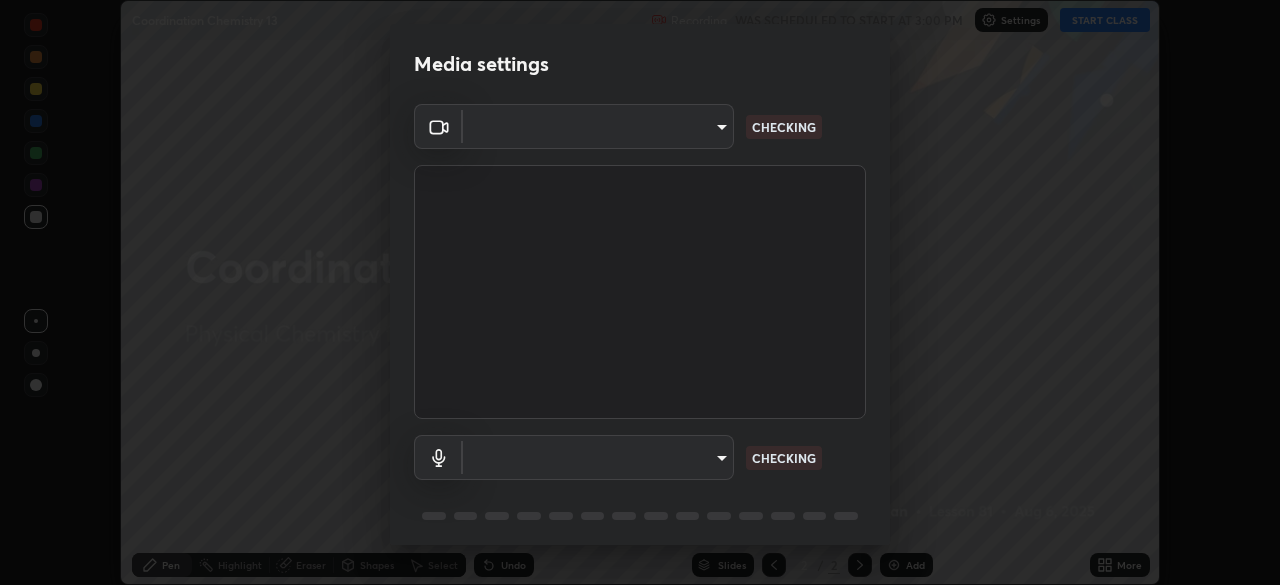 type on "a2c9e0304fea7a197325265949ed38064ec23766b16e4a4df4757bcf8ee53c87" 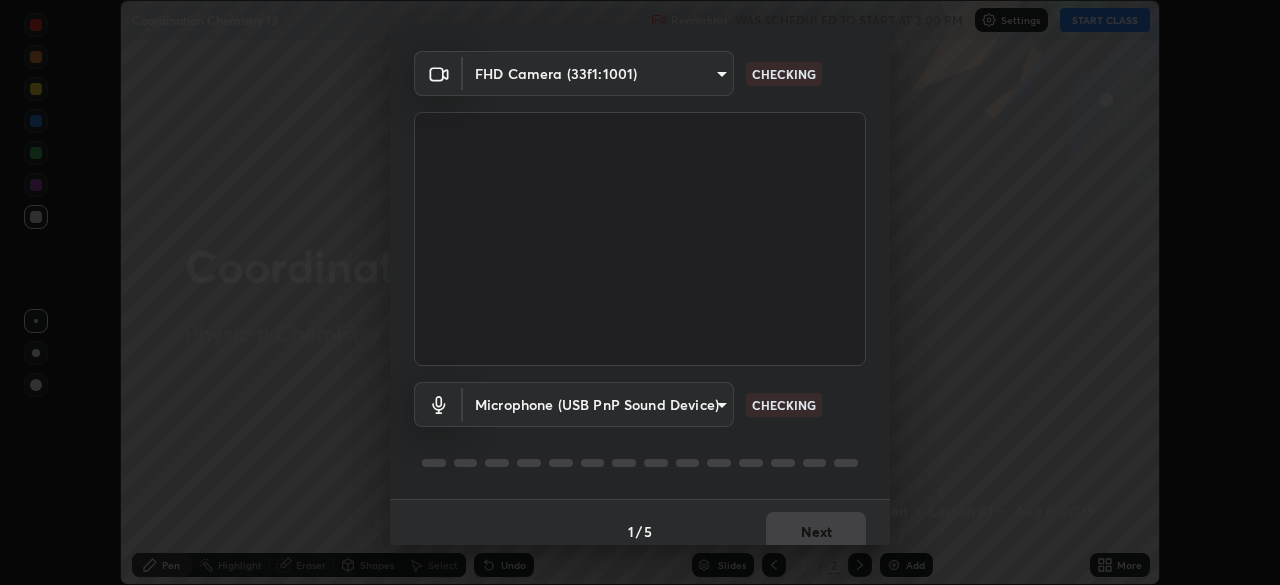 scroll, scrollTop: 71, scrollLeft: 0, axis: vertical 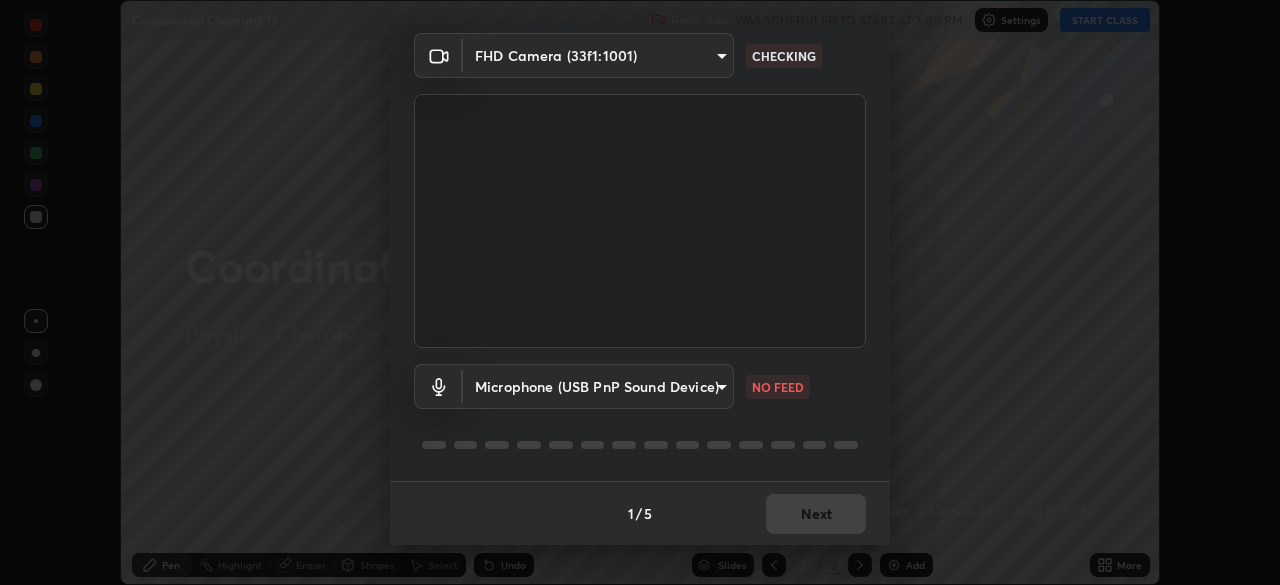 click on "1 / 5 Next" at bounding box center (640, 513) 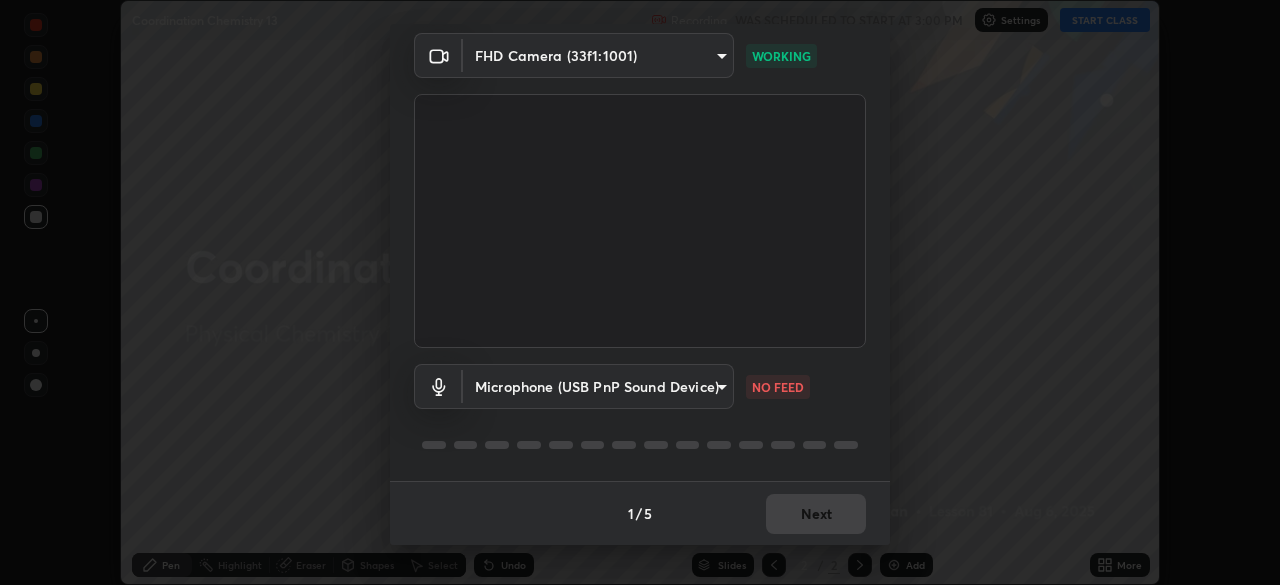 click on "Erase all Coordination Chemistry 13 Recording WAS SCHEDULED TO START AT  3:00 PM Settings START CLASS Setting up your live class Coordination Chemistry 13 • L81 of Physical Chemistry for IIT EXCEL OLD-2 2026 [FIRST] [LAST] Pen Highlight Eraser Shapes Select Undo Slides 2 / 2 Add More No doubts shared Encourage your learners to ask a doubt for better clarity Report an issue Reason for reporting Buffering Chat not working Audio - Video sync issue Educator video quality low ​ Attach an image Report Media settings FHD Camera (33f1:1001) a2c9e0304fea7a197325265949ed38064ec23766b16e4a4df4757bcf8ee53c87 WORKING Microphone (USB PnP Sound Device) afa21af4341935fbe2b2106b5b680e2fdabfa6e30d621924b52848a3b749bfe4 NO FEED 1 / 5 Next" at bounding box center [640, 292] 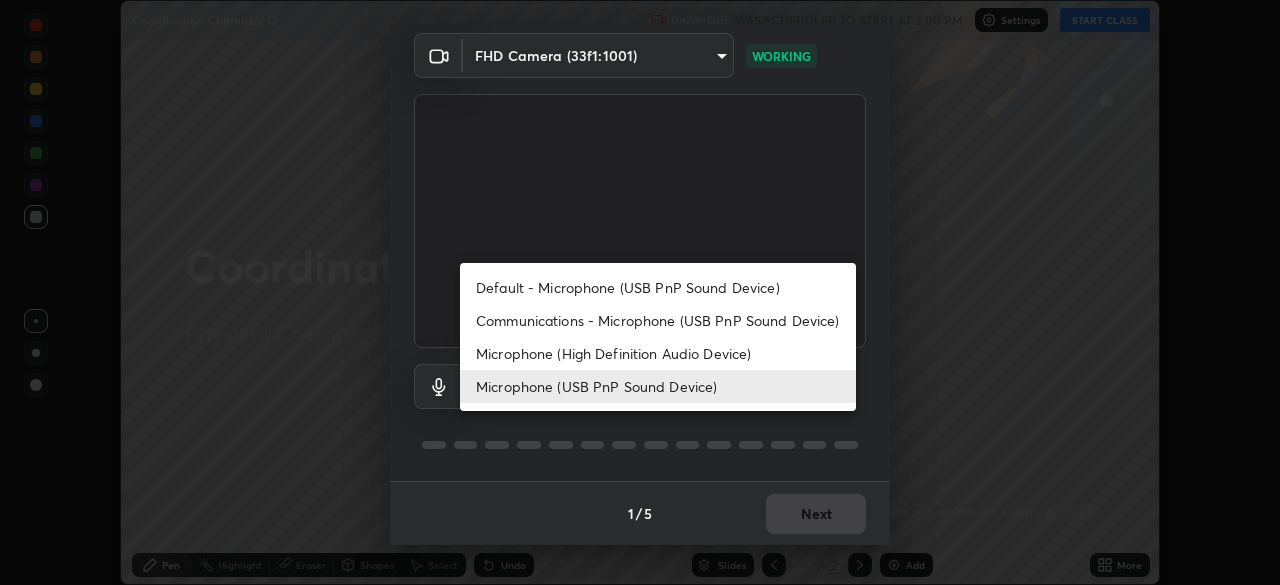 click on "Default - Microphone (USB PnP Sound Device)" at bounding box center [658, 287] 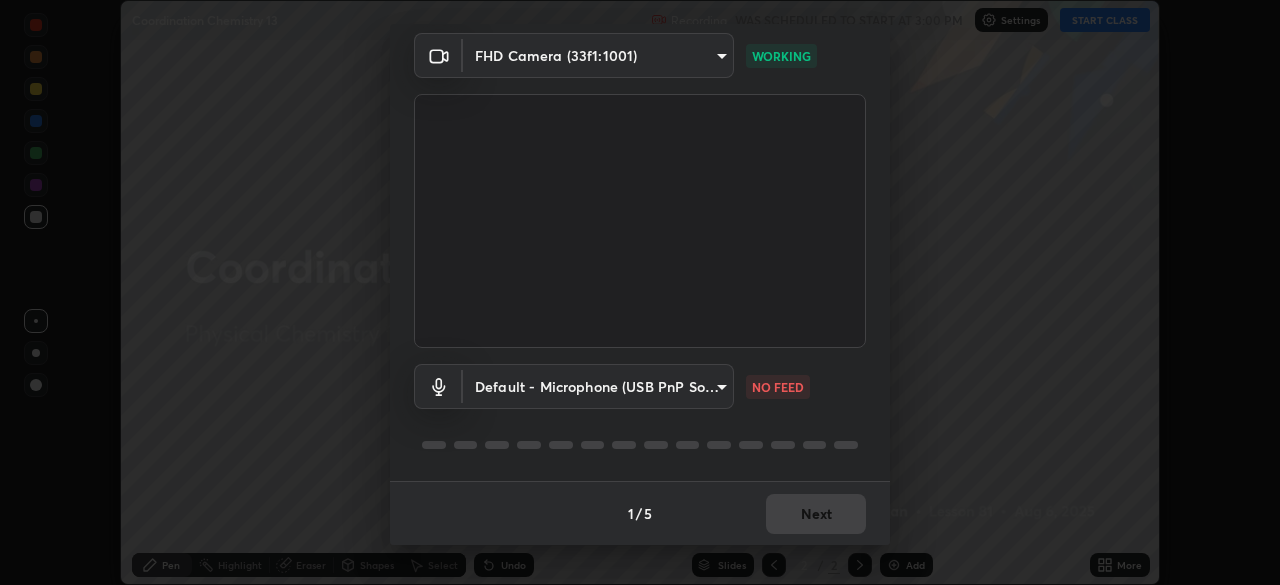 type on "default" 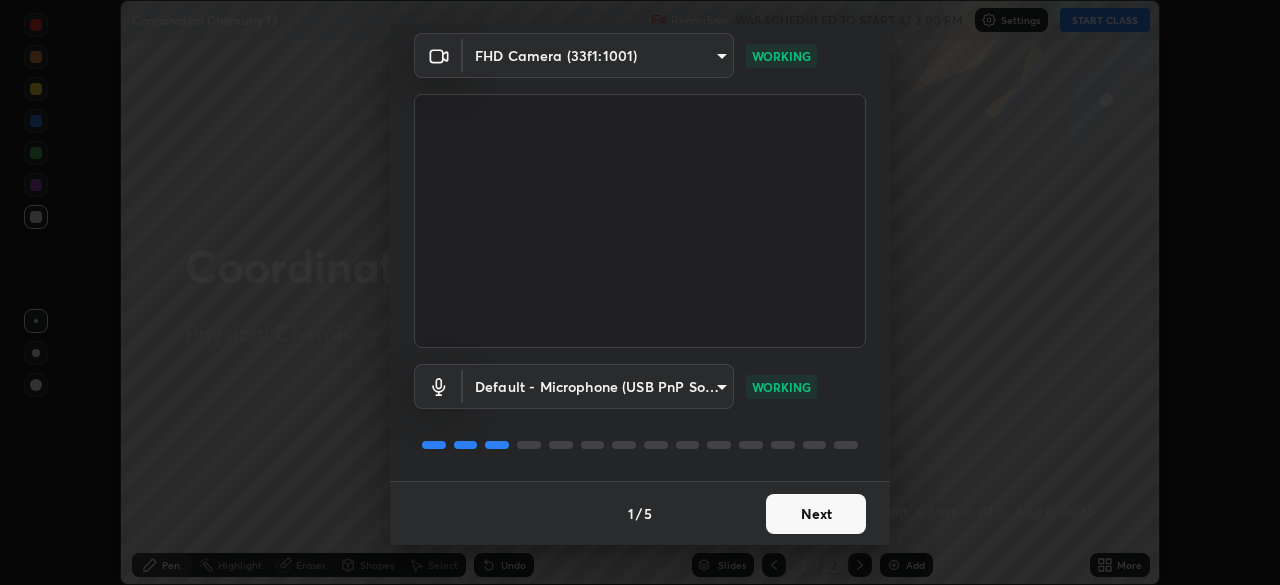click on "Next" at bounding box center [816, 514] 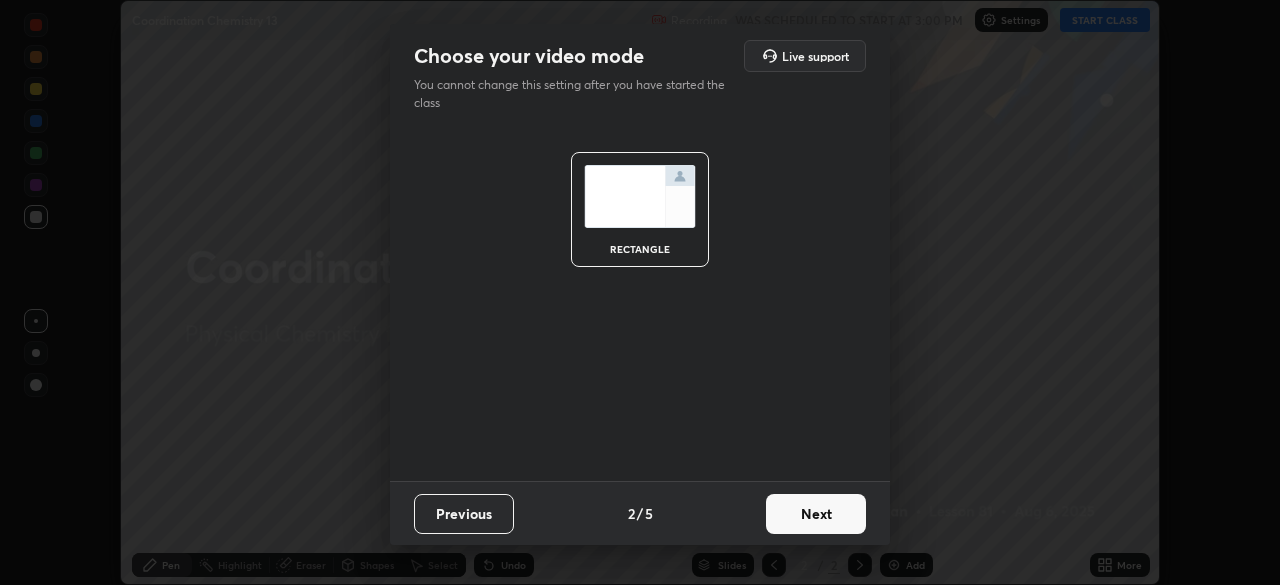 scroll, scrollTop: 0, scrollLeft: 0, axis: both 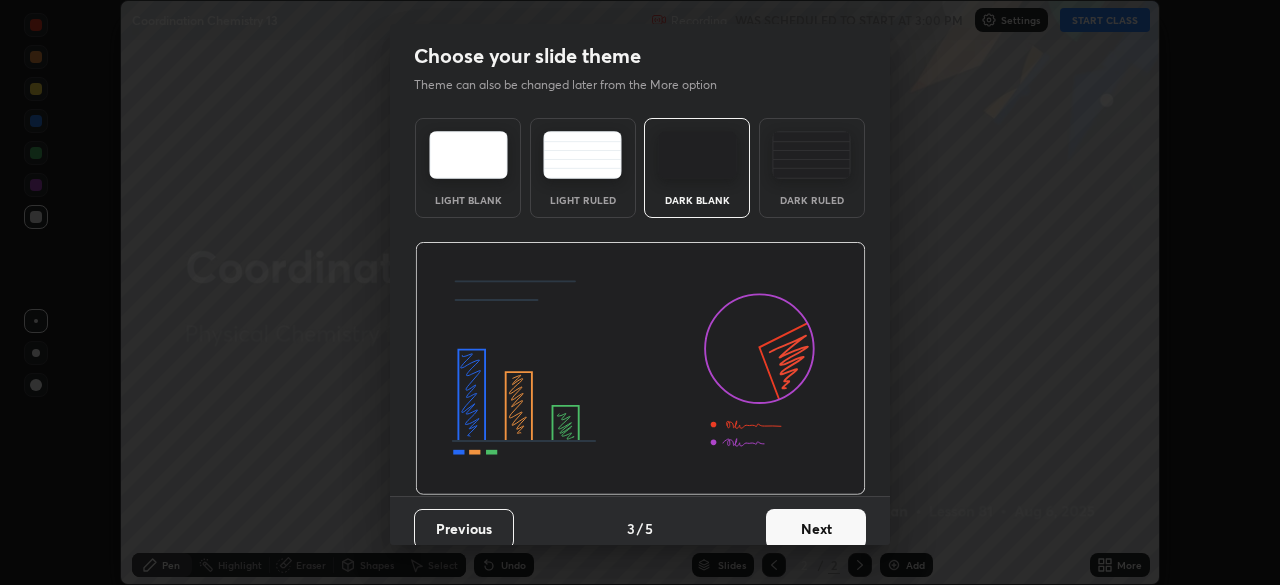 click on "Next" at bounding box center [816, 529] 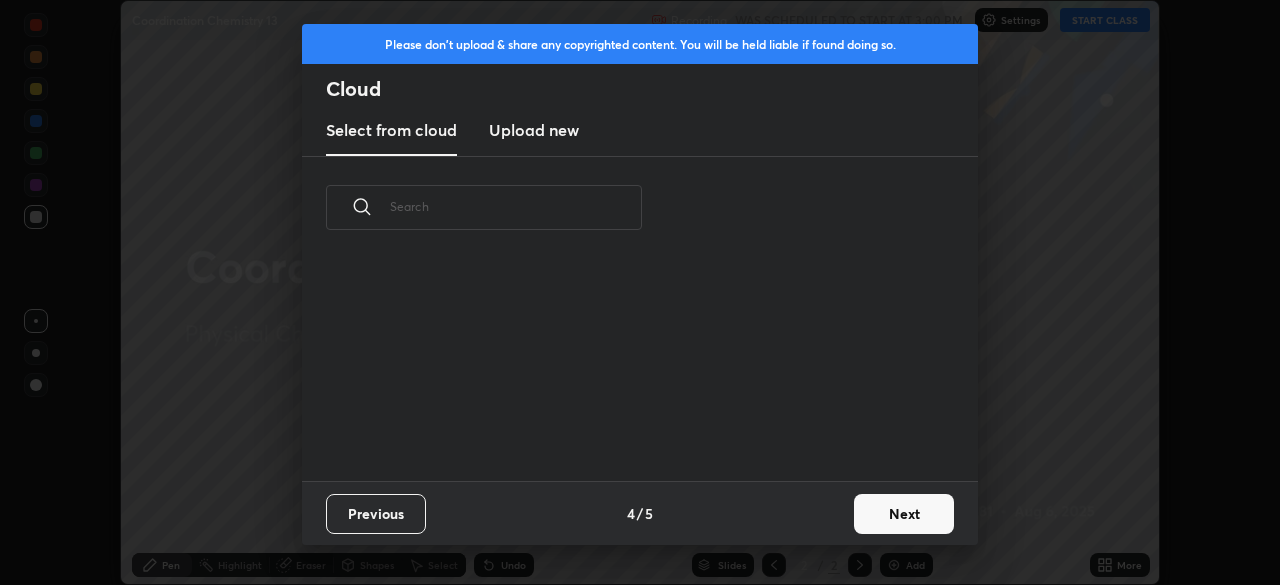 click on "Previous 4 / 5 Next" at bounding box center [640, 513] 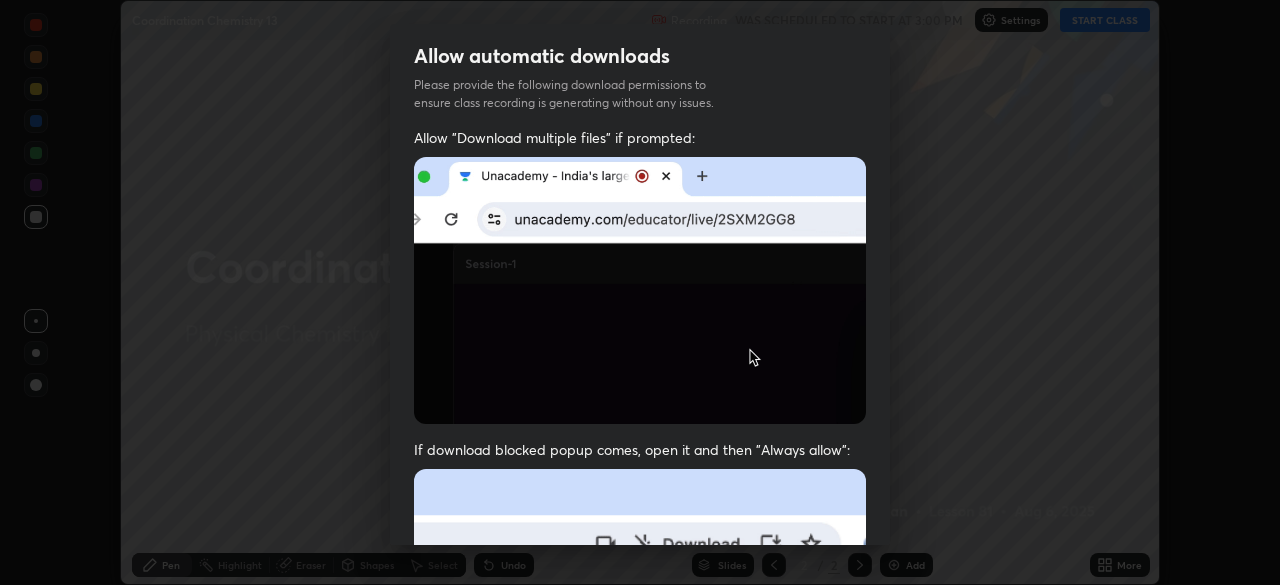 click on "Allow automatic downloads Please provide the following download permissions to ensure class recording is generating without any issues. Allow "Download multiple files" if prompted: If download blocked popup comes, open it and then "Always allow": I agree that if I don't provide required permissions, class recording will not be generated Previous 5 / 5 Done" at bounding box center [640, 292] 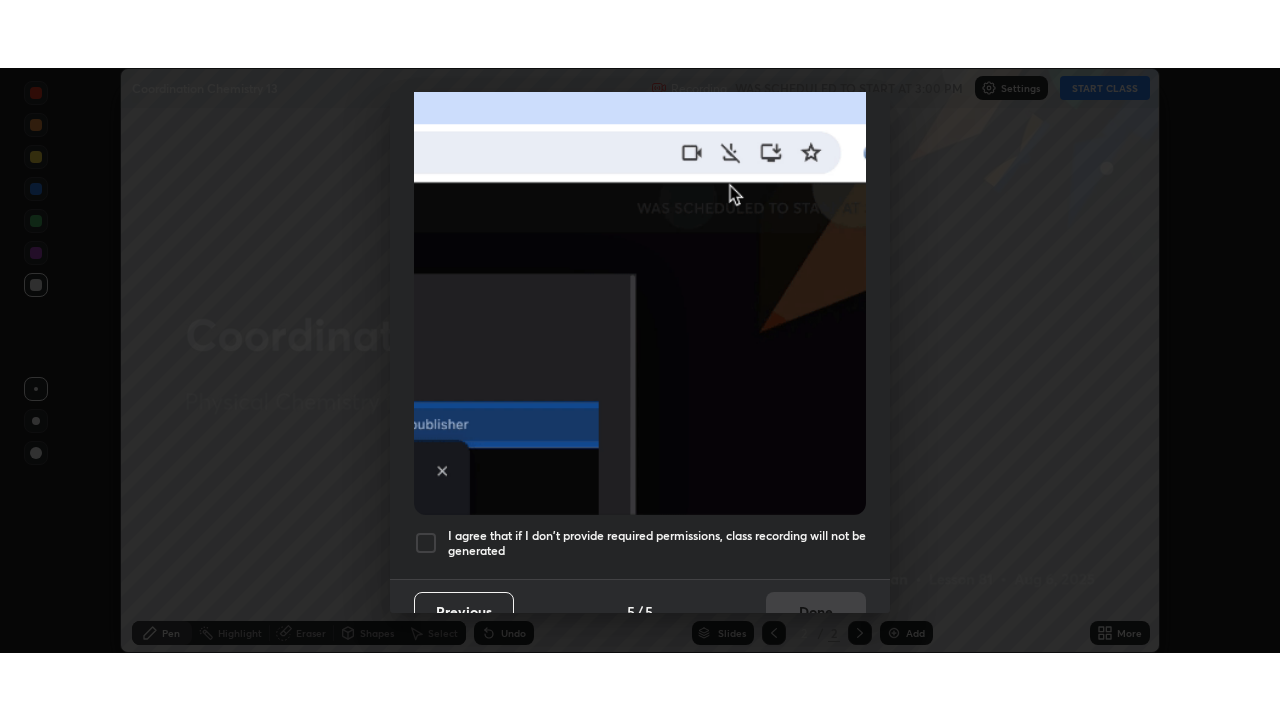 scroll, scrollTop: 479, scrollLeft: 0, axis: vertical 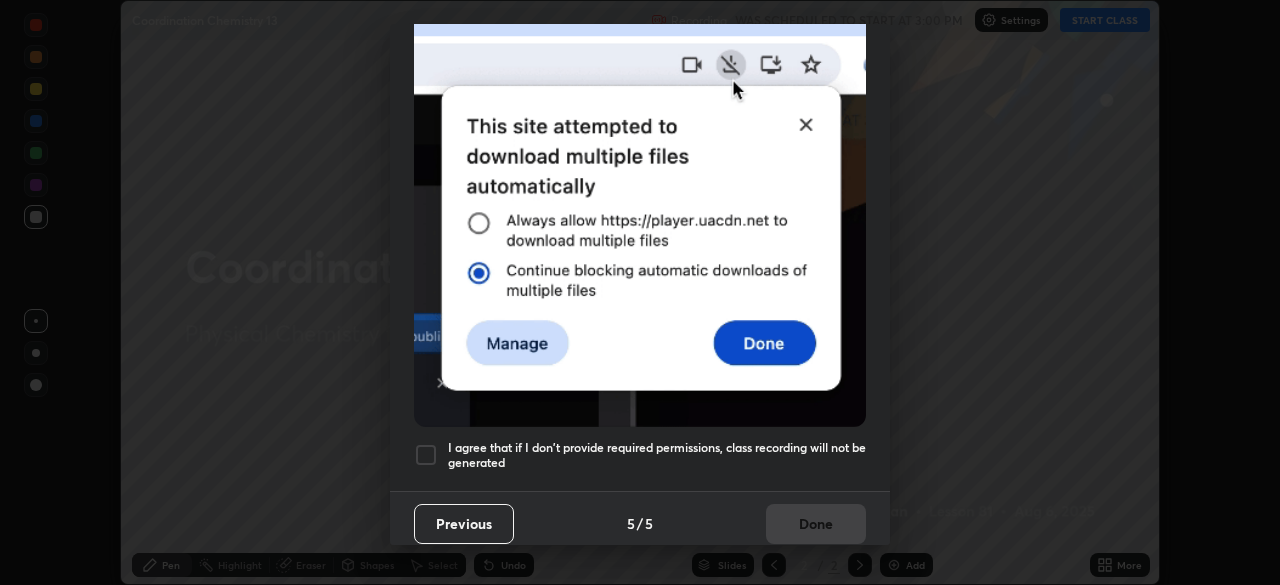 click at bounding box center (426, 455) 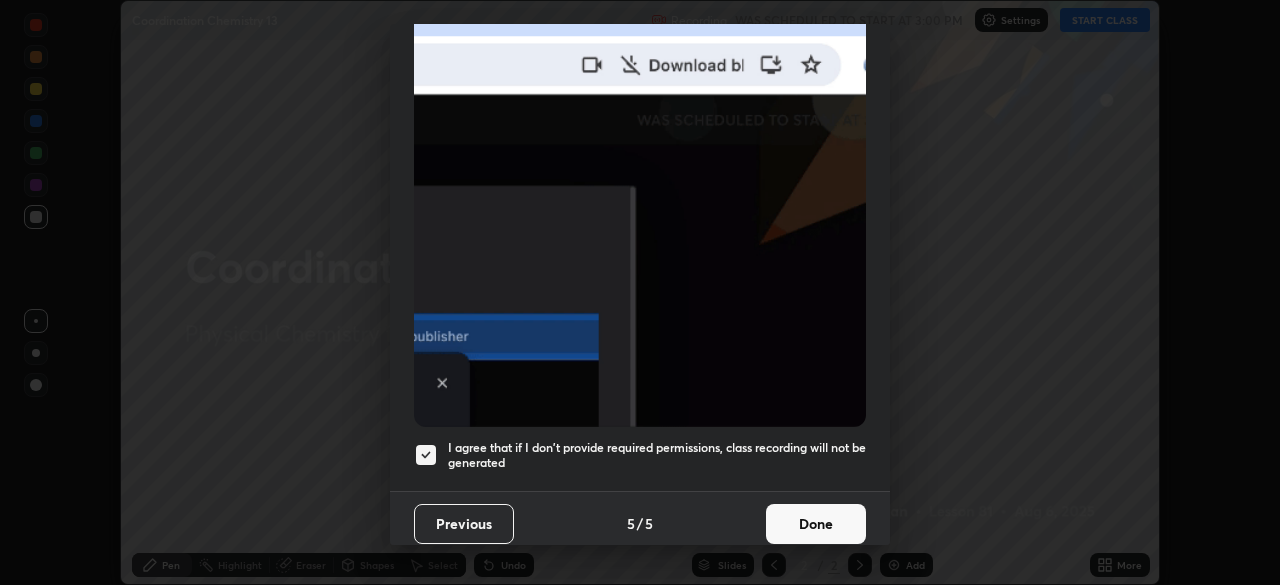 click on "Done" at bounding box center (816, 524) 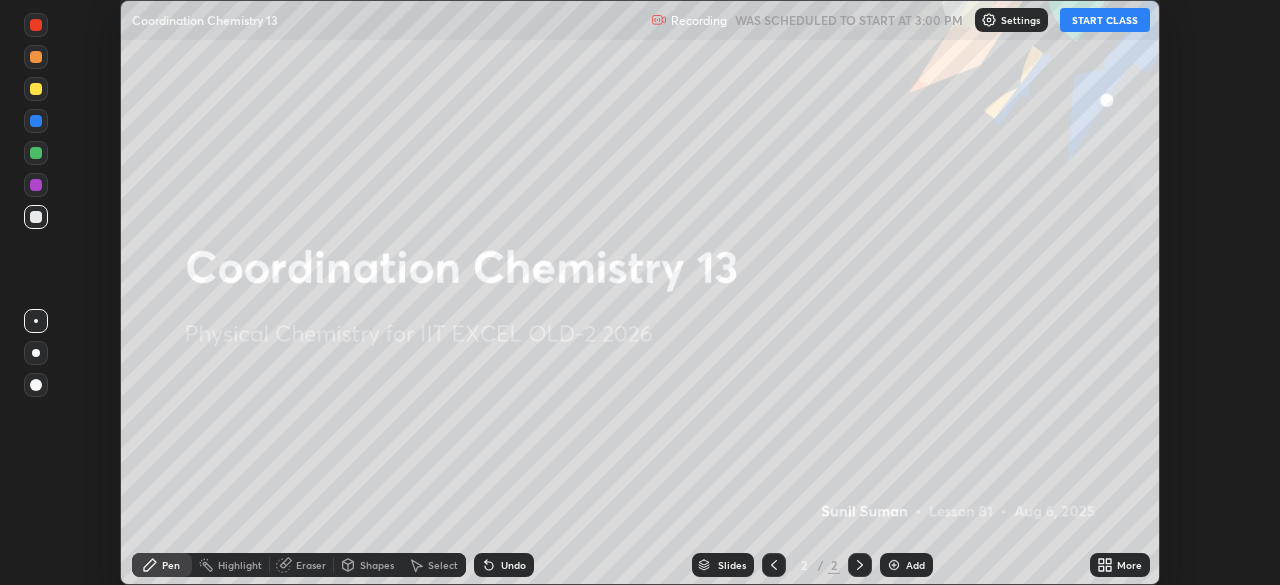 click on "START CLASS" at bounding box center [1105, 20] 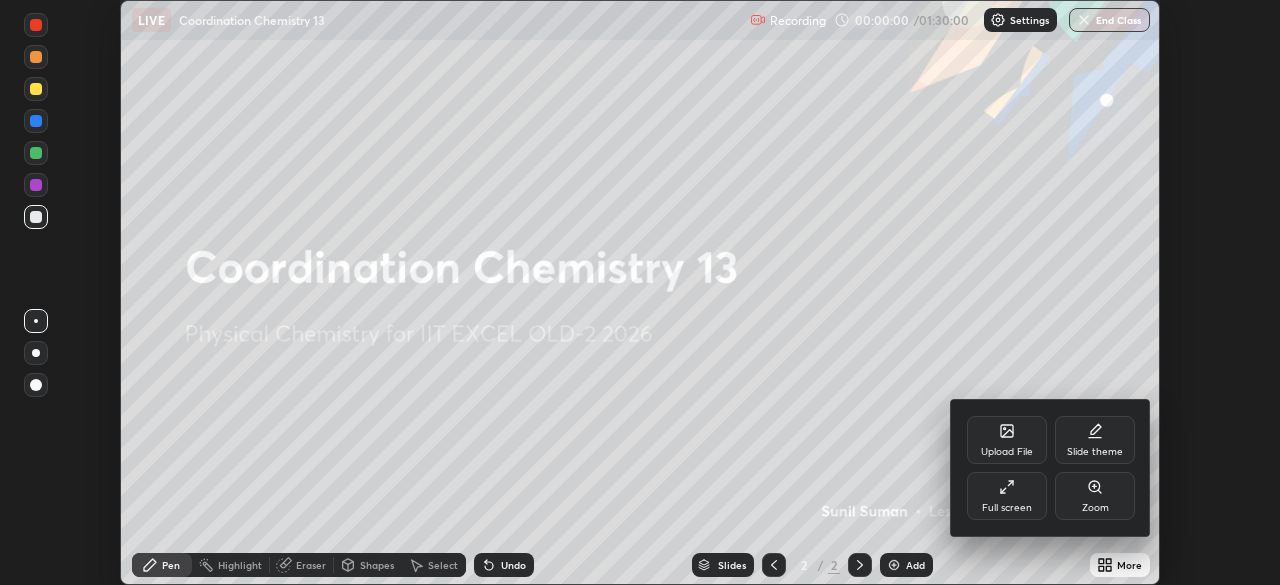 click on "Full screen" at bounding box center (1007, 496) 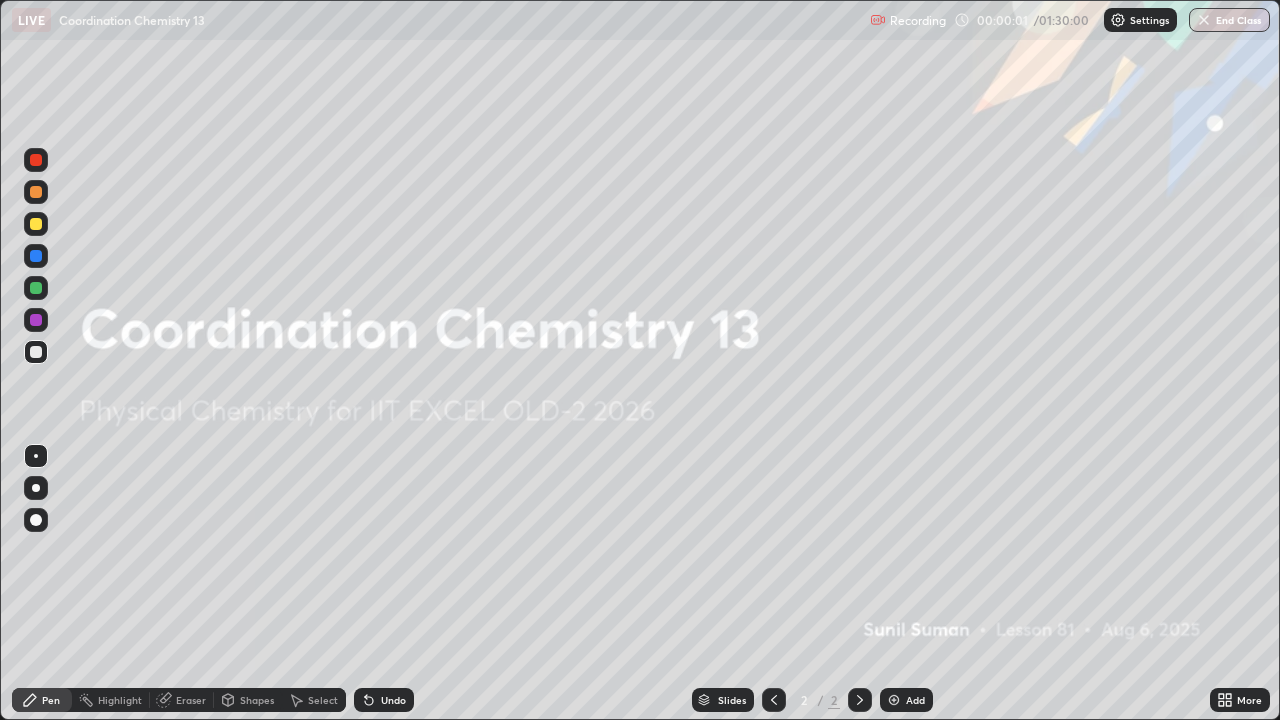 scroll, scrollTop: 99280, scrollLeft: 98720, axis: both 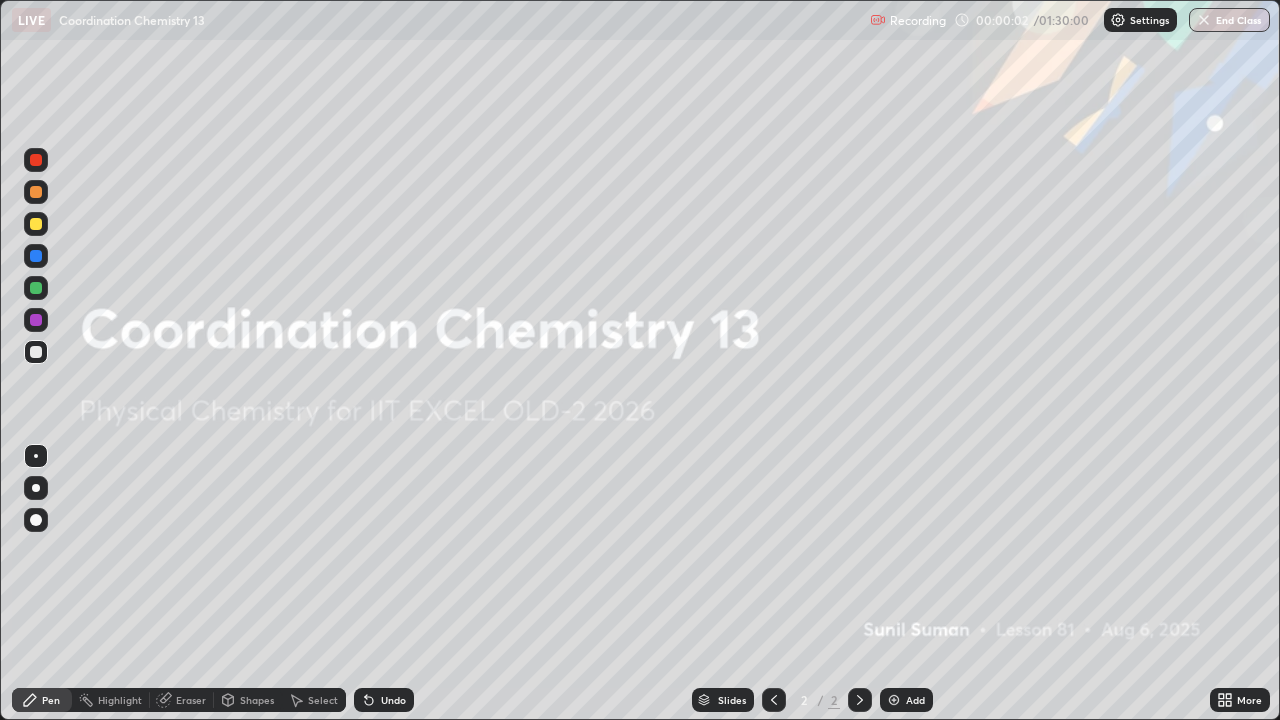 click at bounding box center (894, 700) 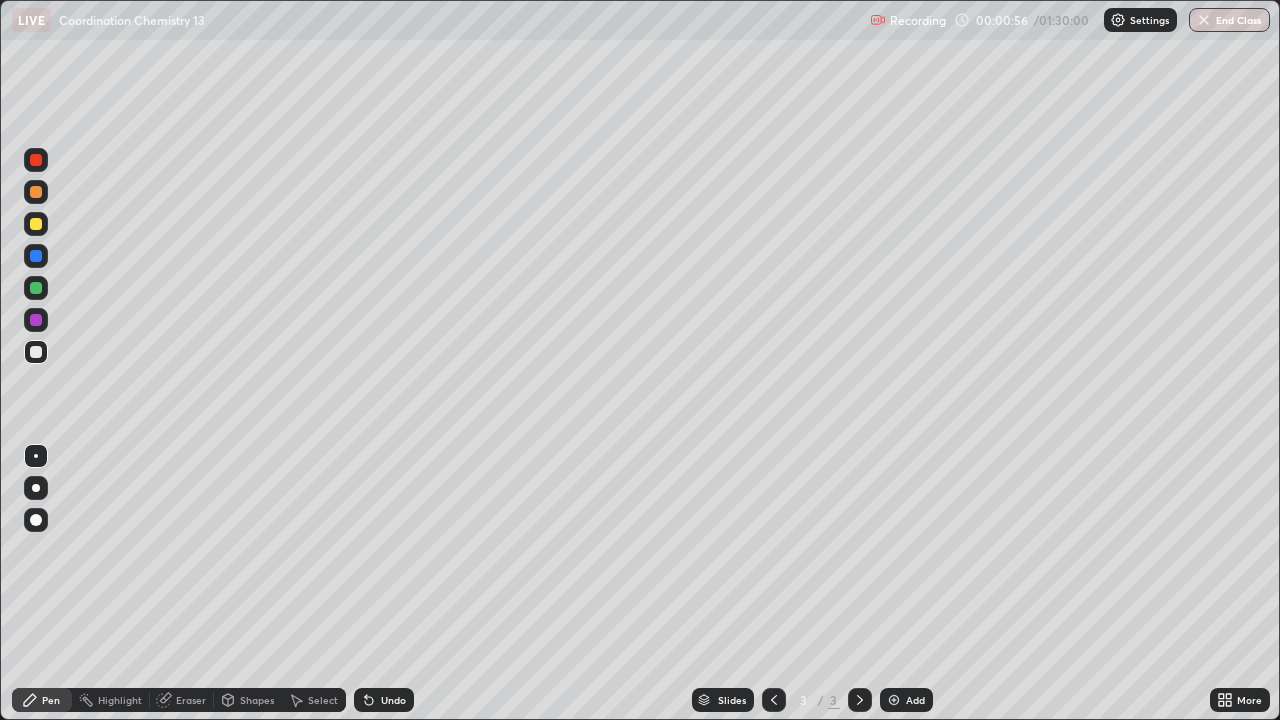 click at bounding box center [36, 352] 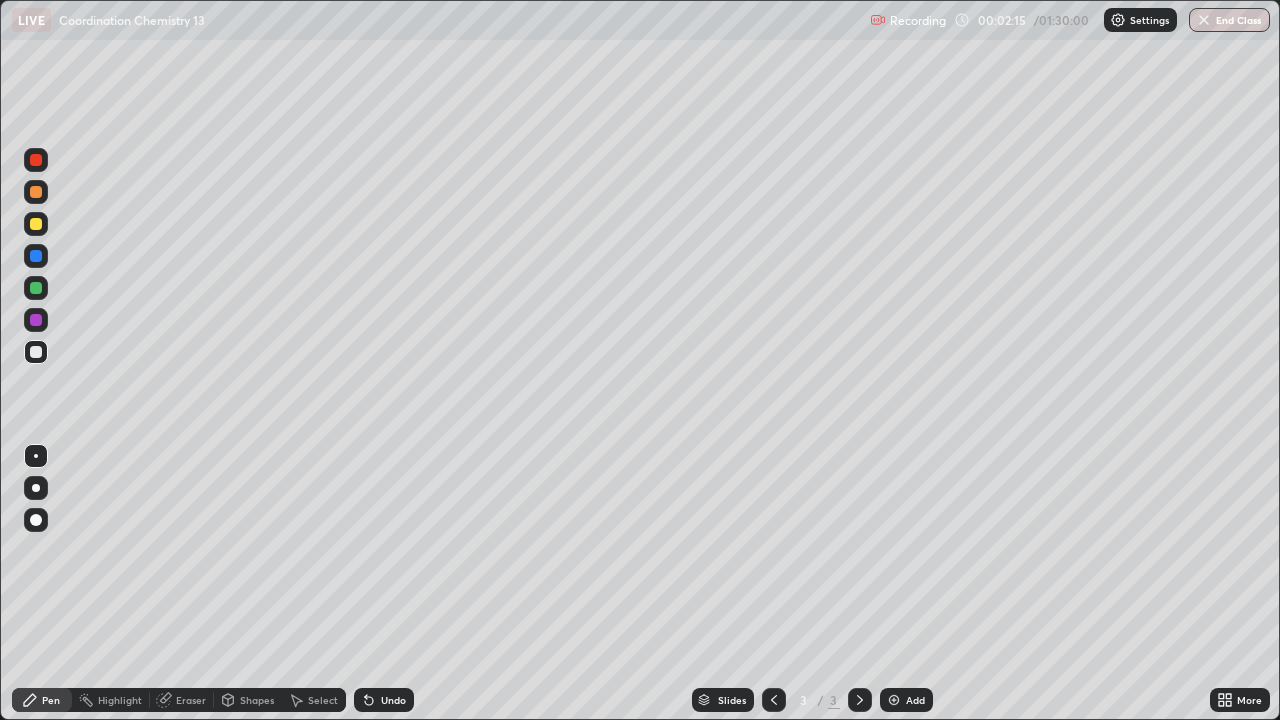 click at bounding box center (36, 352) 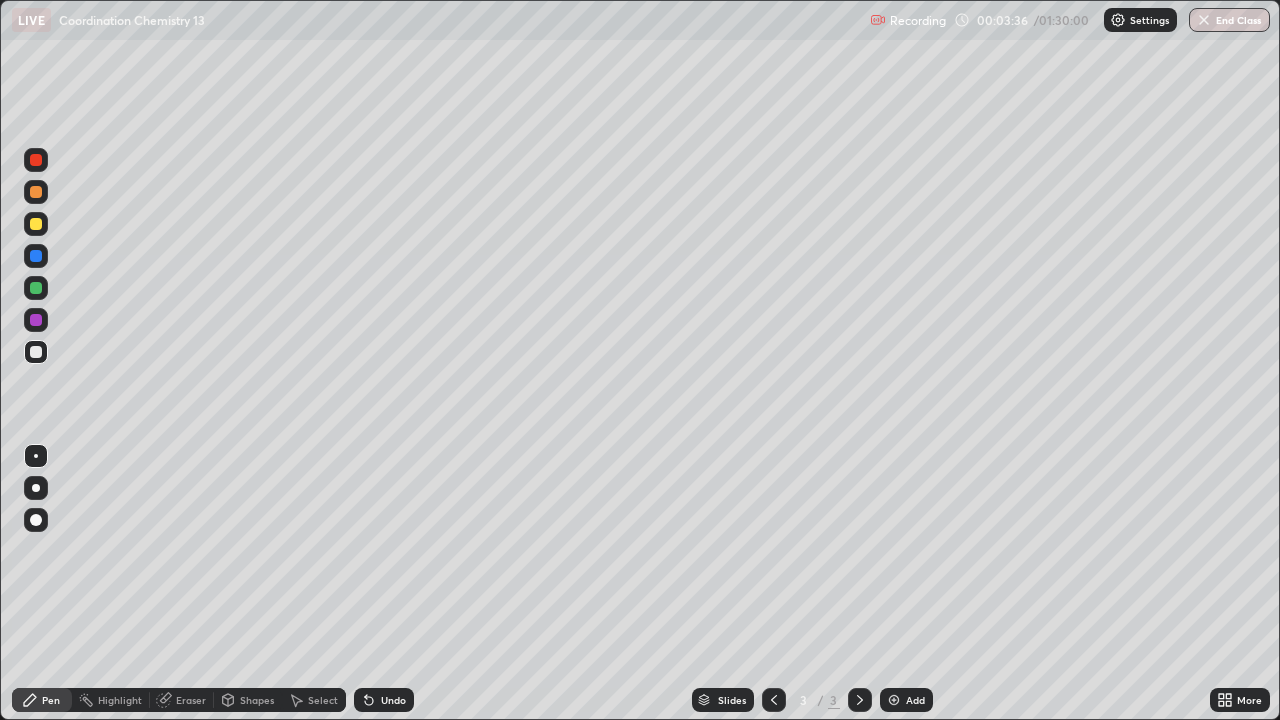click at bounding box center (36, 288) 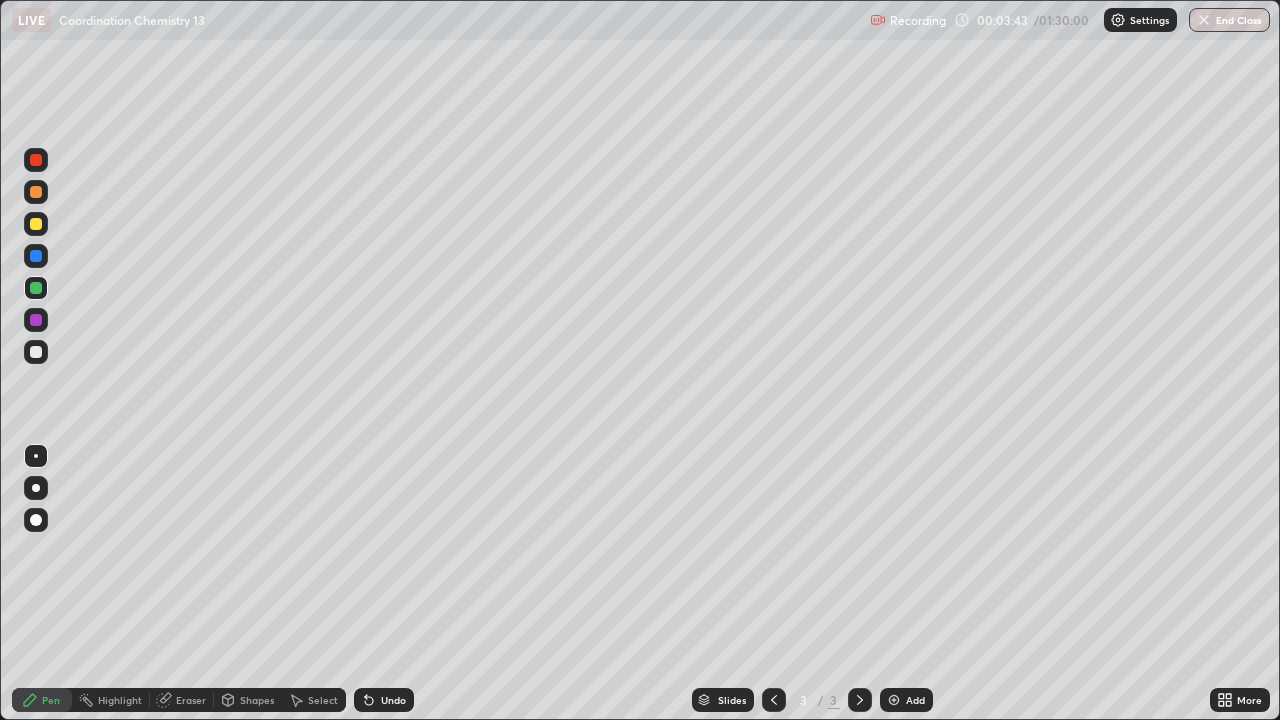 click on "Eraser" at bounding box center (191, 700) 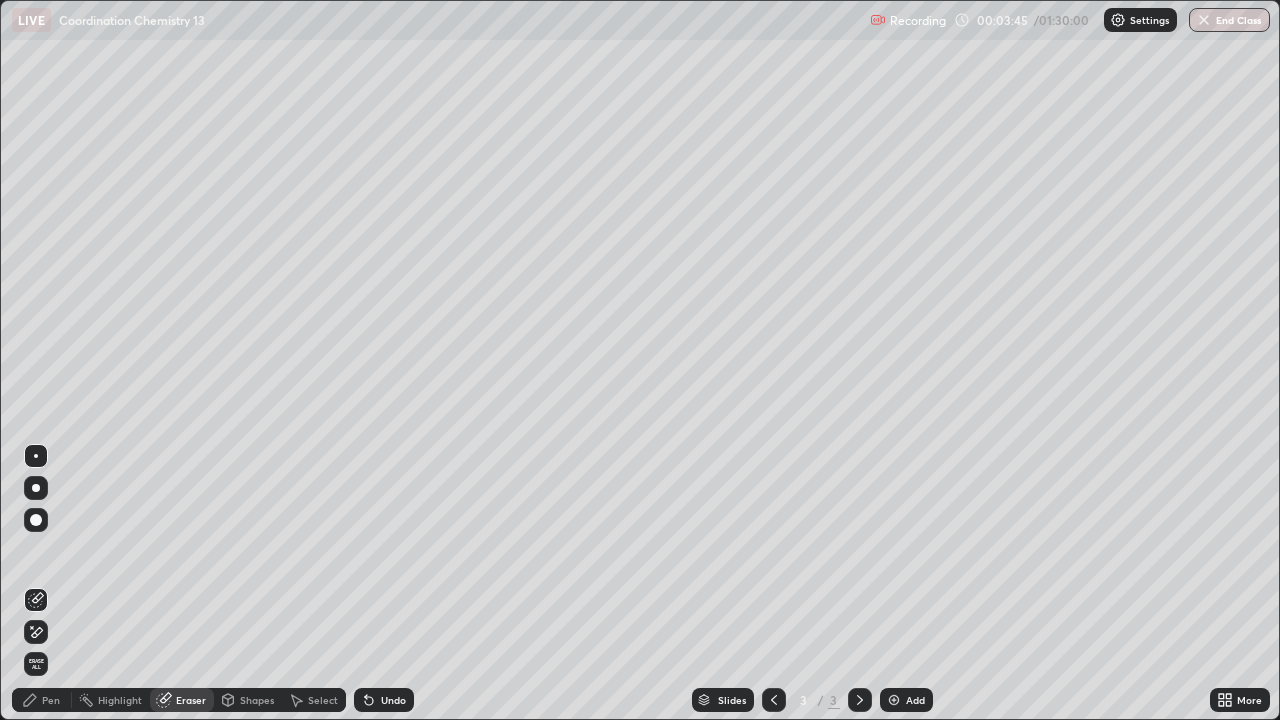 click on "Pen" at bounding box center (42, 700) 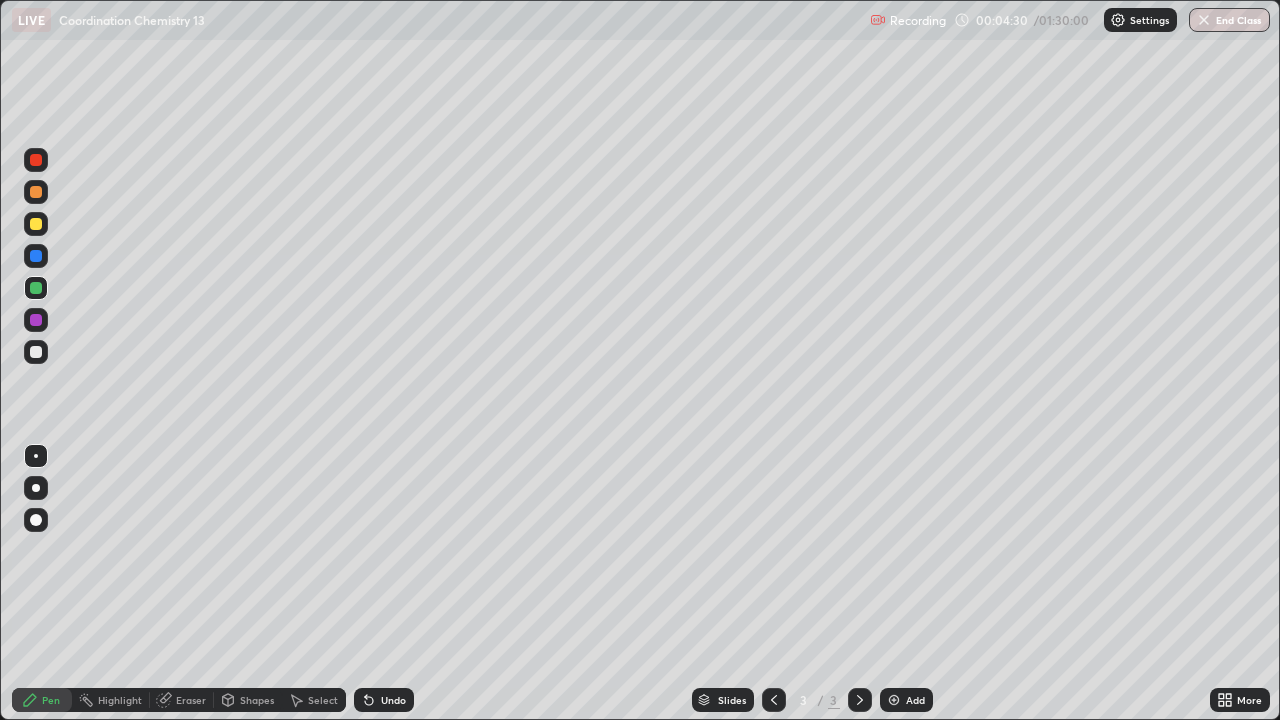 click at bounding box center (36, 352) 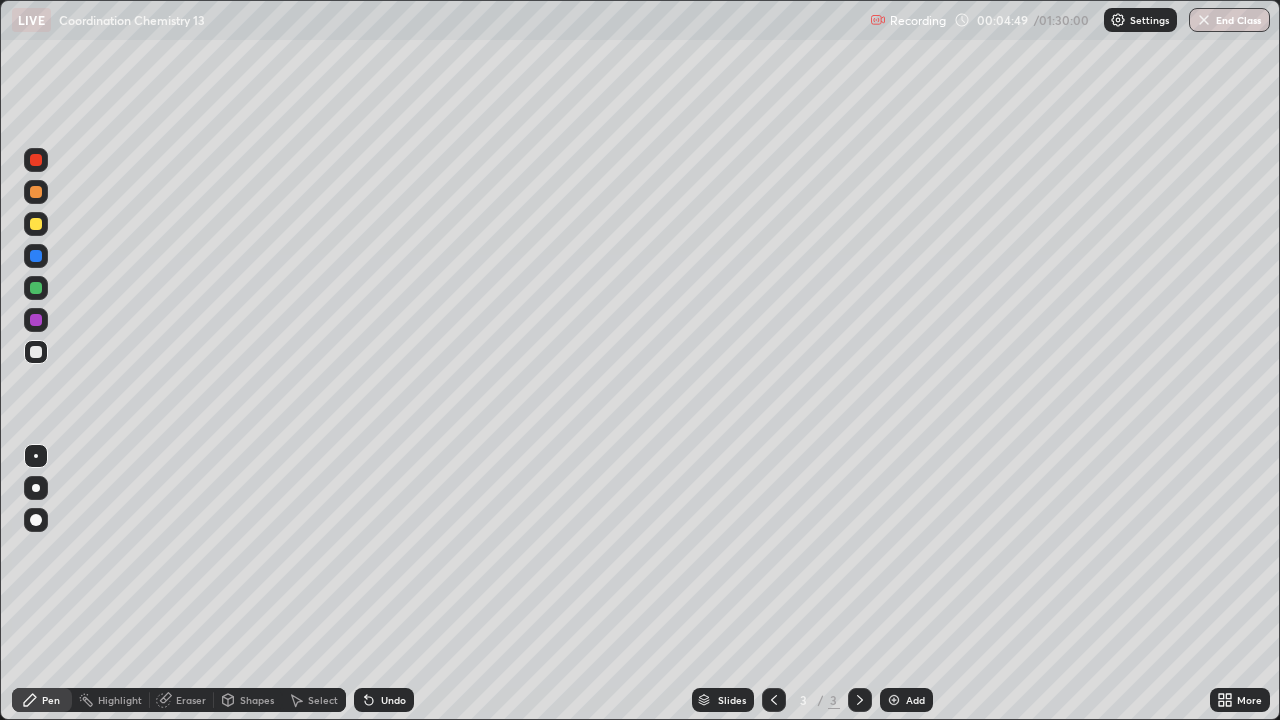click on "Add" at bounding box center (906, 700) 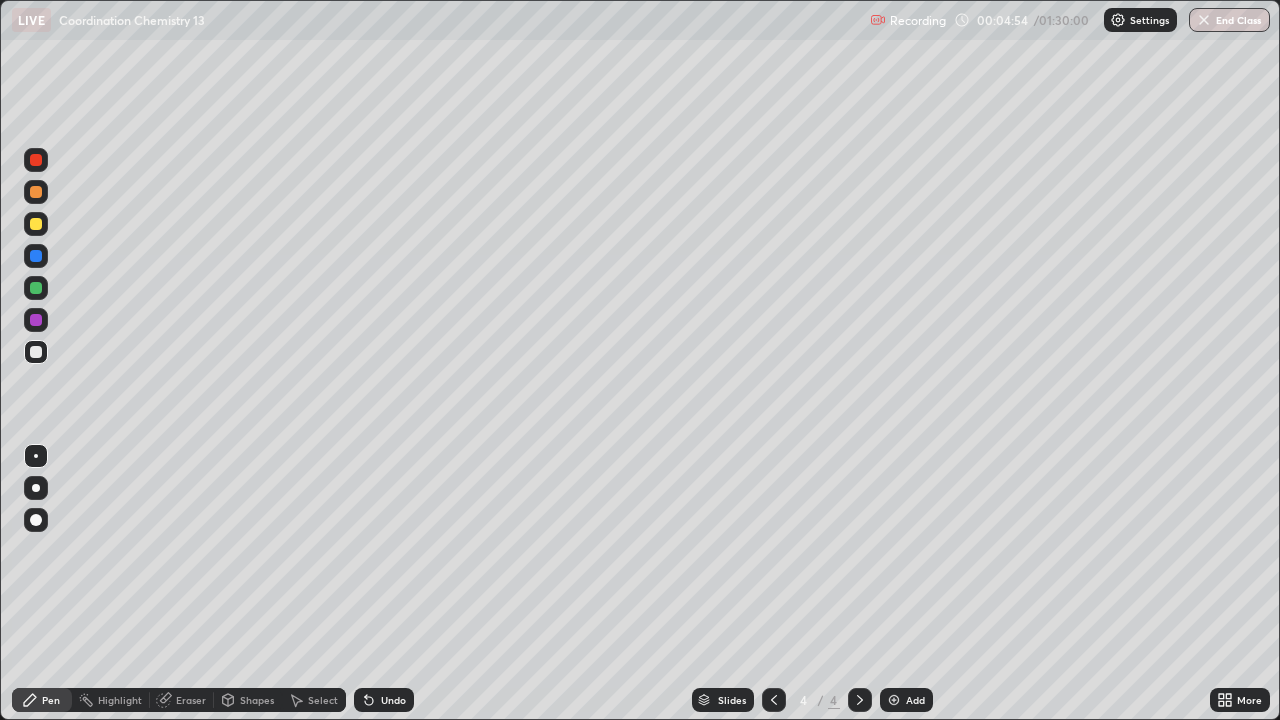 click 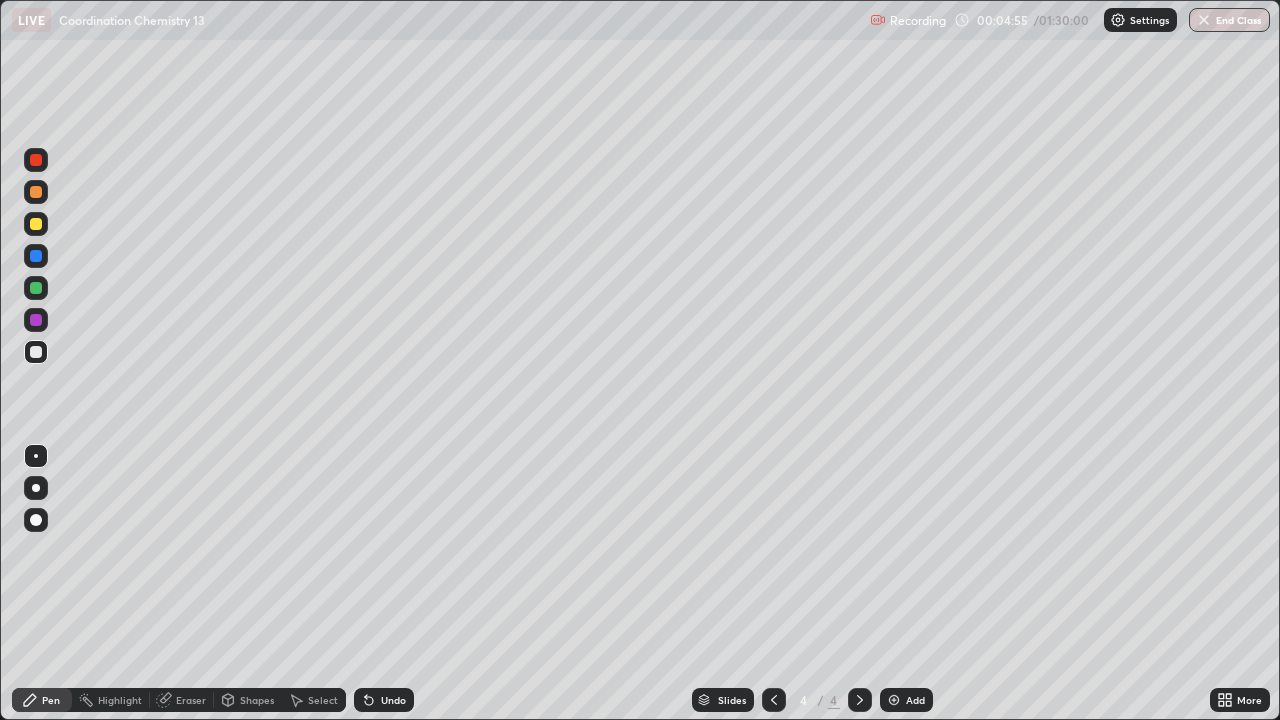 click 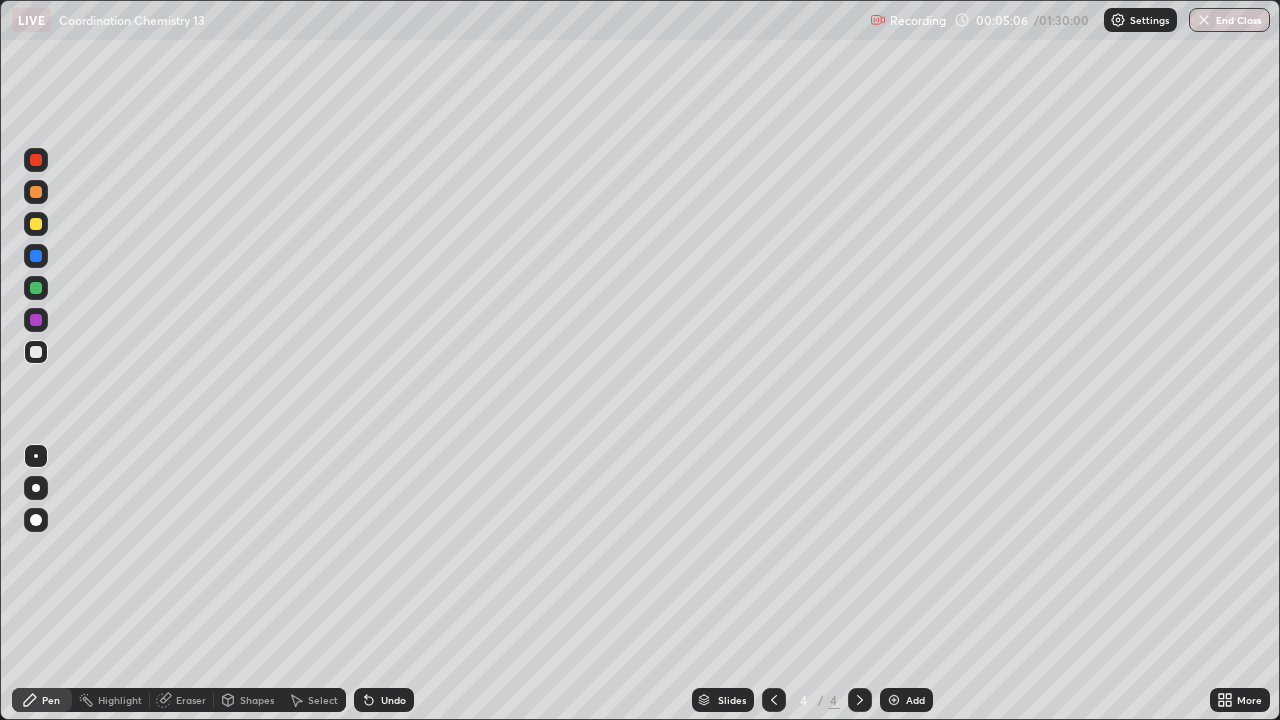 click on "Eraser" at bounding box center (191, 700) 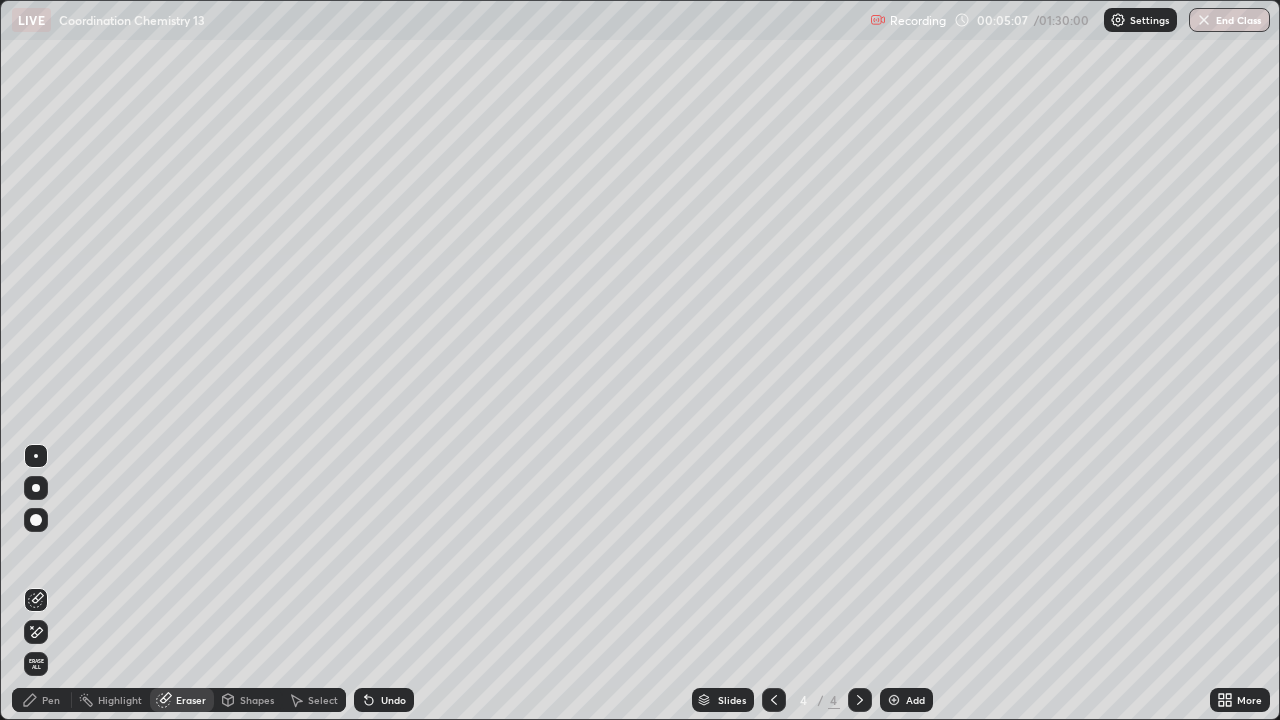 click on "Pen" at bounding box center (51, 700) 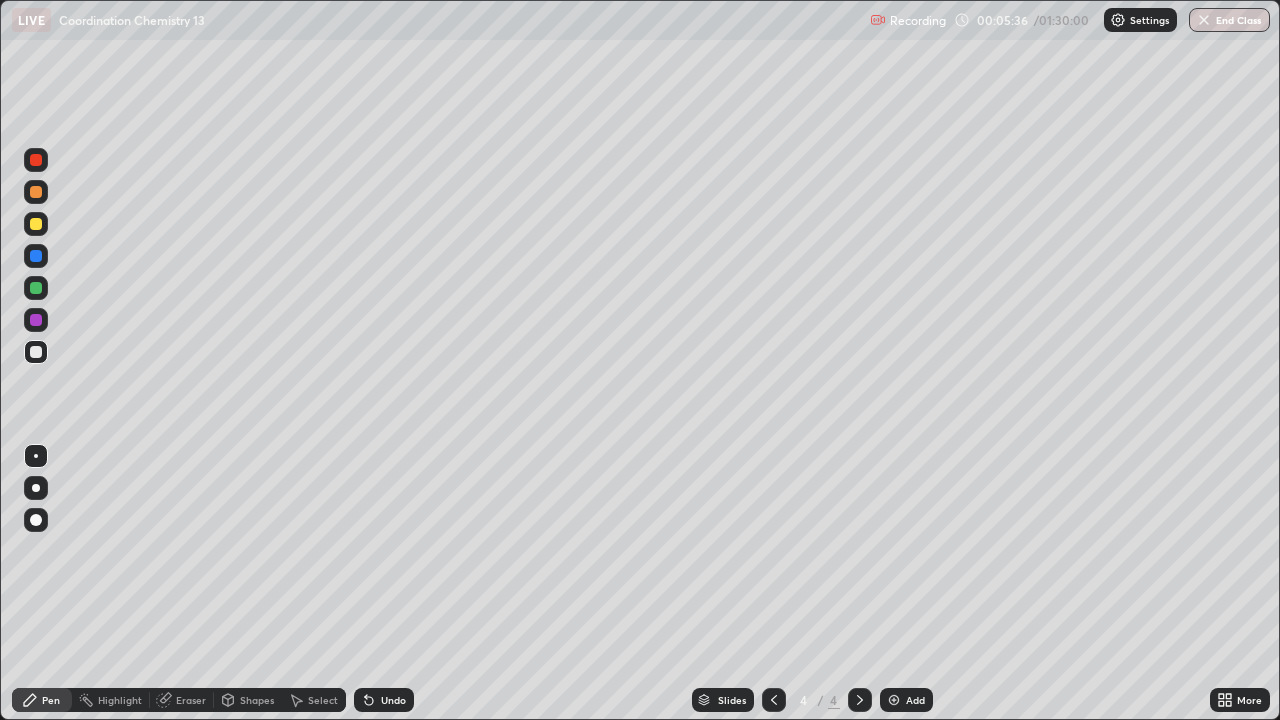 click 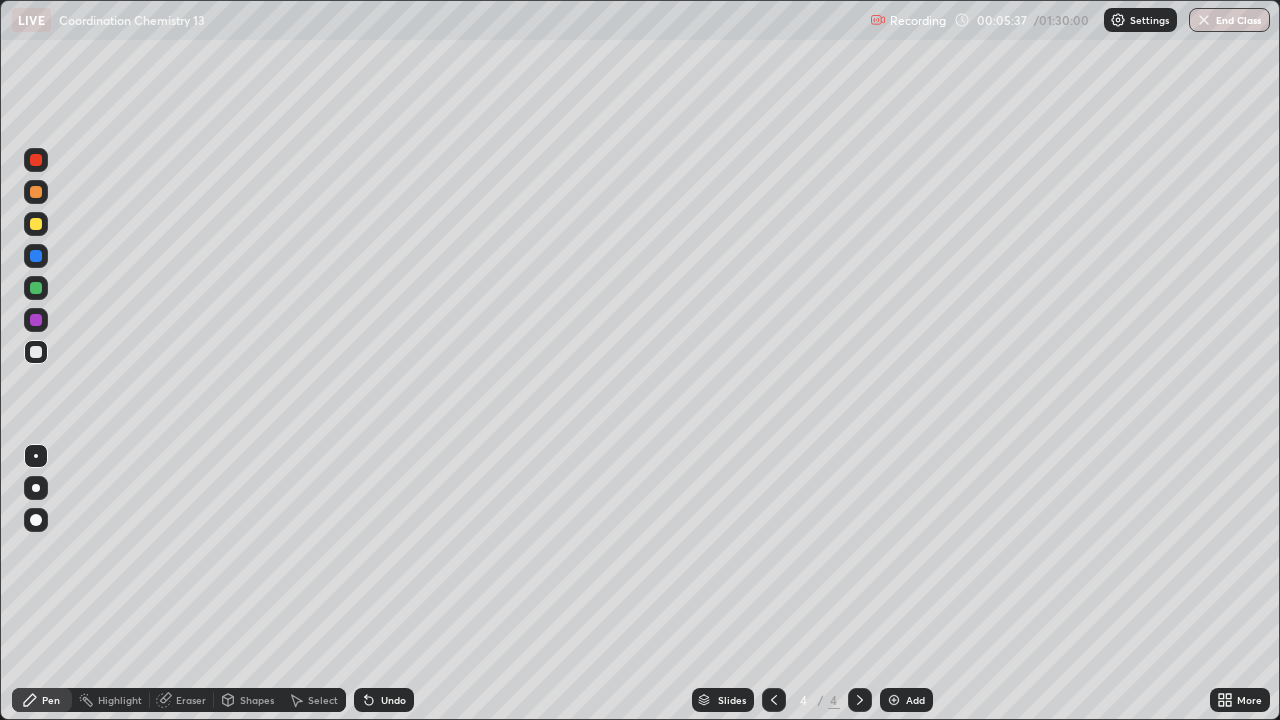 click 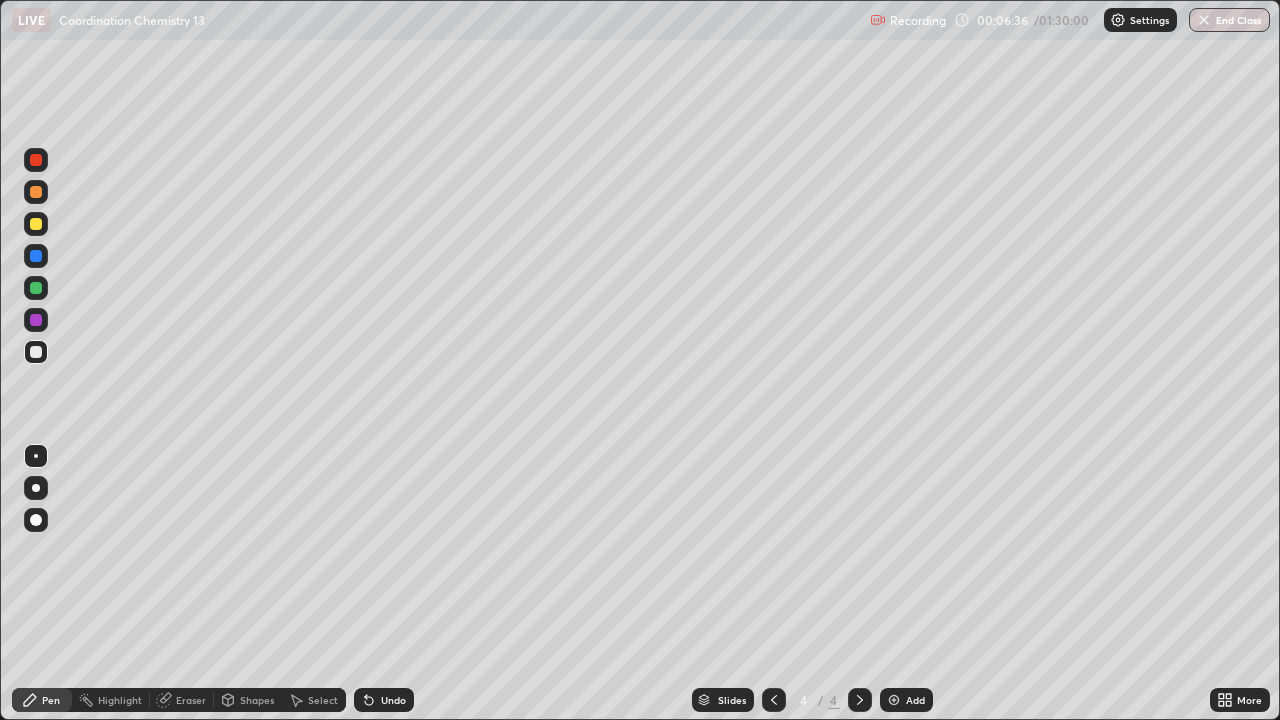 click 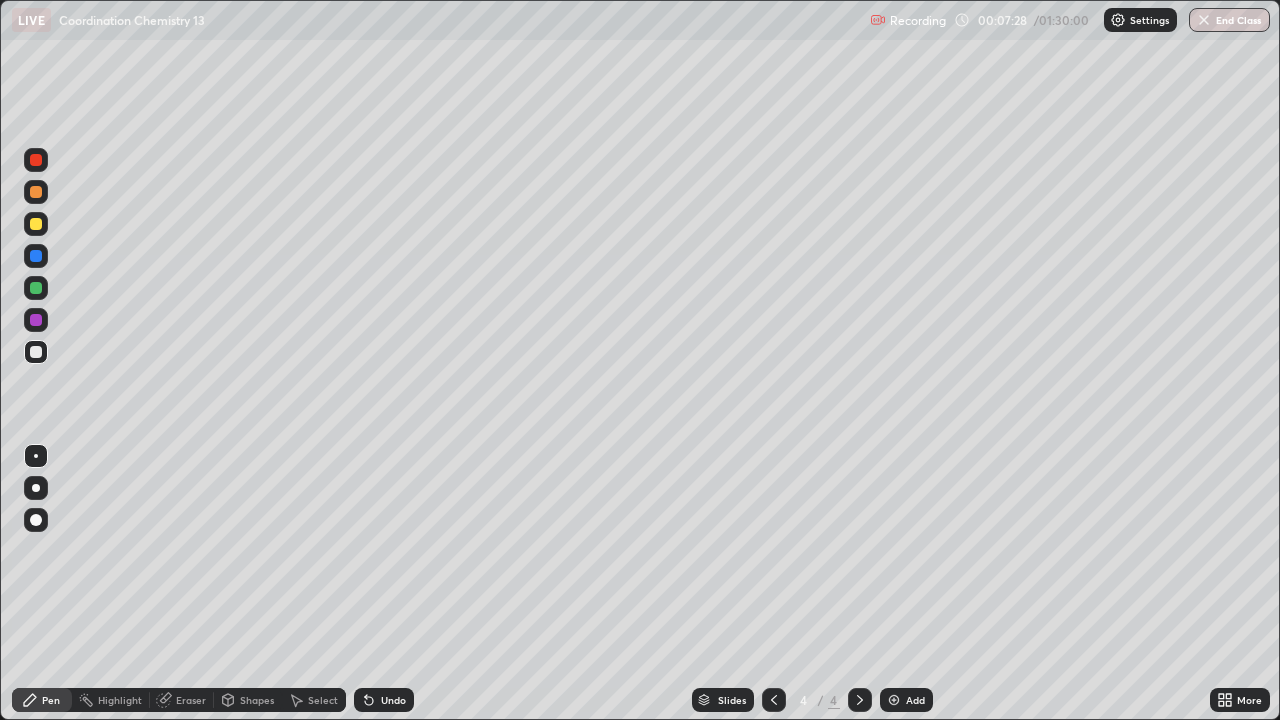 click at bounding box center (36, 224) 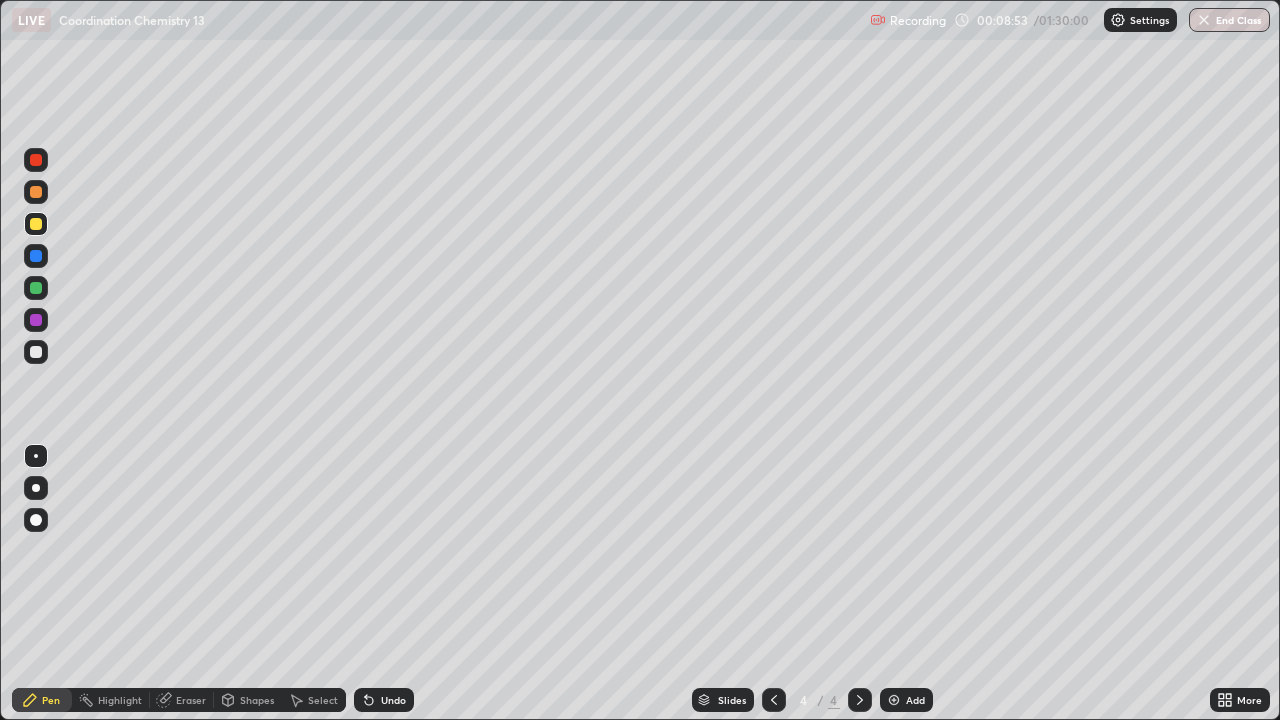 click at bounding box center [894, 700] 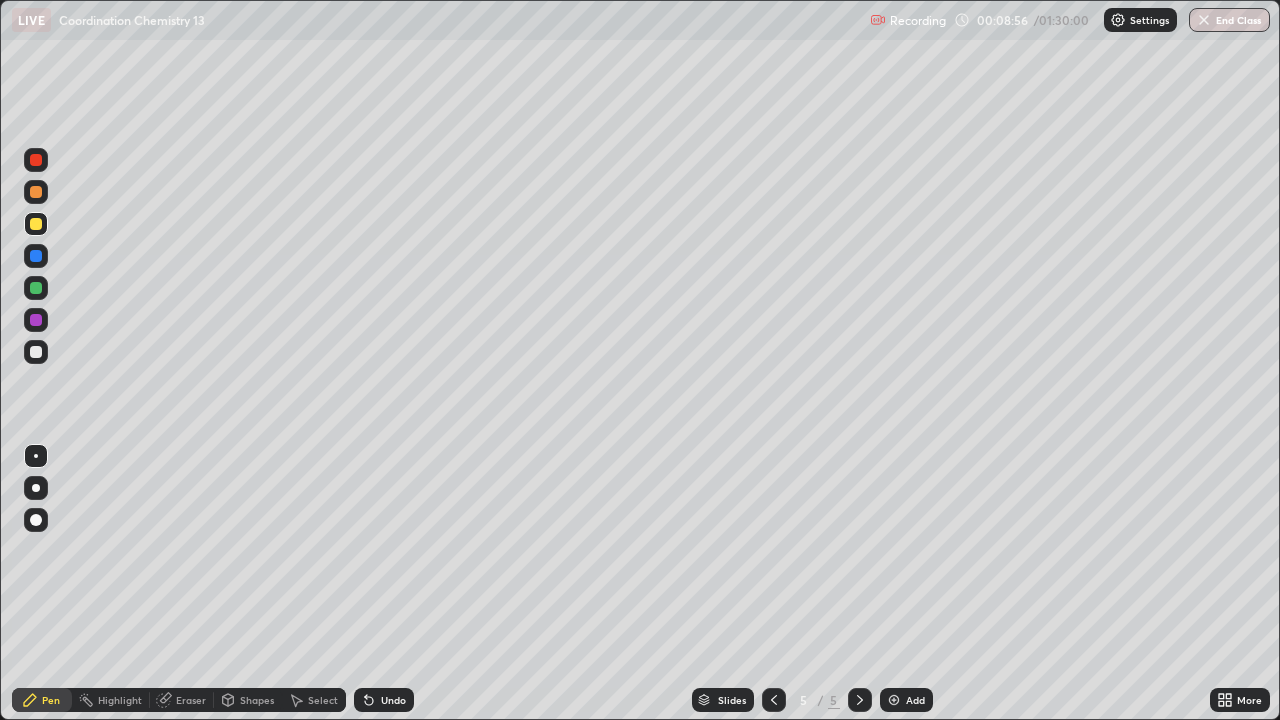 click at bounding box center [36, 352] 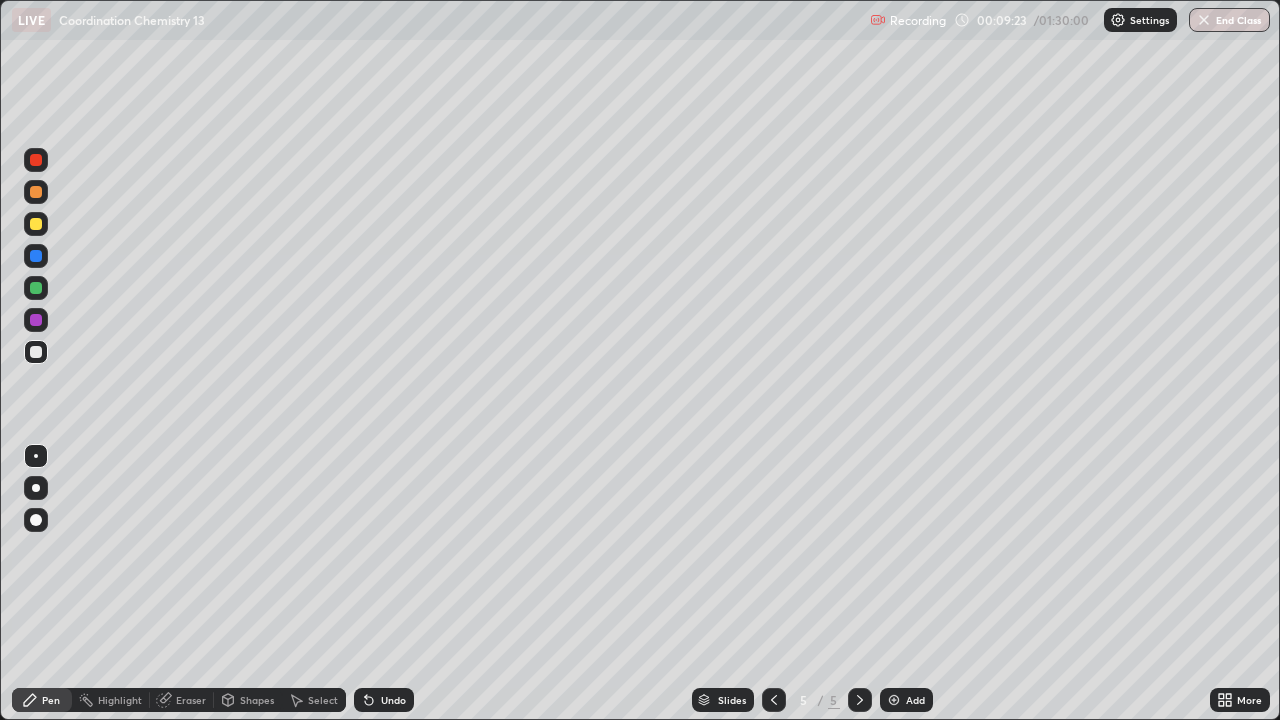 click 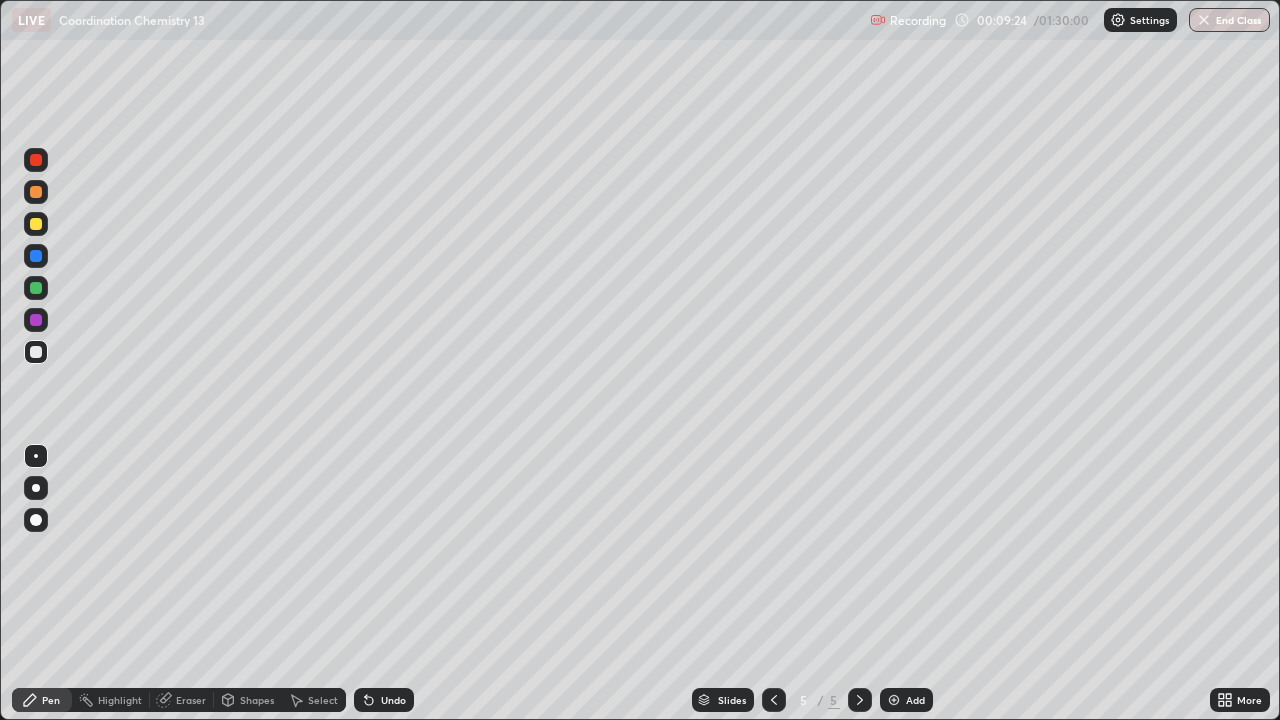click 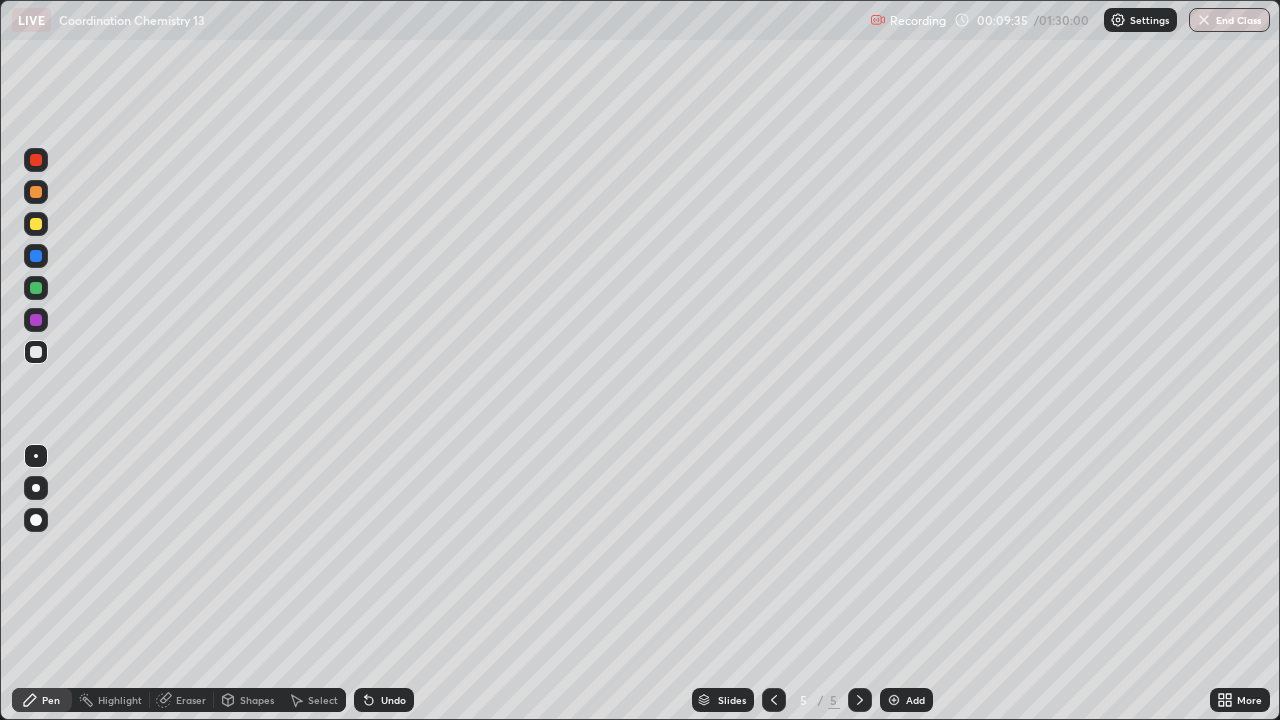 click at bounding box center [36, 224] 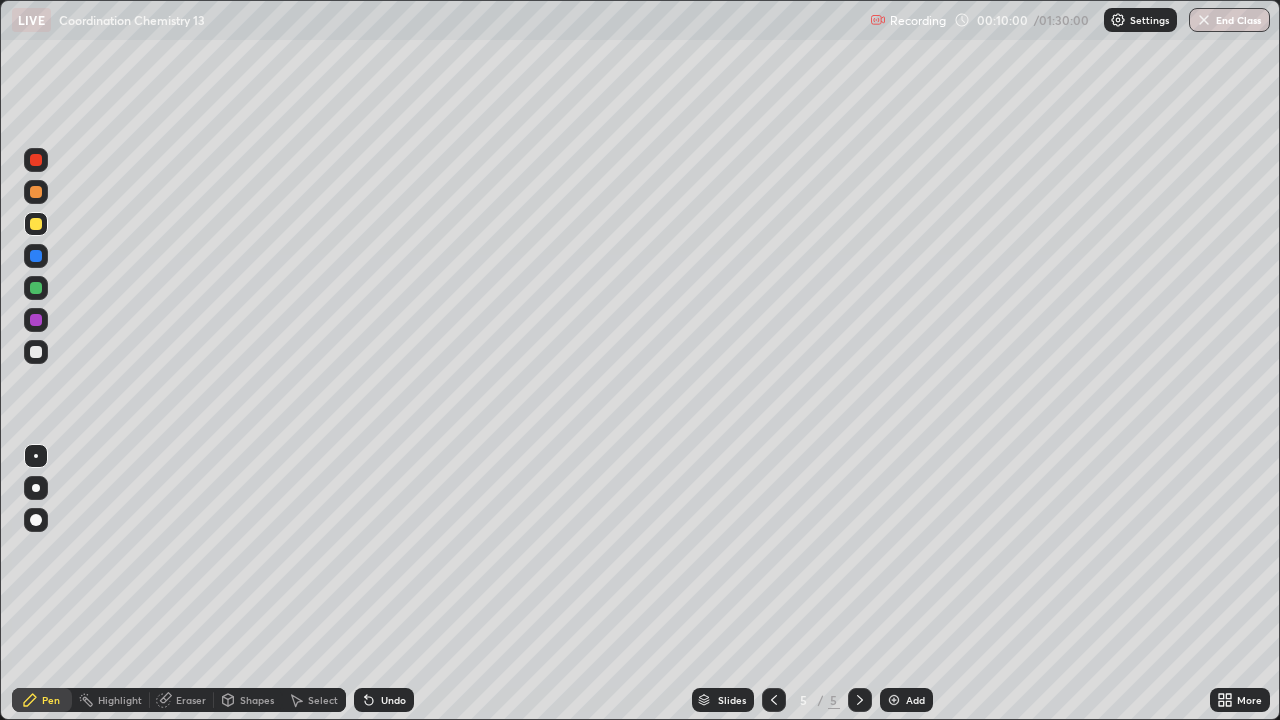 click at bounding box center [36, 352] 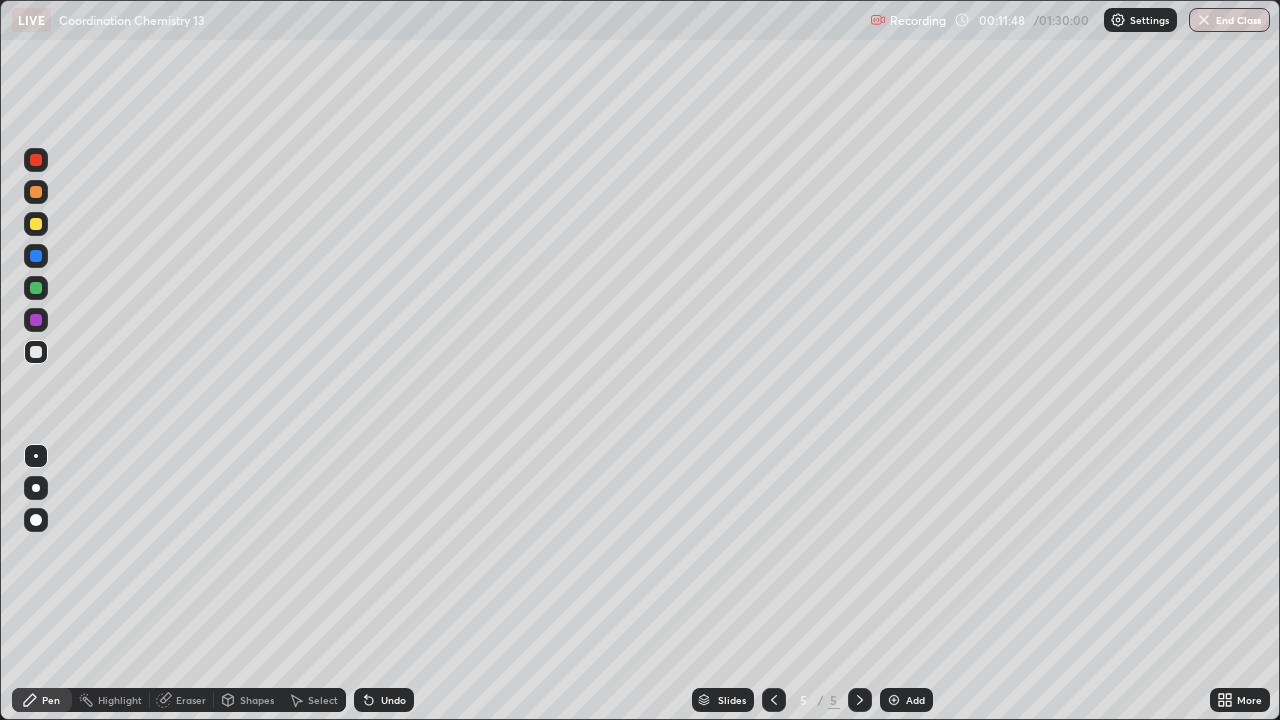 click at bounding box center (36, 224) 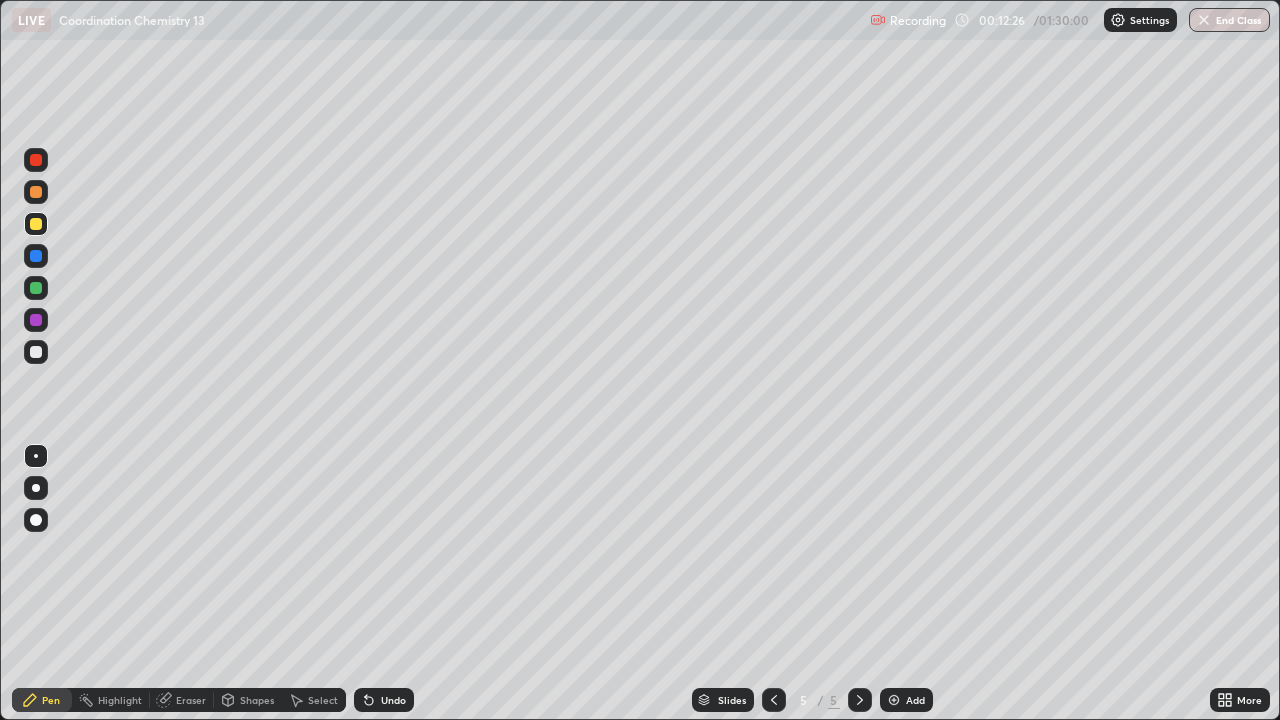 click 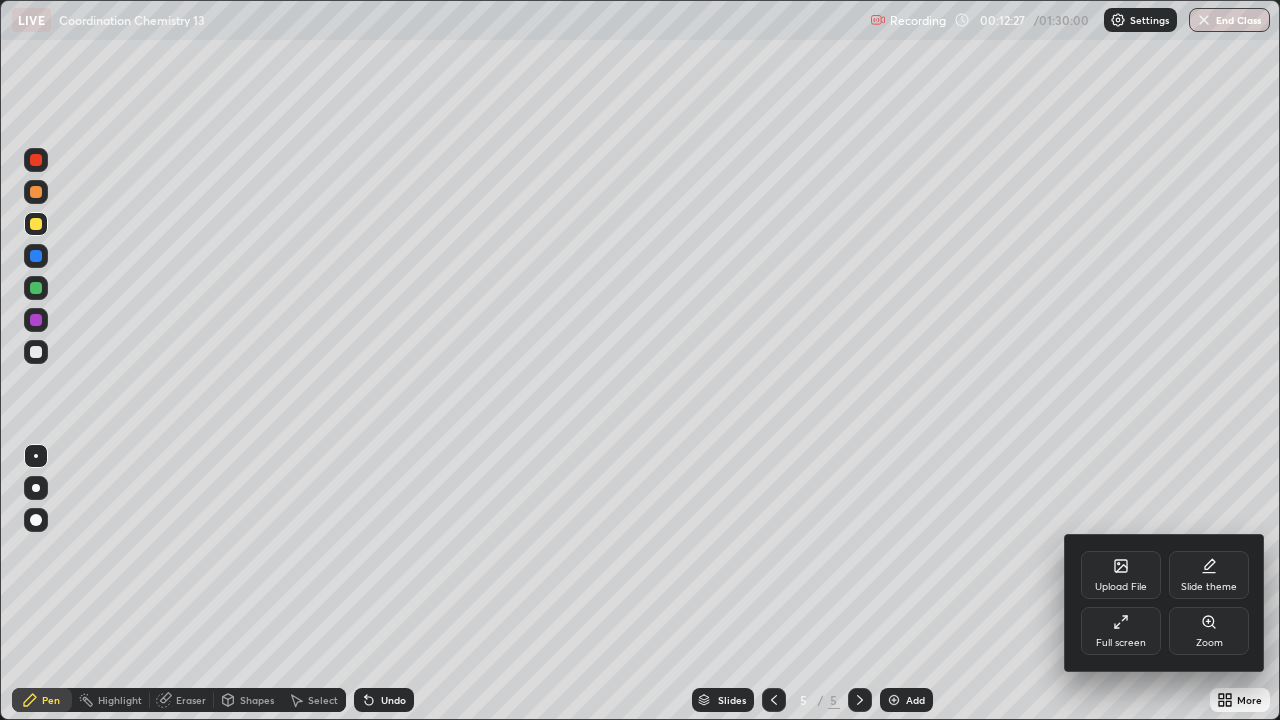 click 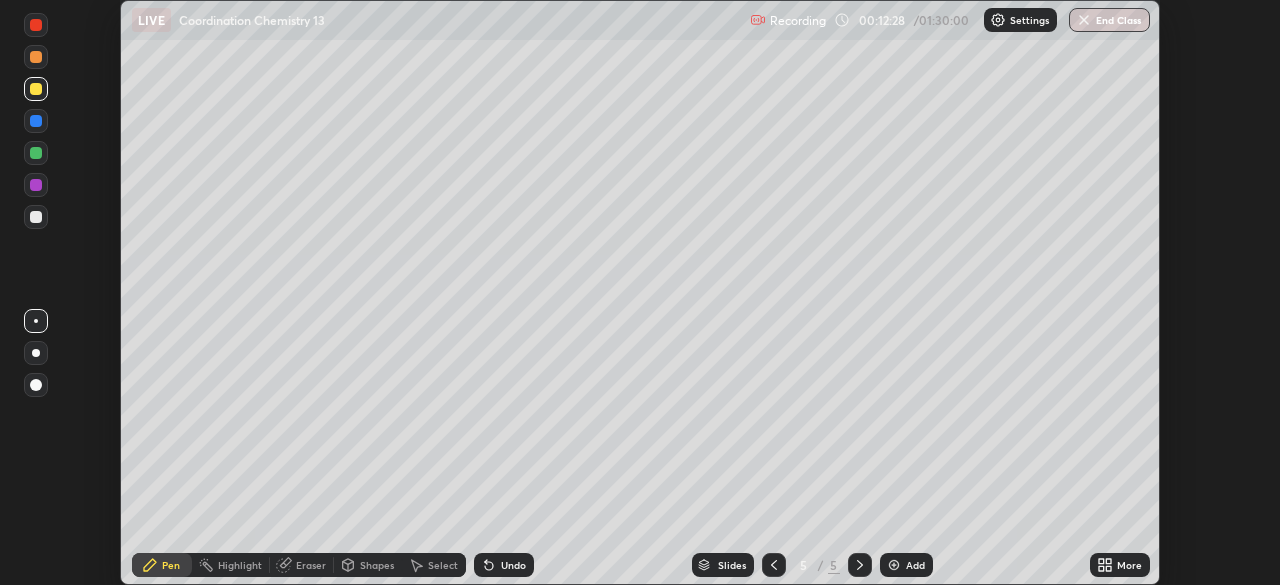 scroll, scrollTop: 585, scrollLeft: 1280, axis: both 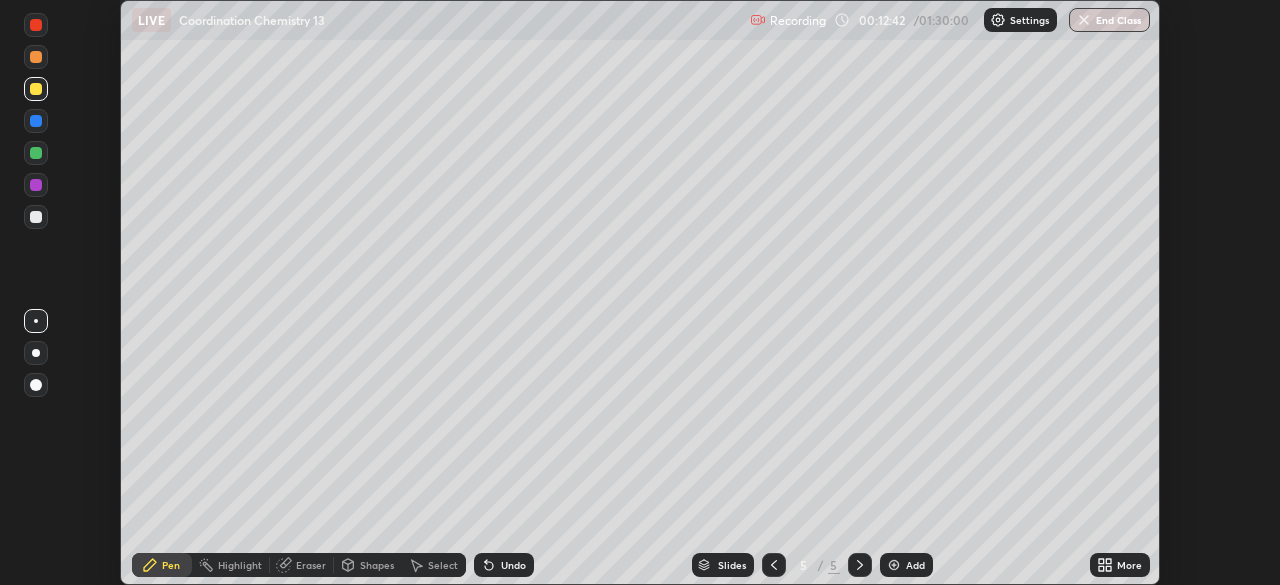 click 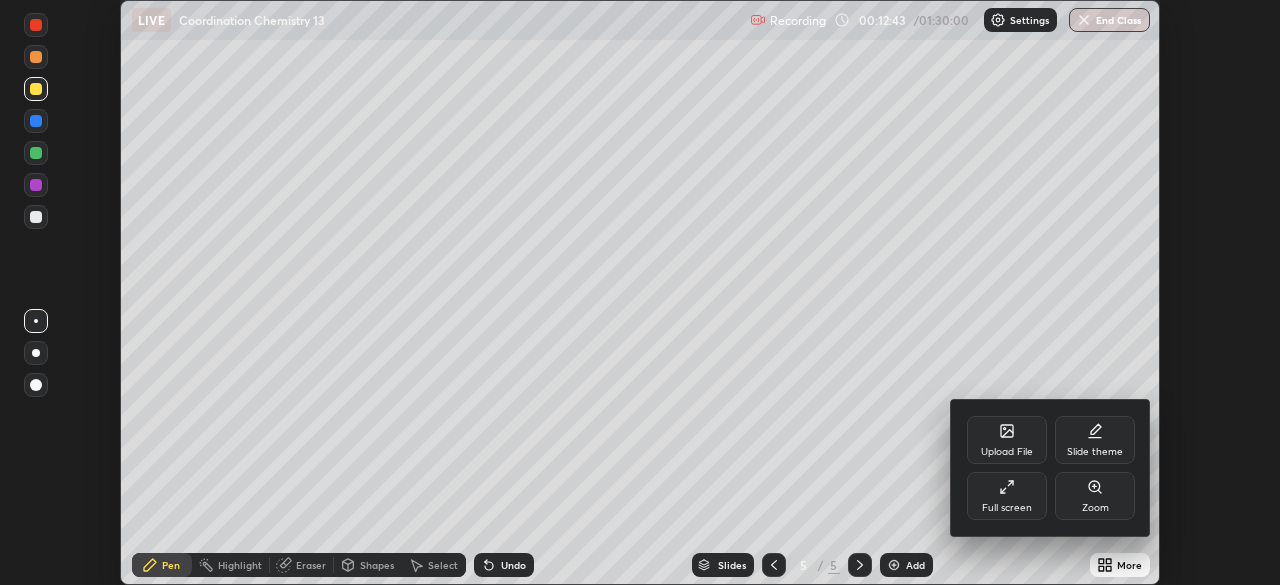 click on "Full screen" at bounding box center [1007, 496] 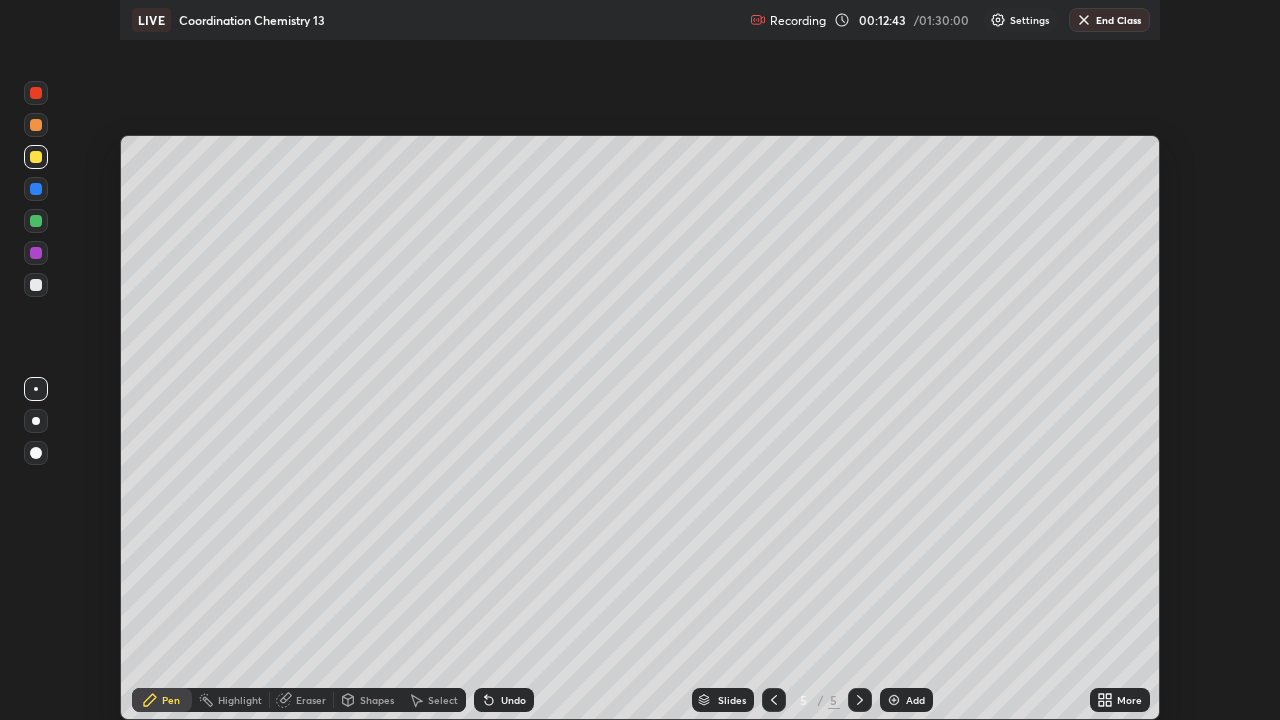 scroll, scrollTop: 99280, scrollLeft: 98720, axis: both 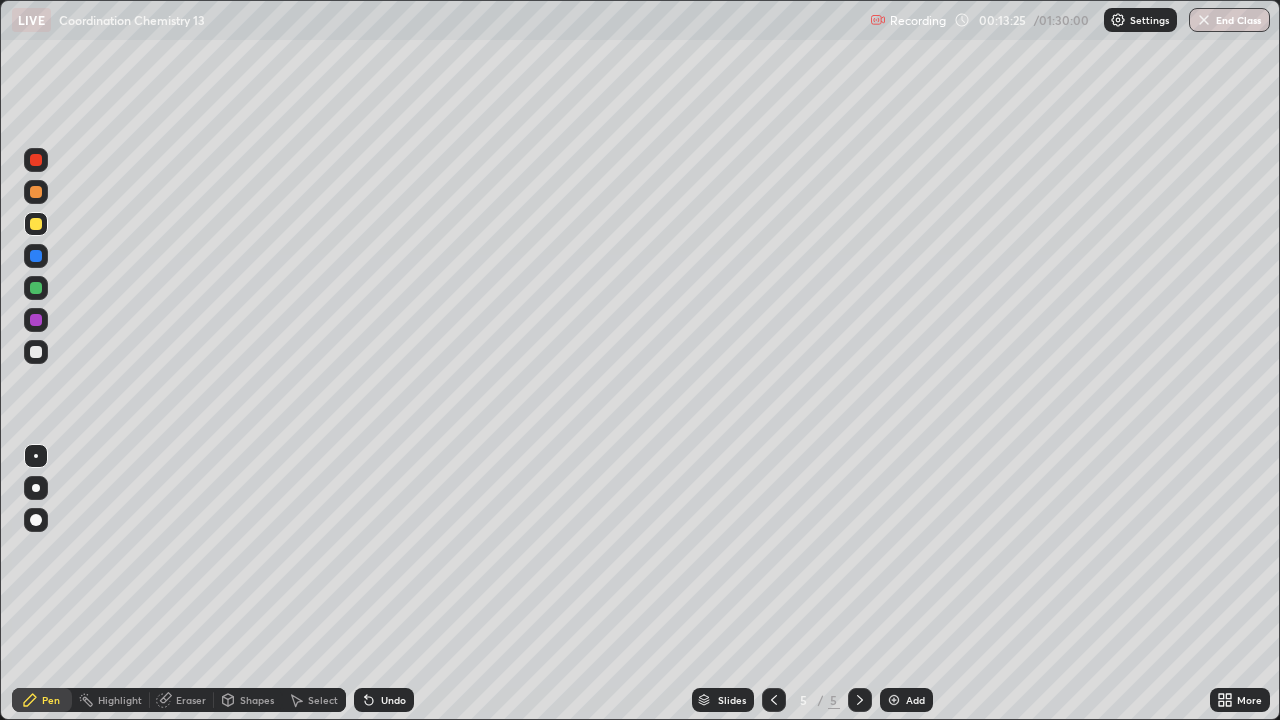 click on "Erase all" at bounding box center [36, 360] 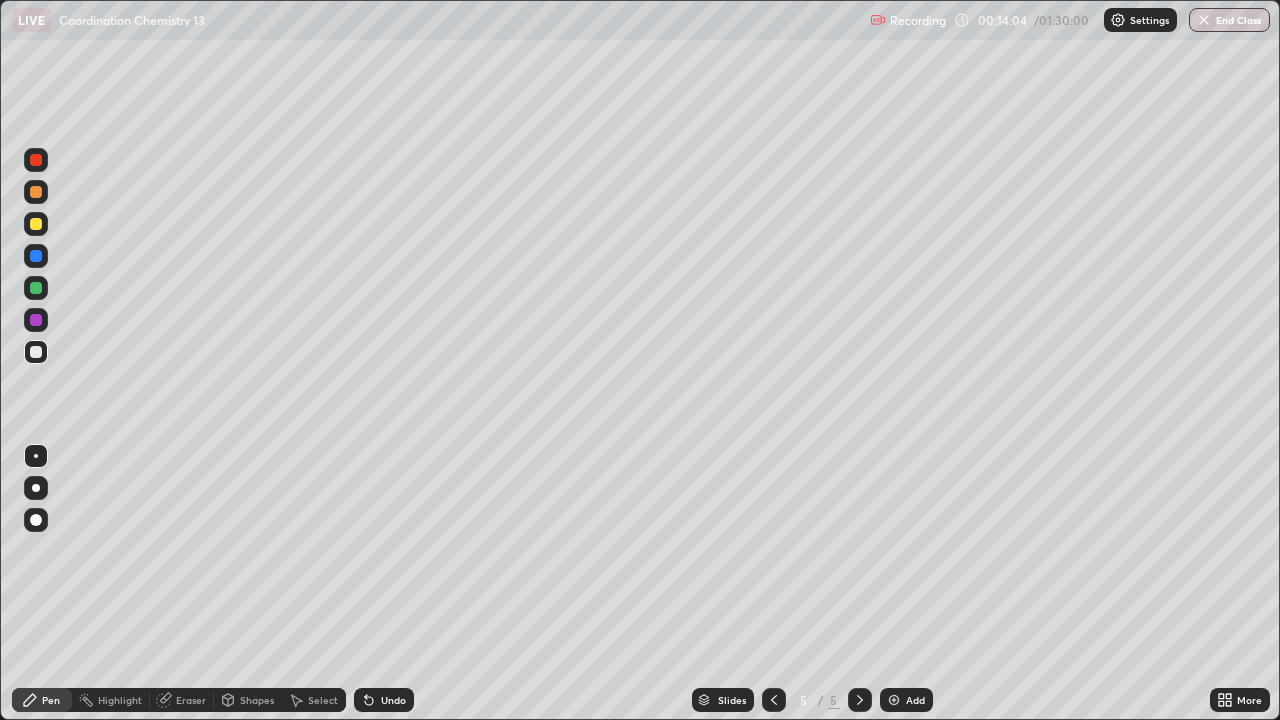 click at bounding box center [894, 700] 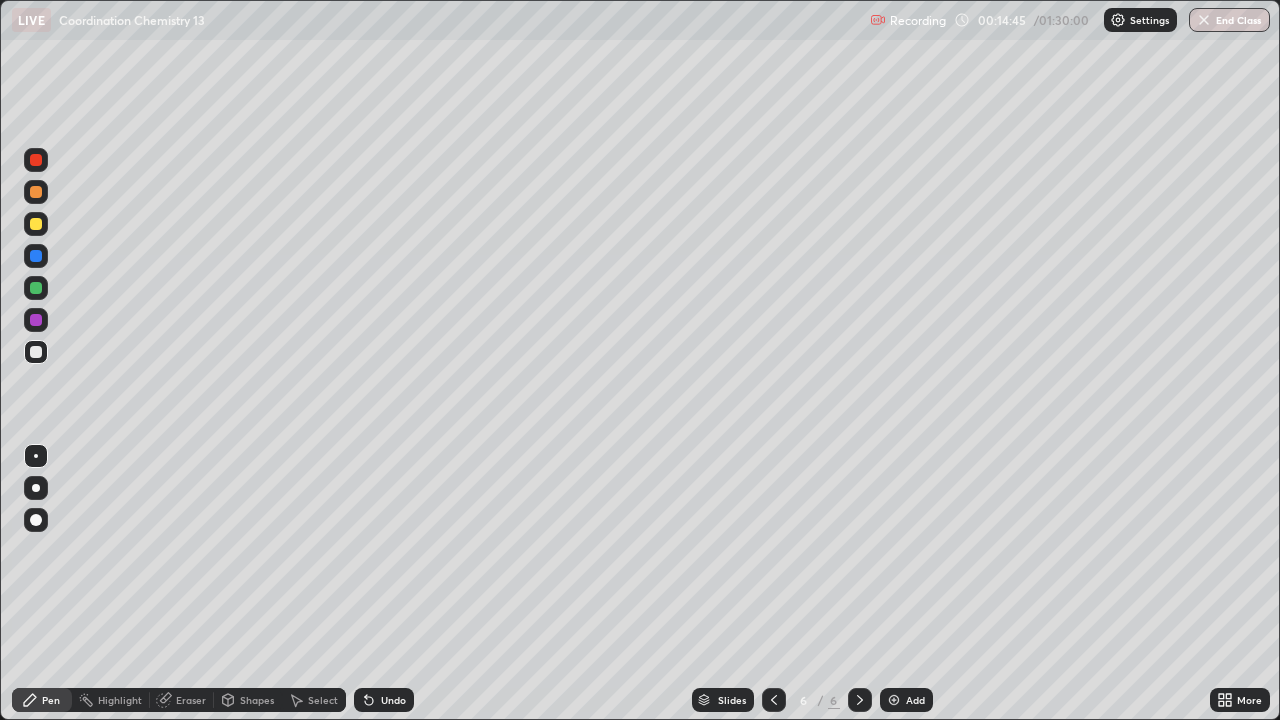 click on "Eraser" at bounding box center [182, 700] 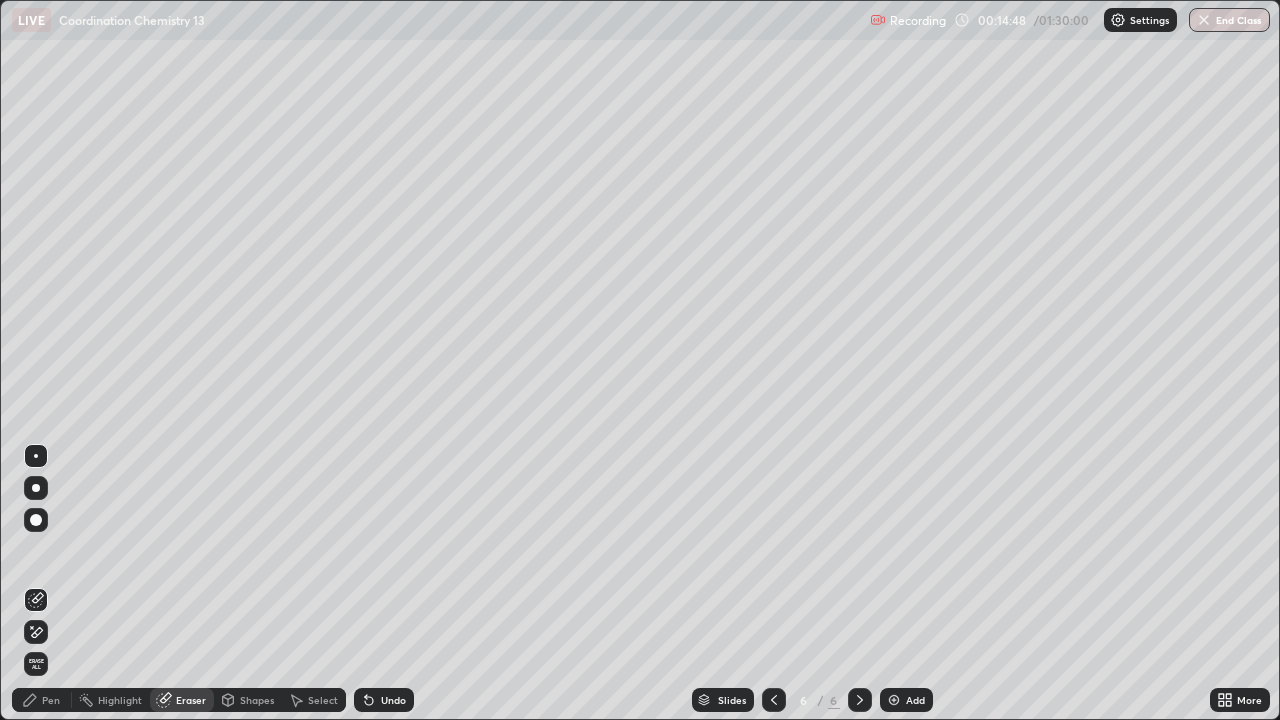 click on "Pen" at bounding box center [42, 700] 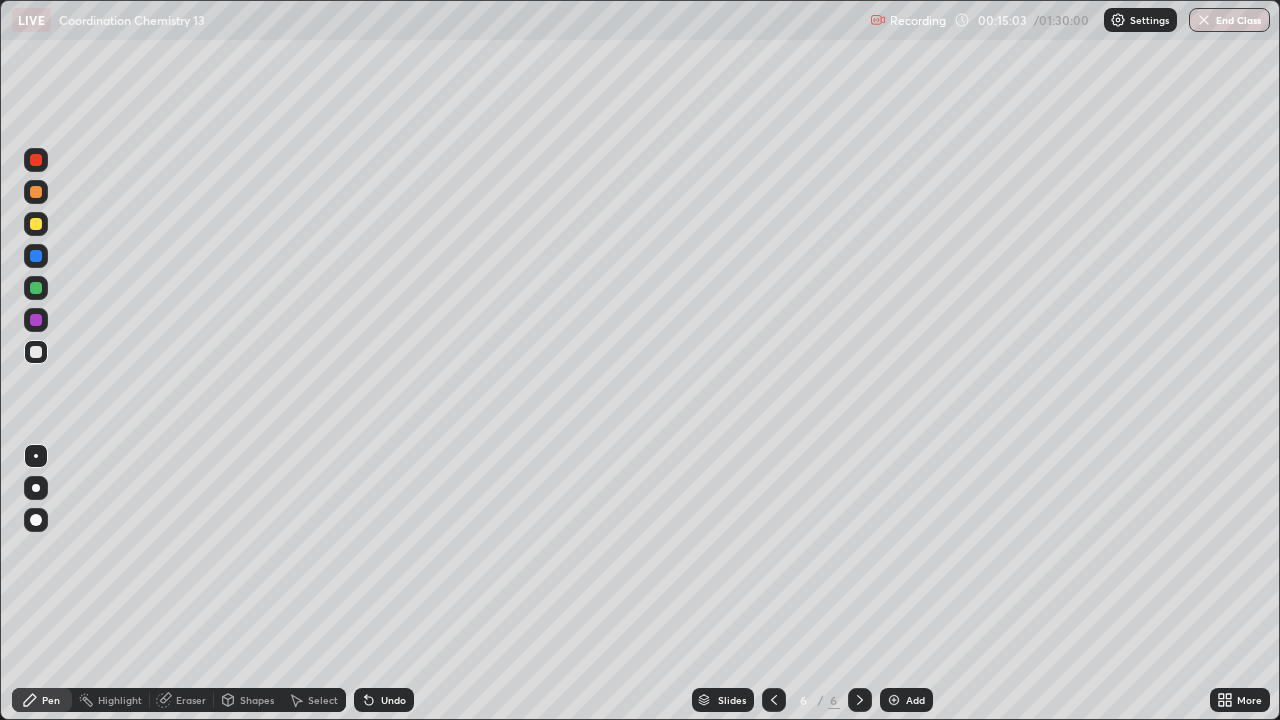 click at bounding box center [36, 224] 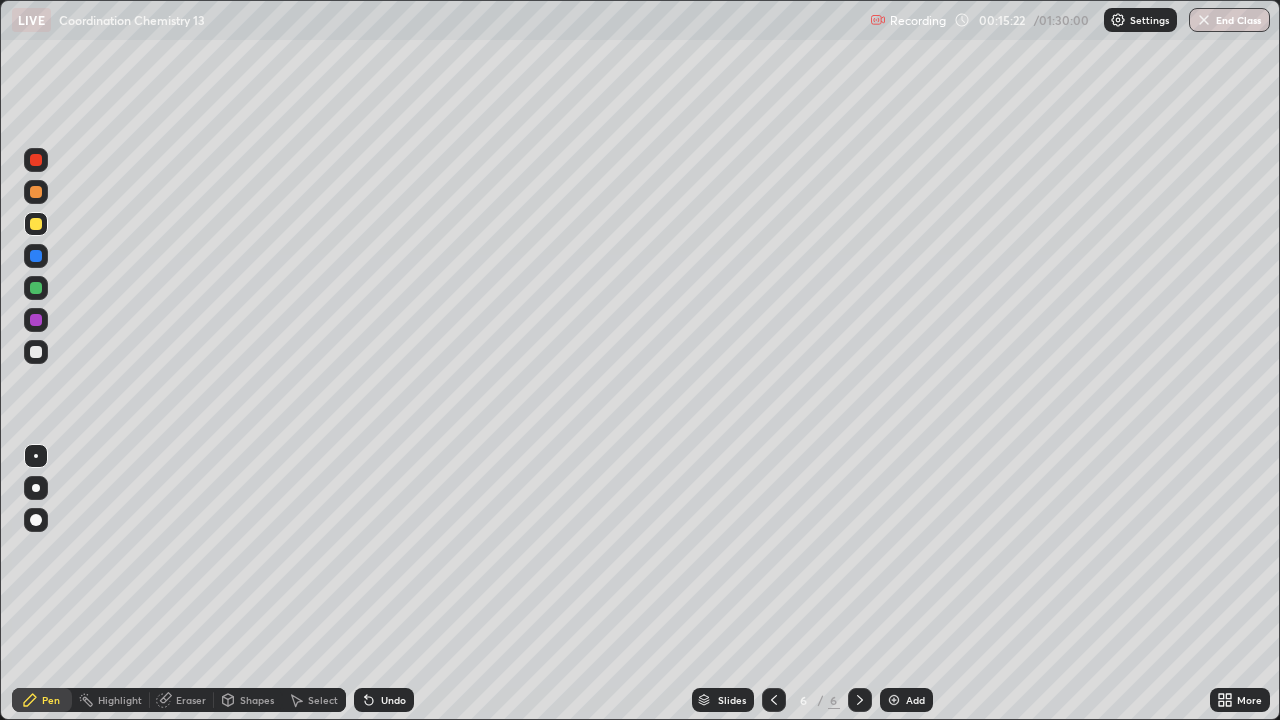click at bounding box center (36, 288) 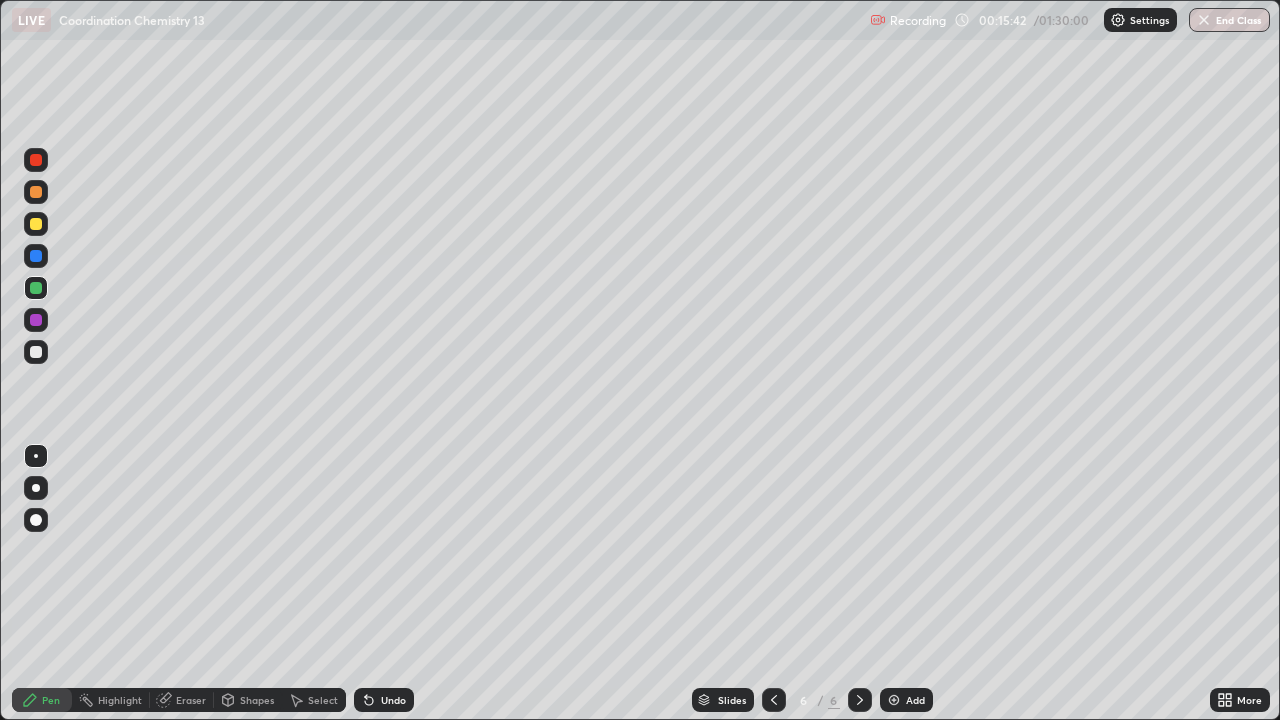 click at bounding box center (36, 192) 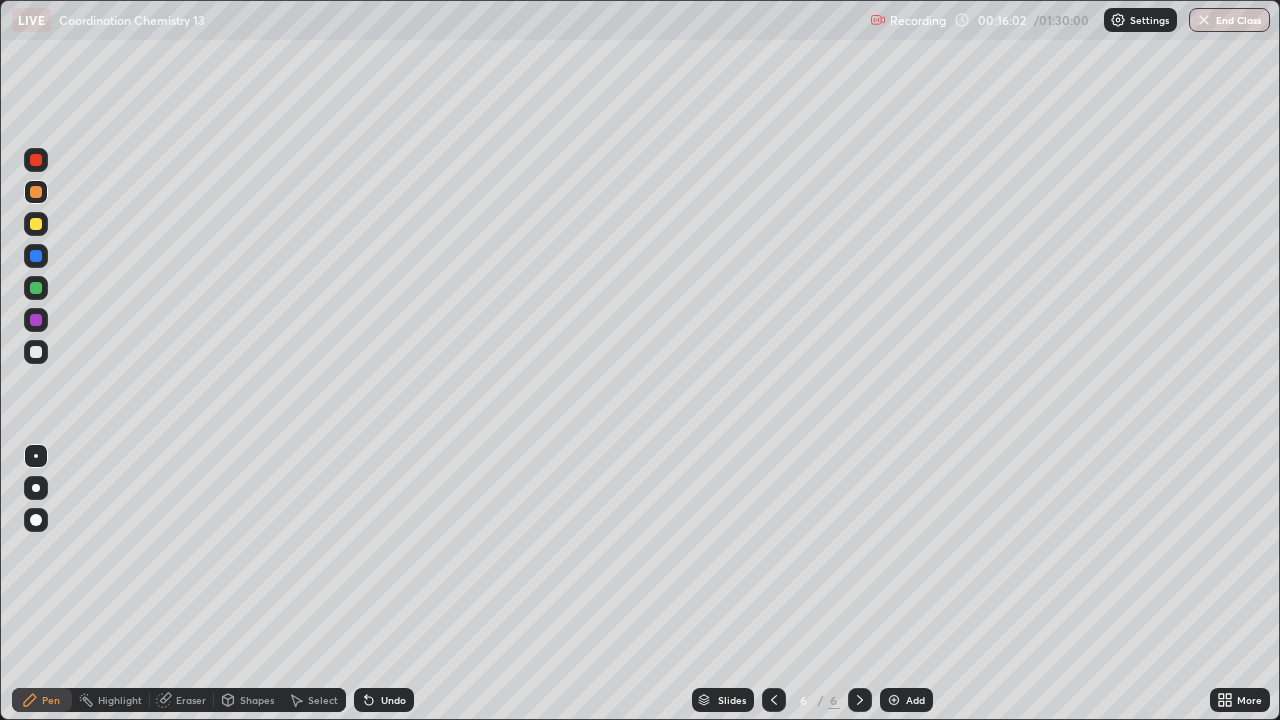 click at bounding box center (36, 352) 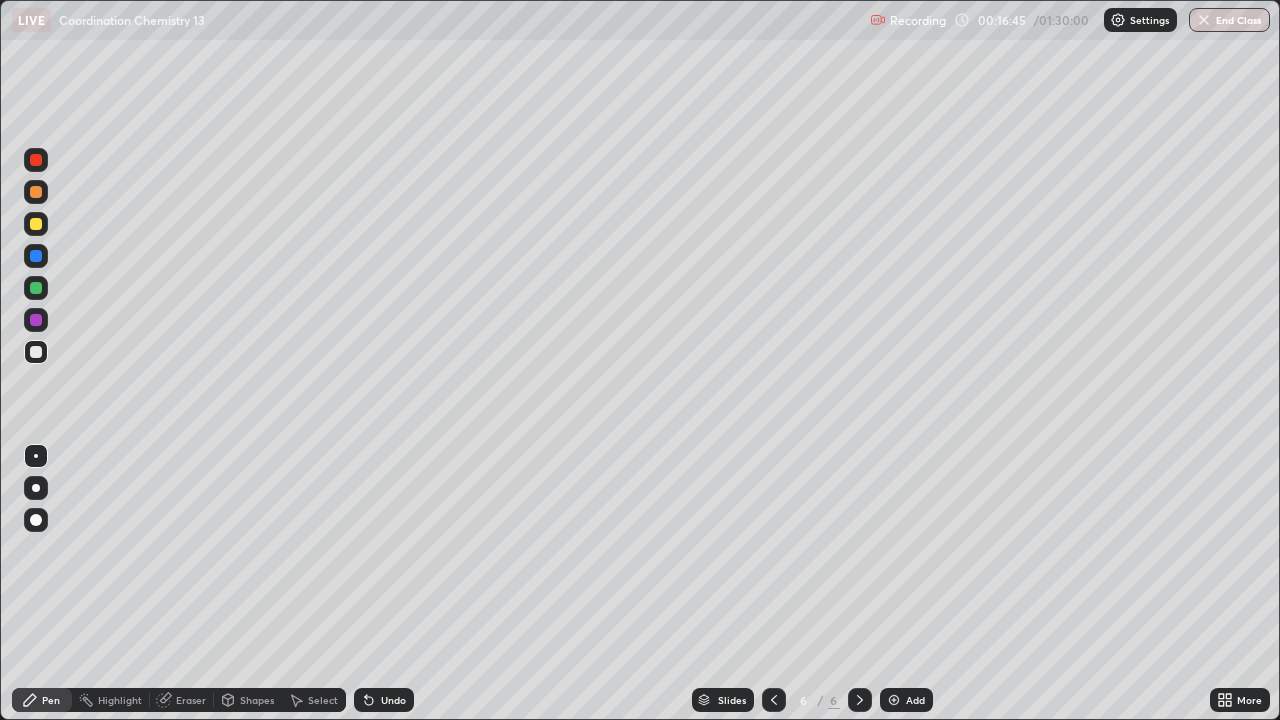 click 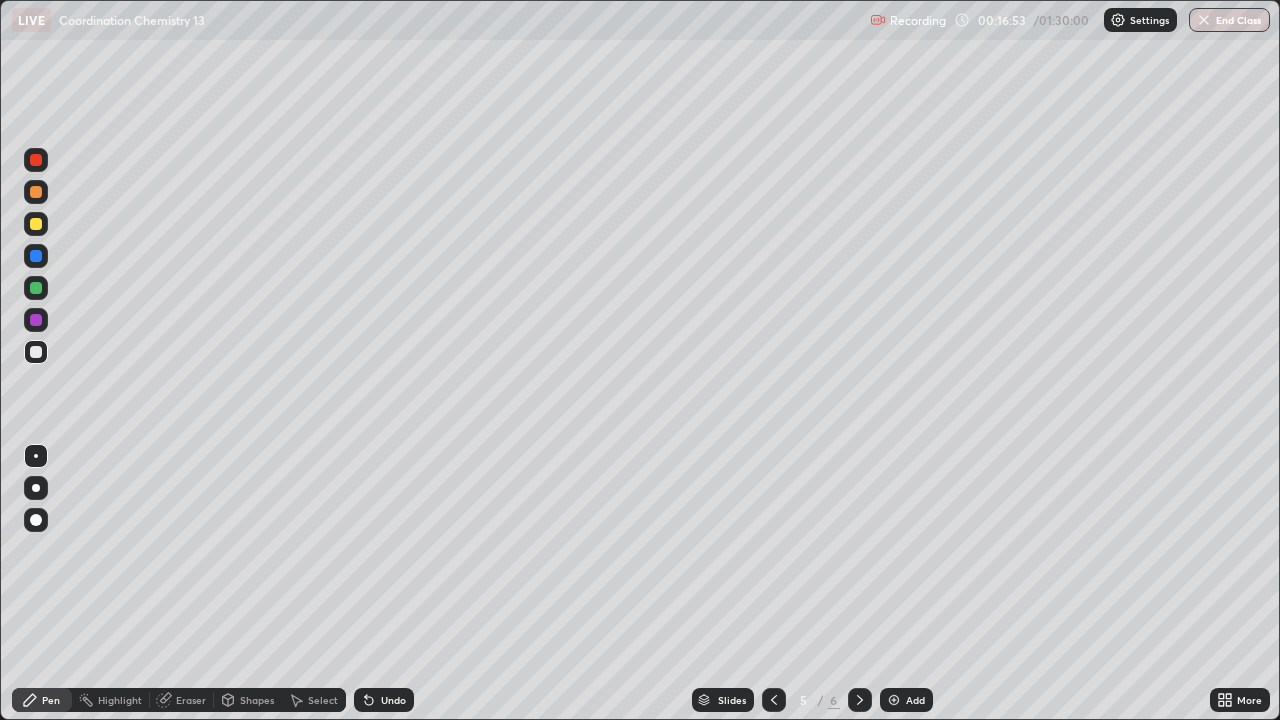 click 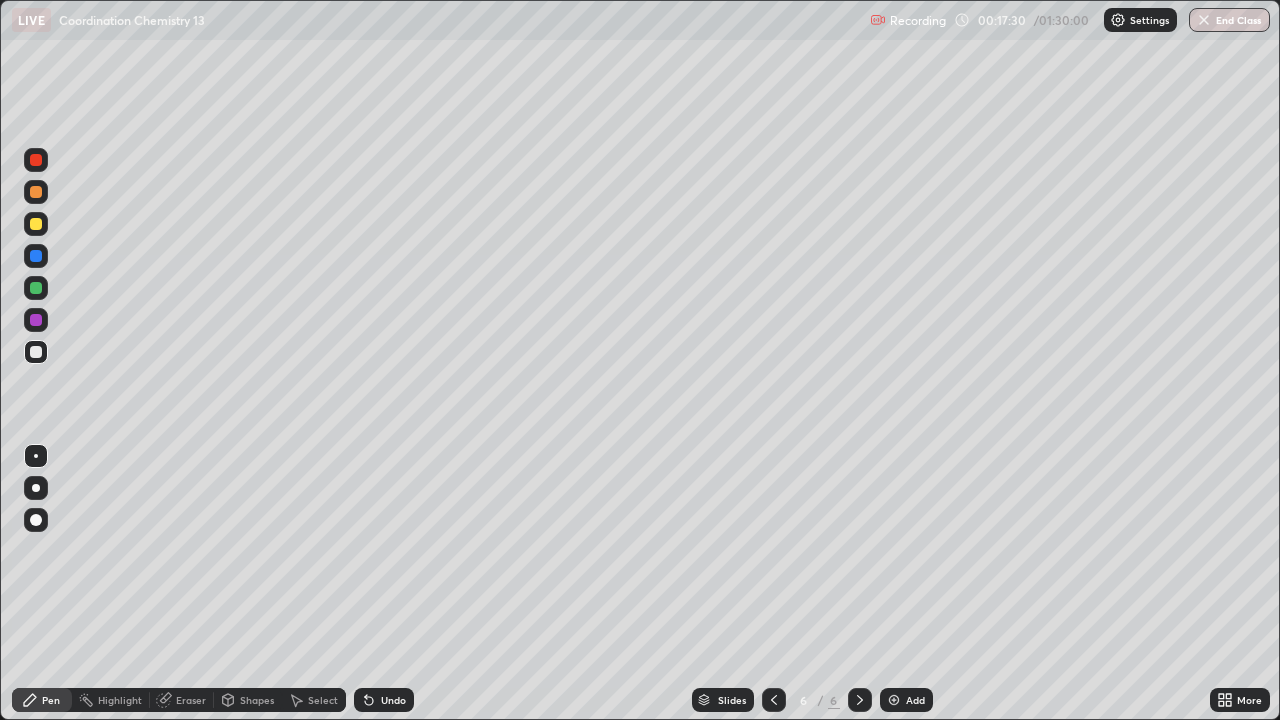 click at bounding box center (894, 700) 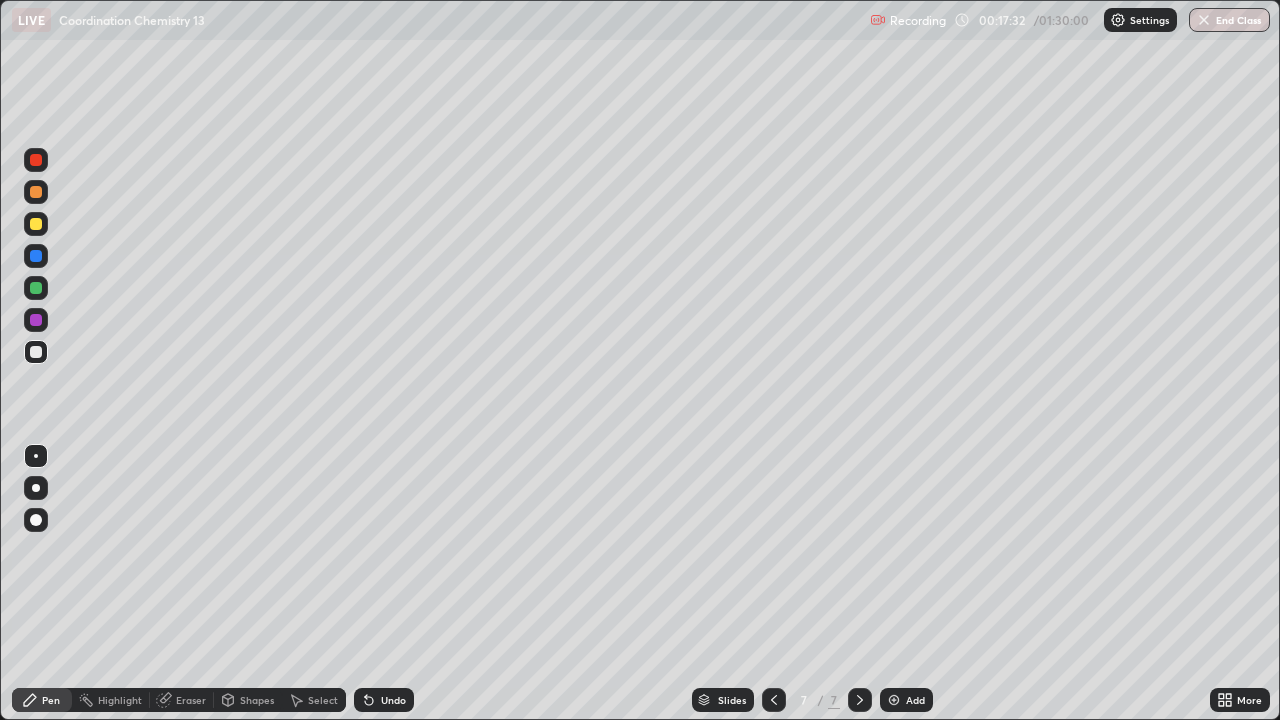 click at bounding box center (36, 192) 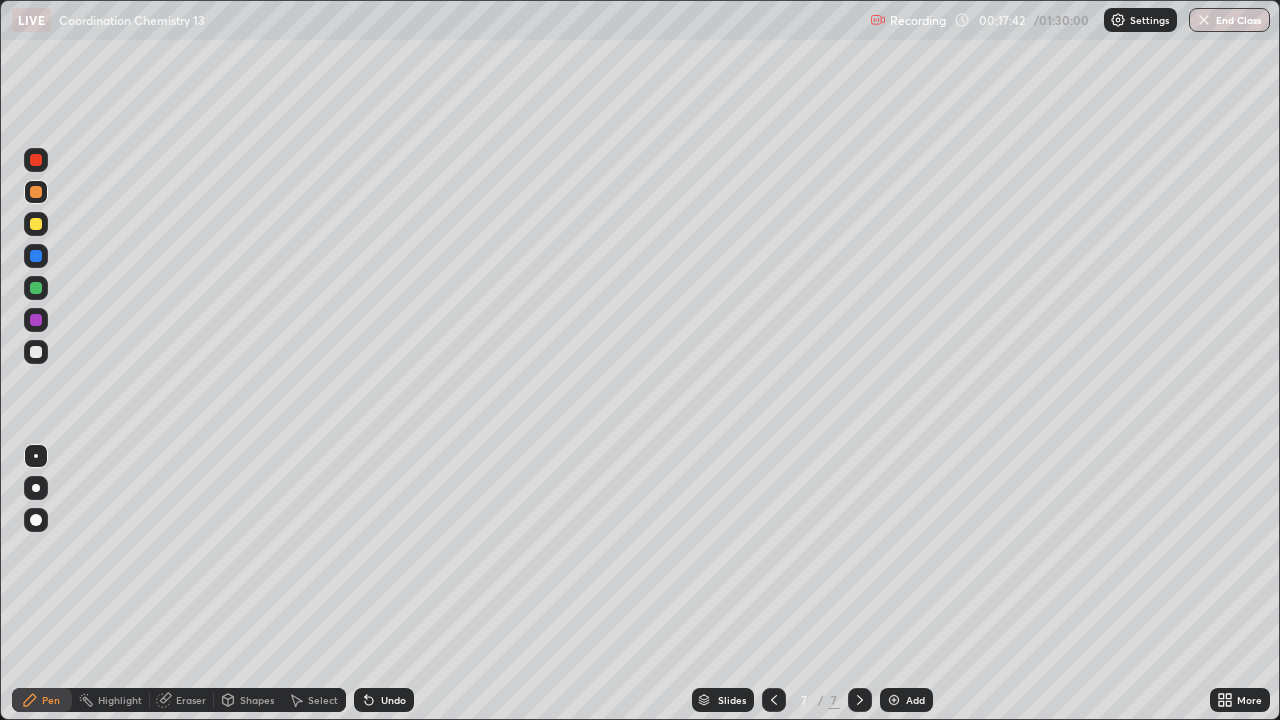 click at bounding box center [36, 352] 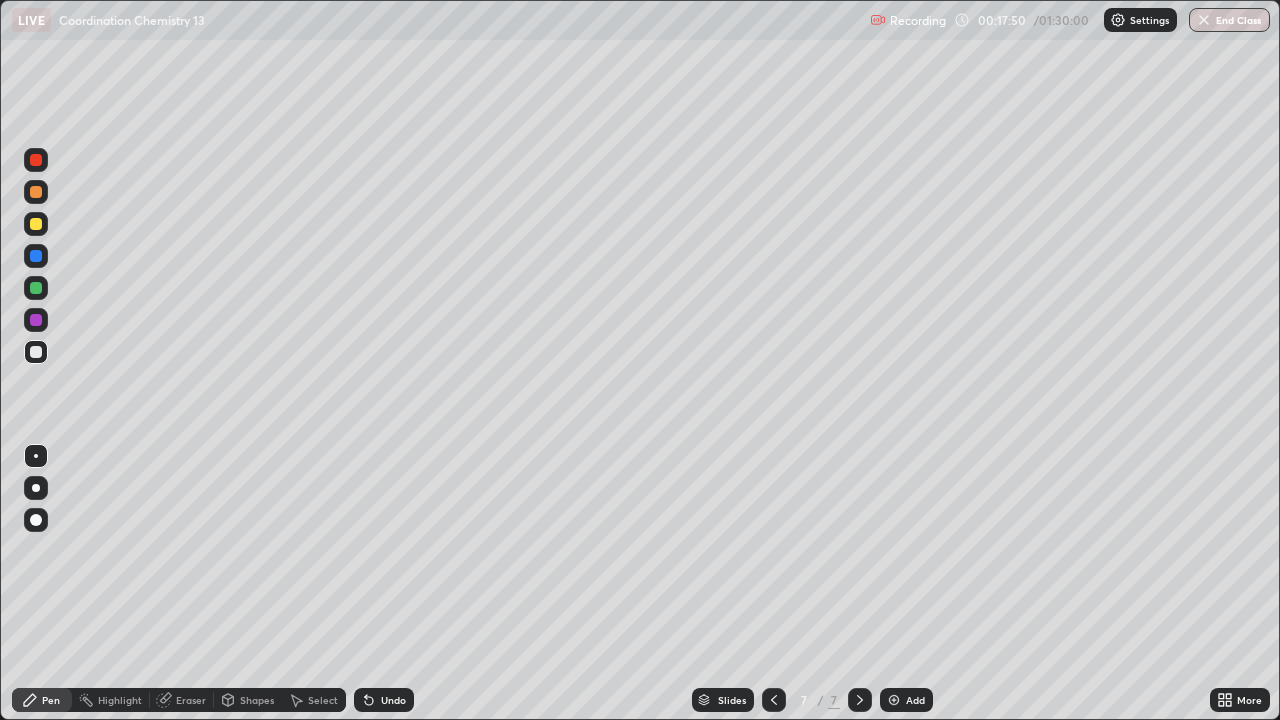 click at bounding box center (36, 288) 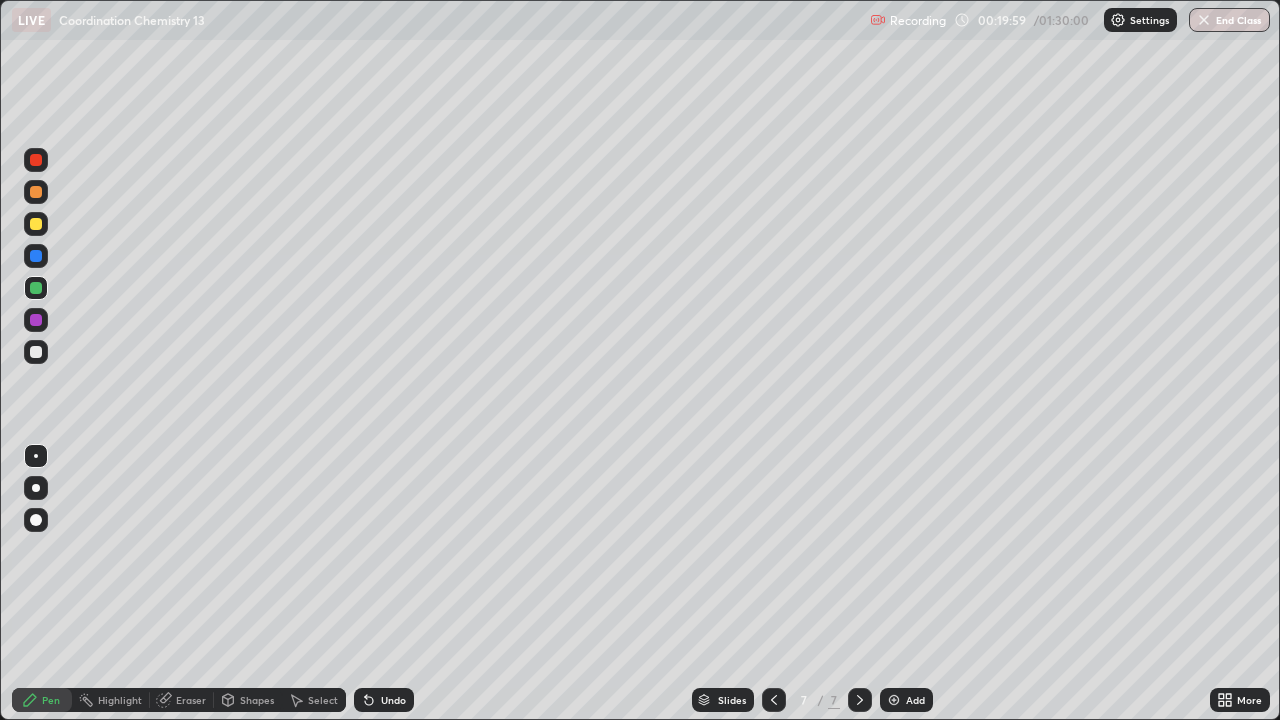 click at bounding box center [36, 352] 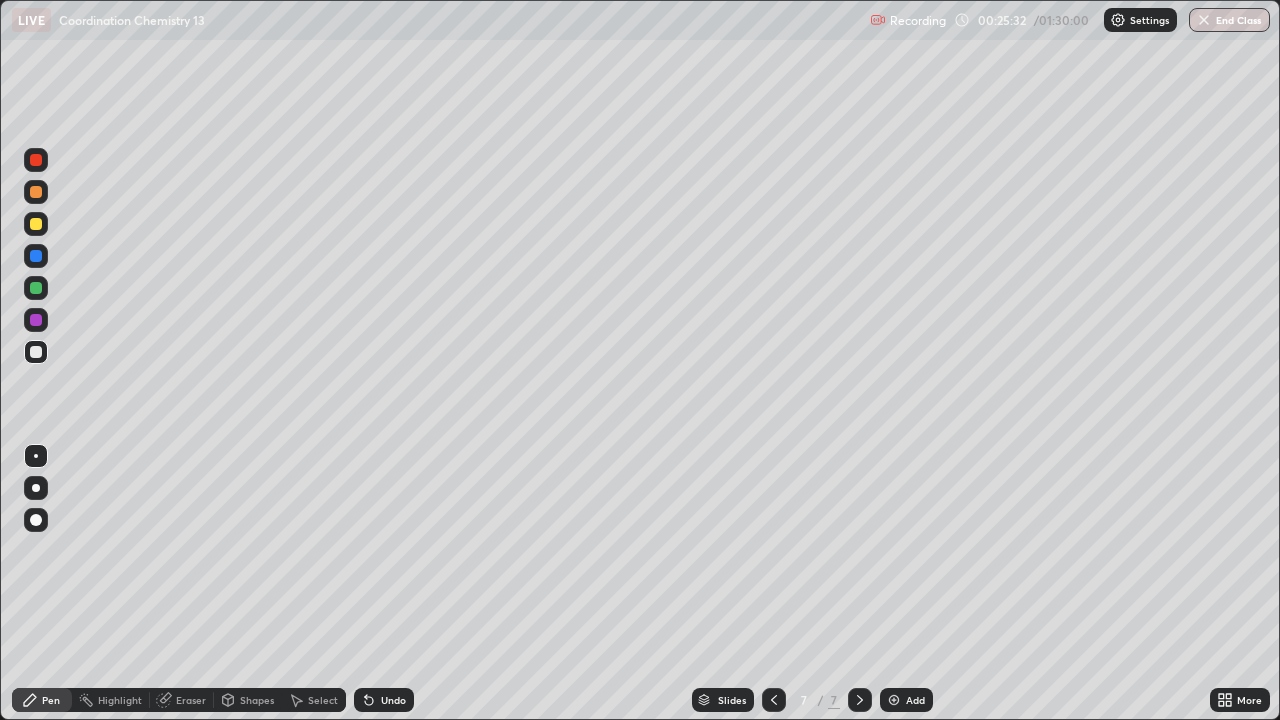 click at bounding box center [894, 700] 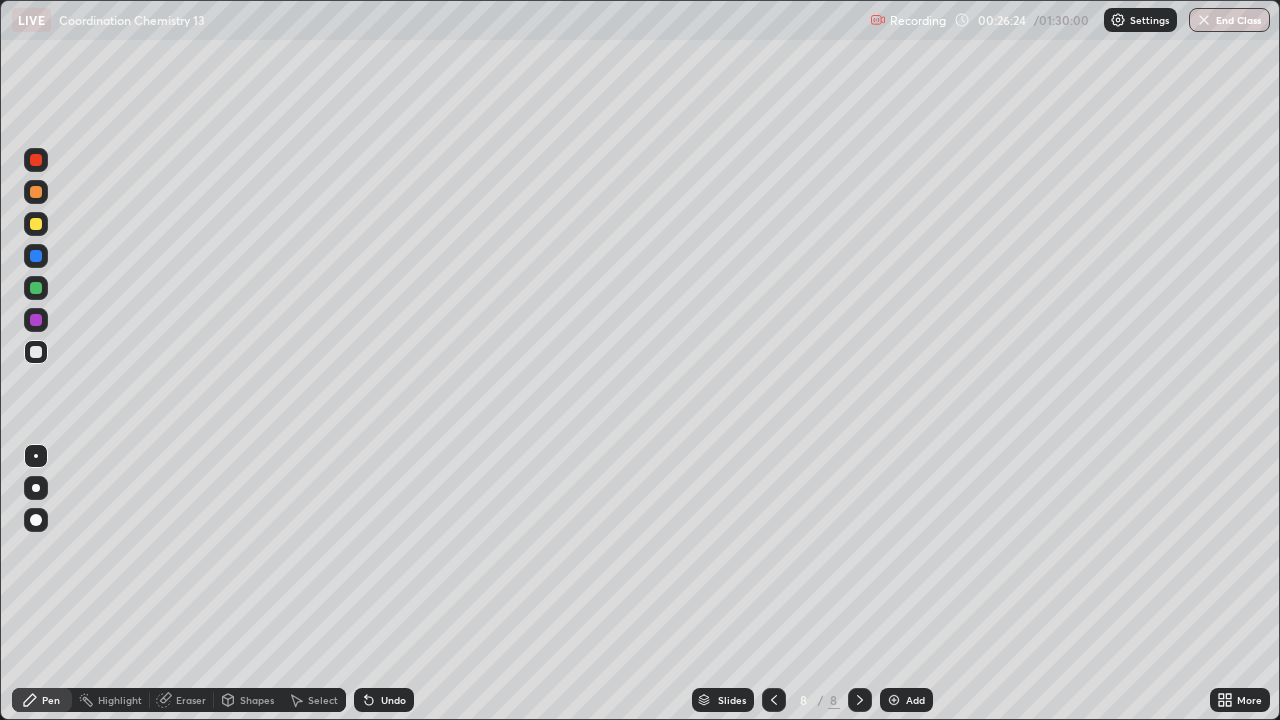 click at bounding box center [36, 352] 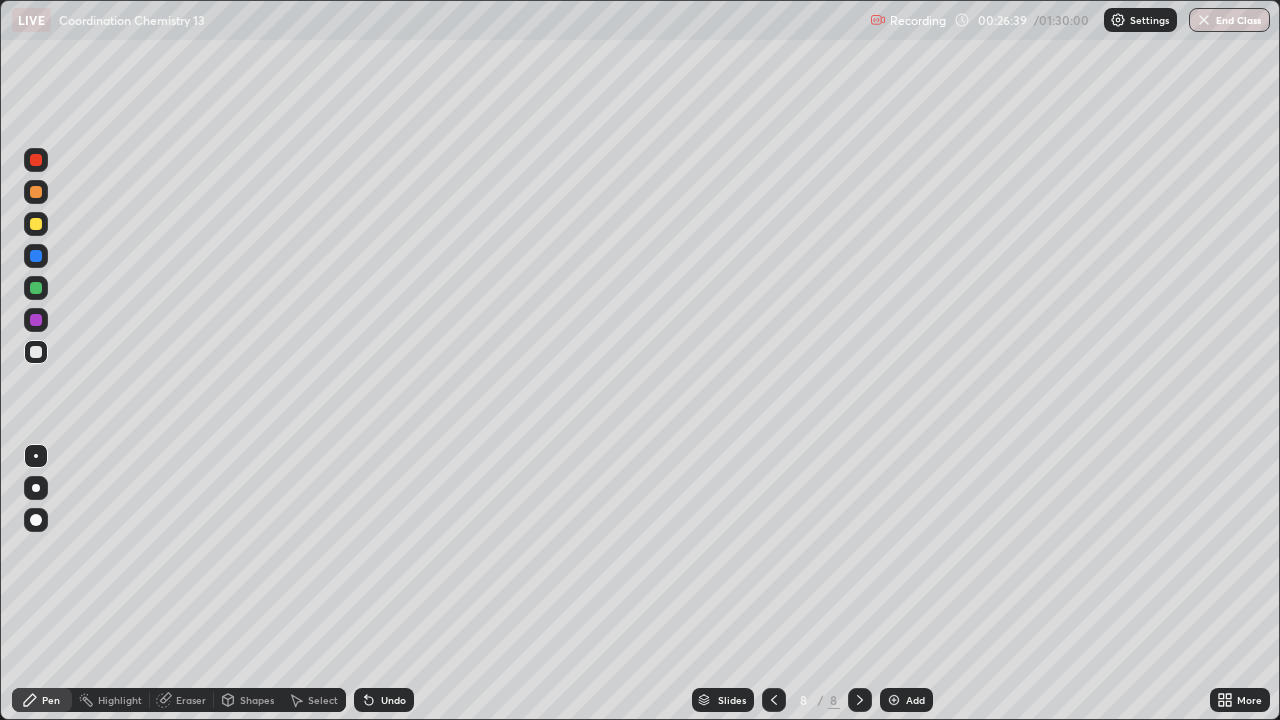 click at bounding box center [36, 288] 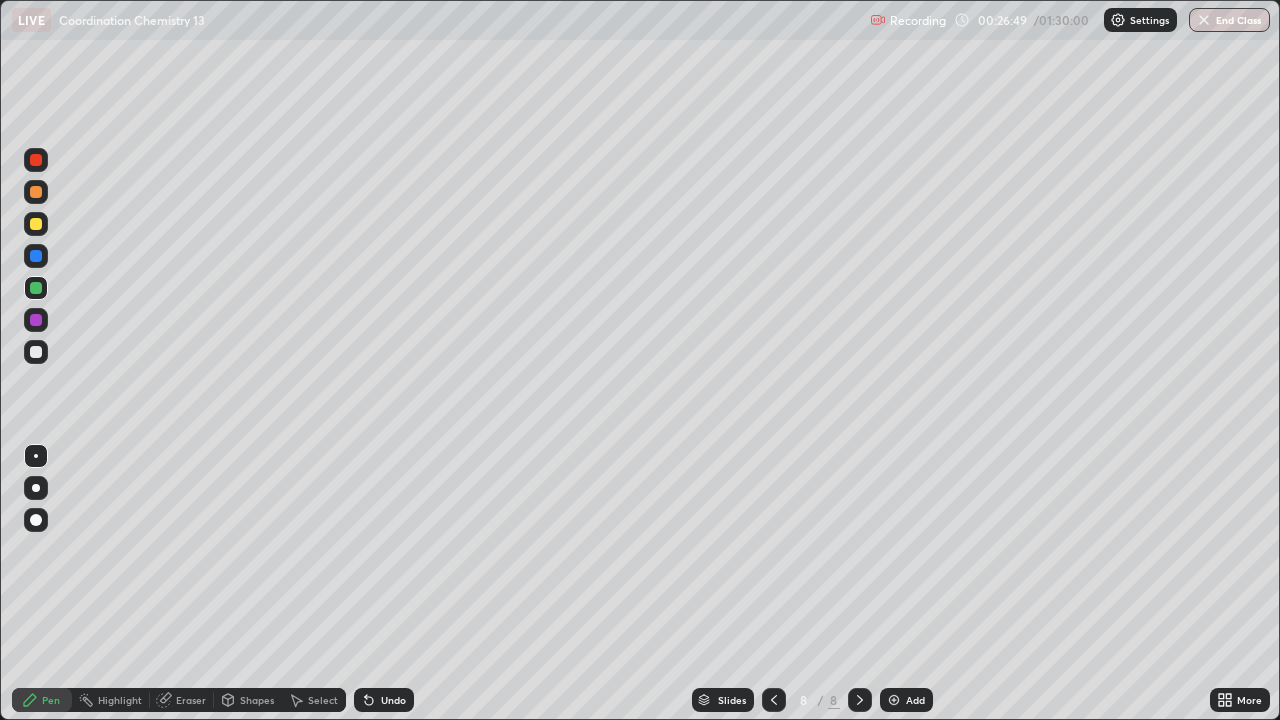click at bounding box center (36, 224) 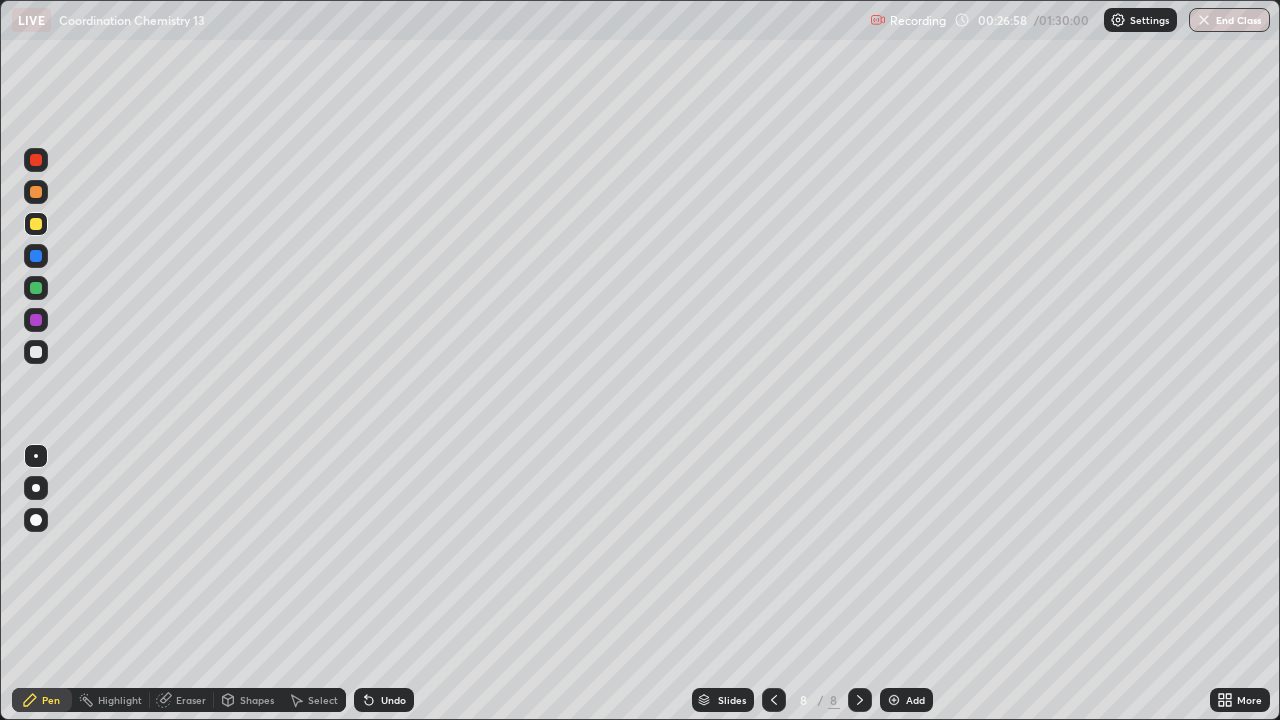 click at bounding box center (36, 192) 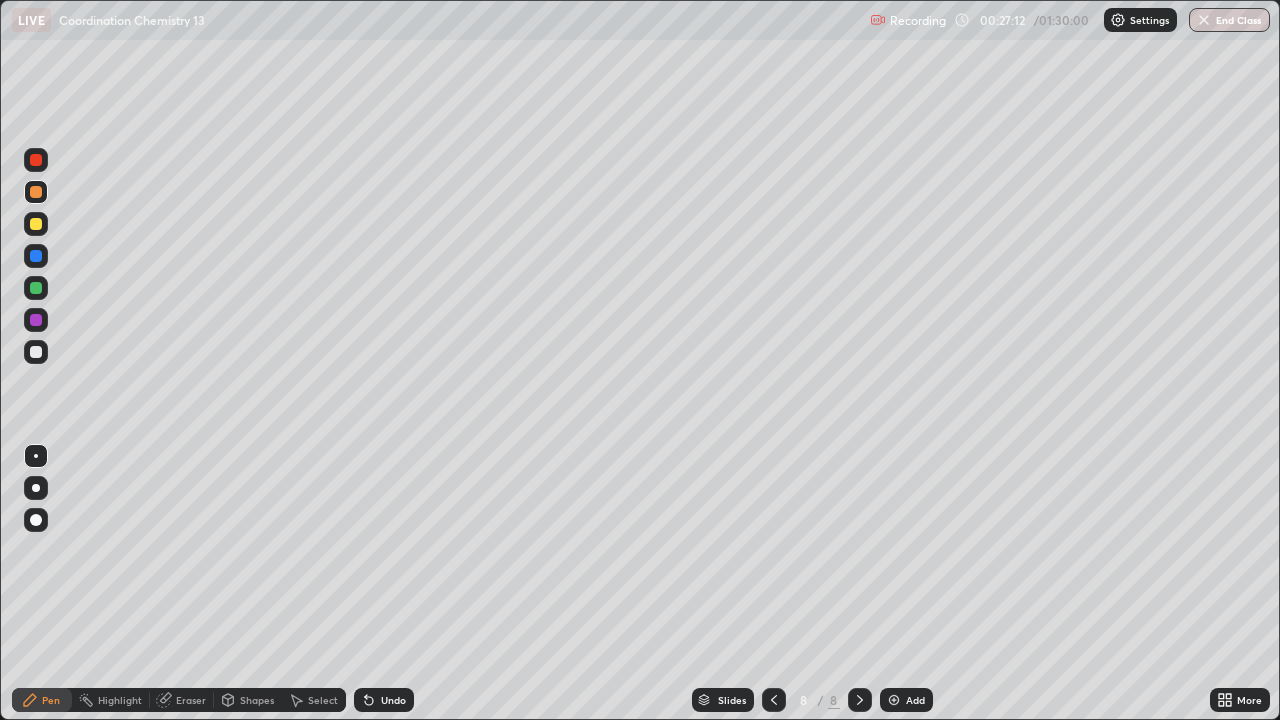 click at bounding box center (36, 320) 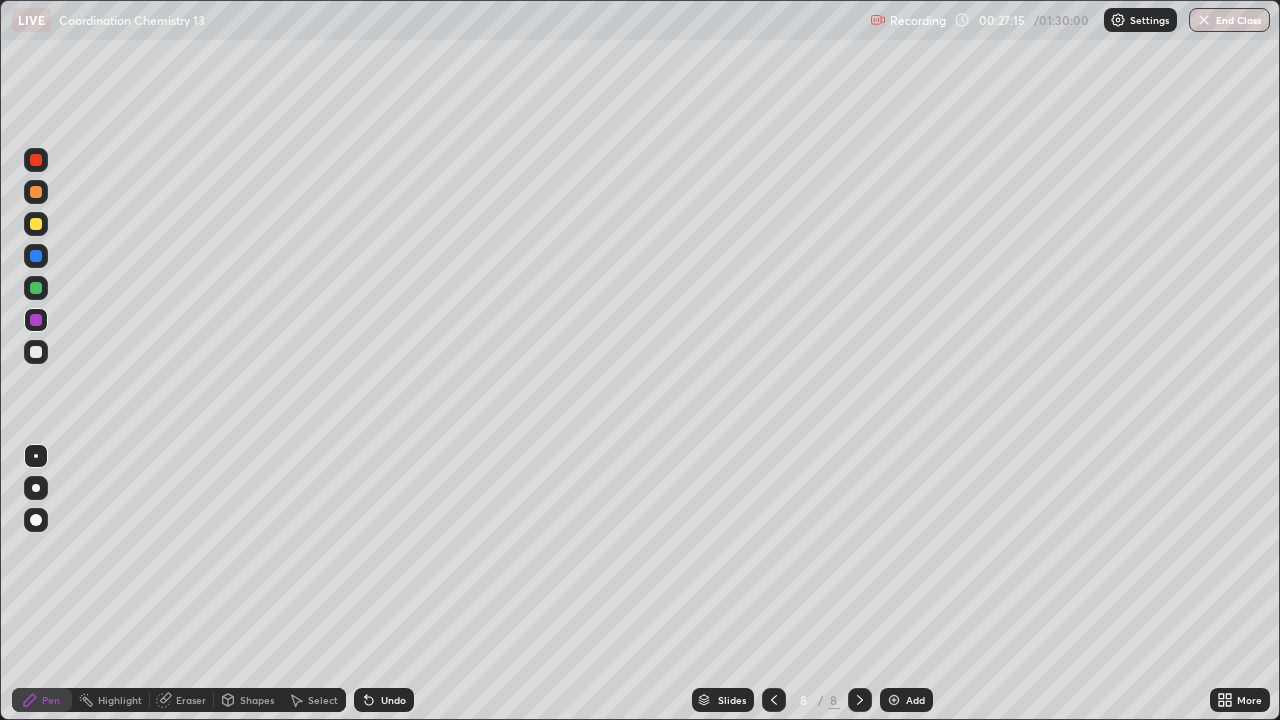 click 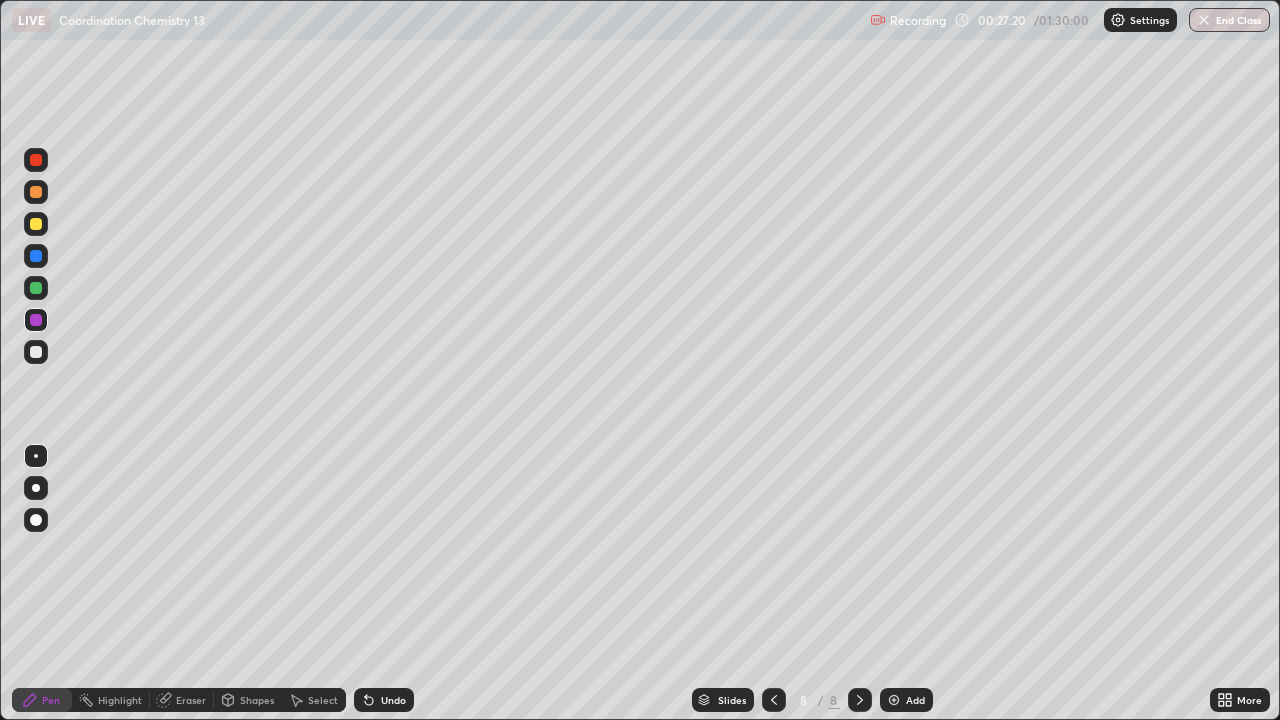 click at bounding box center (36, 288) 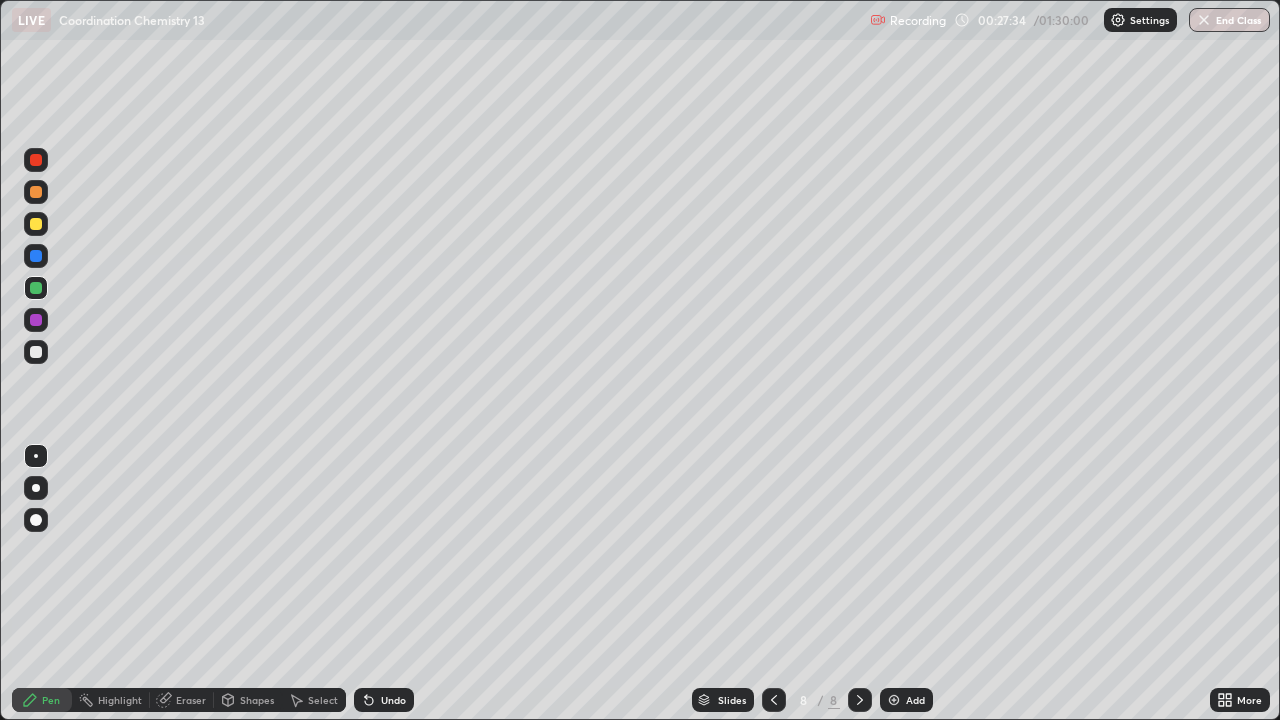 click at bounding box center [36, 352] 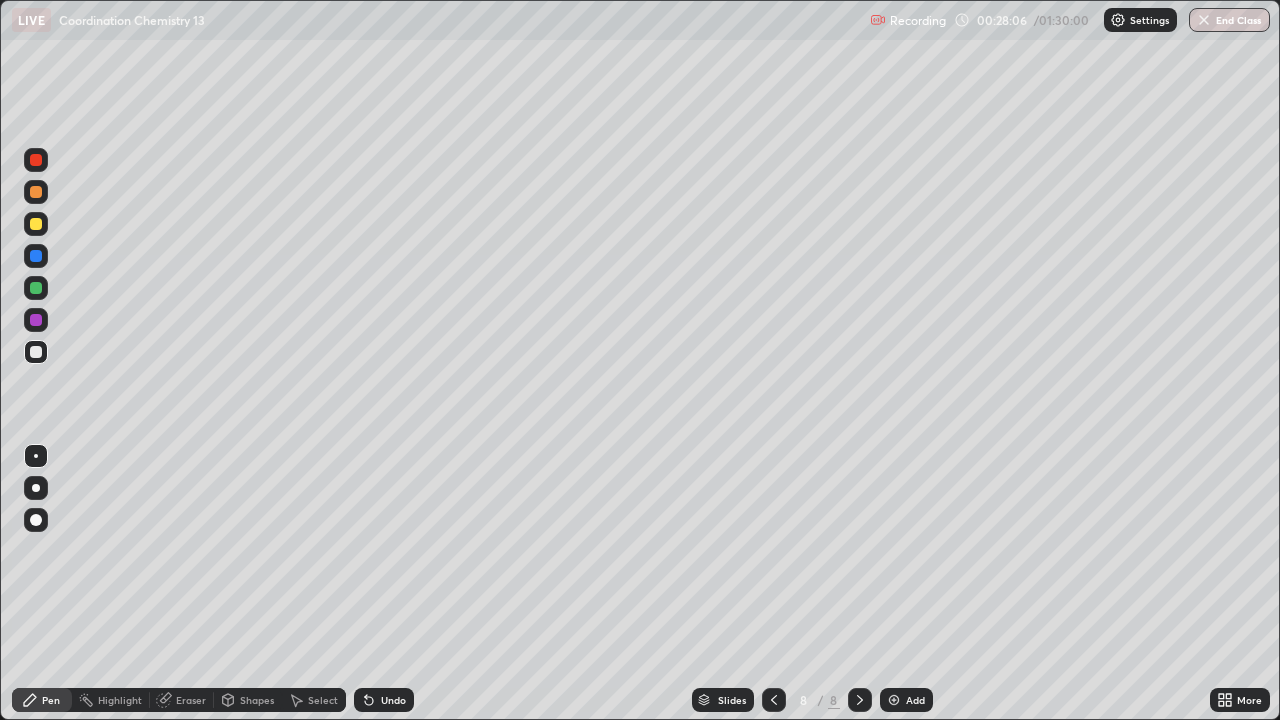 click at bounding box center (36, 320) 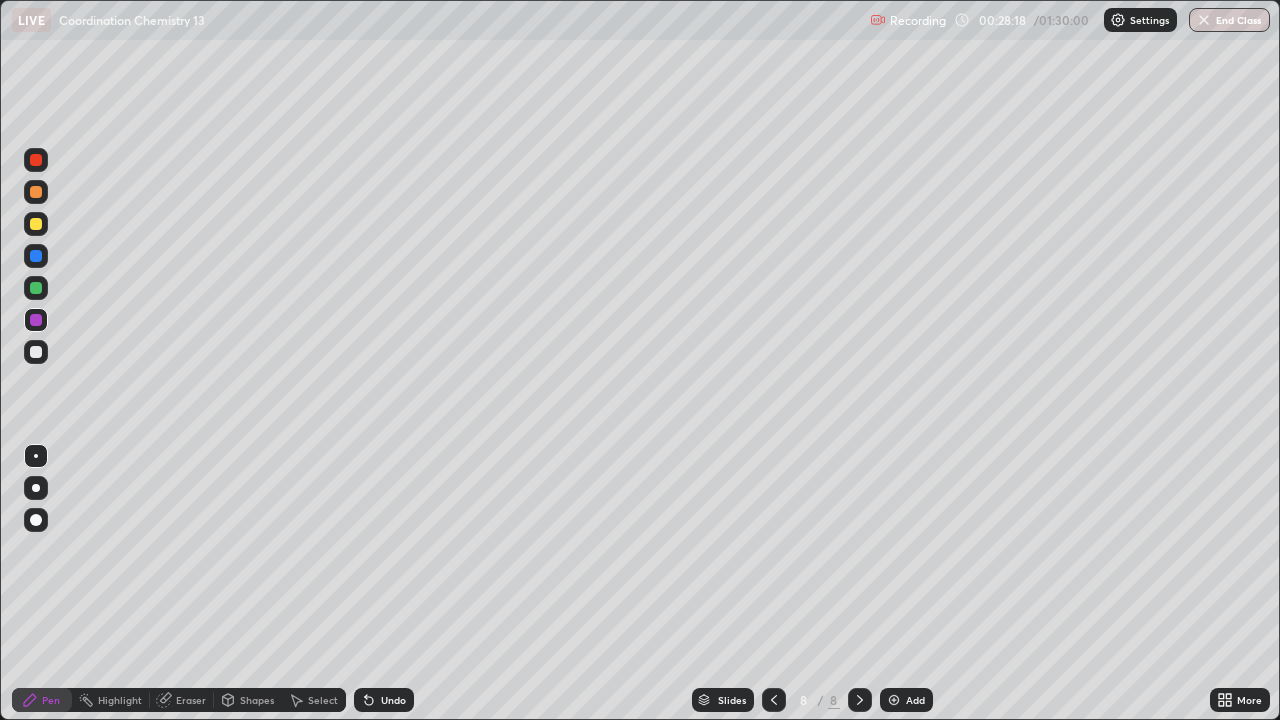 click at bounding box center [36, 288] 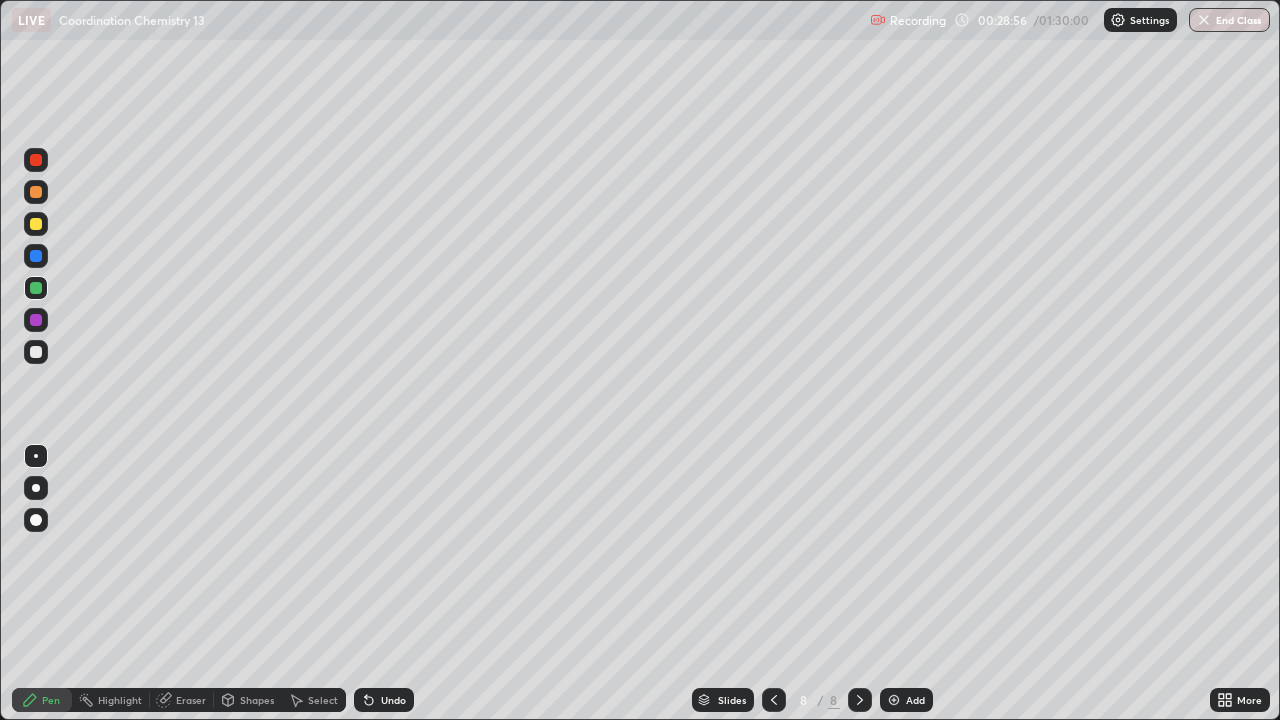 click at bounding box center (36, 224) 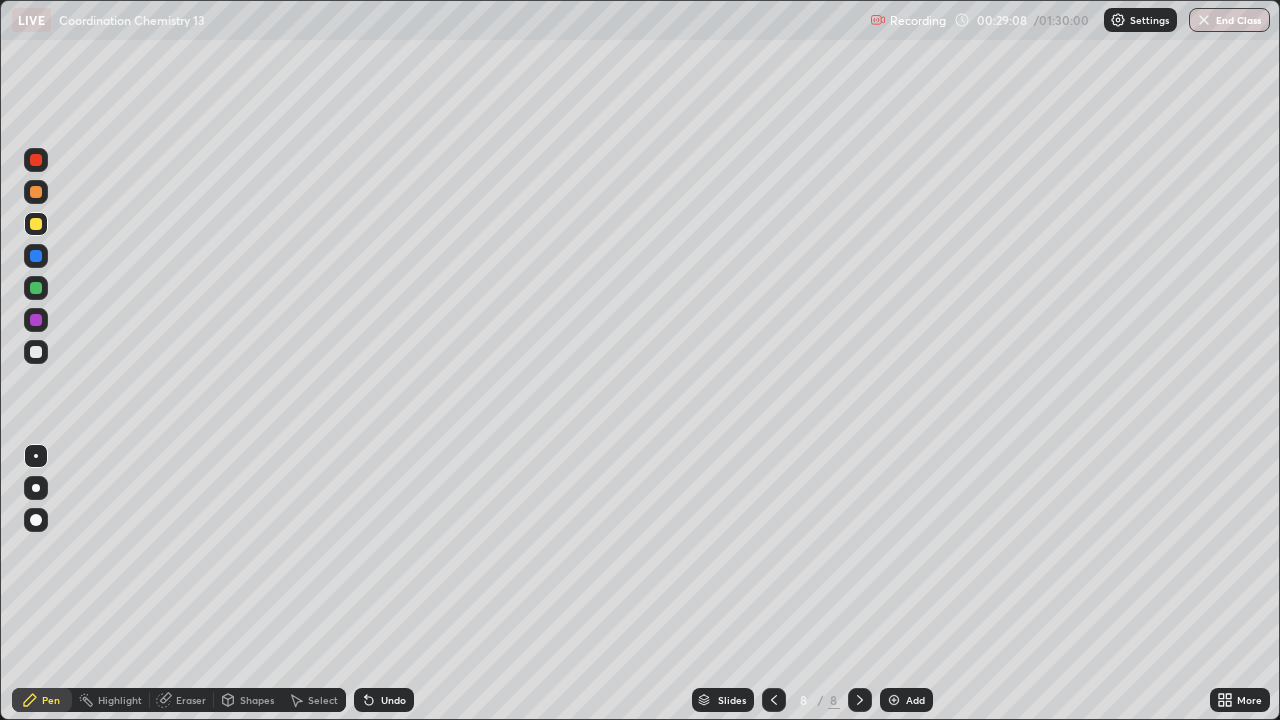 click at bounding box center [36, 320] 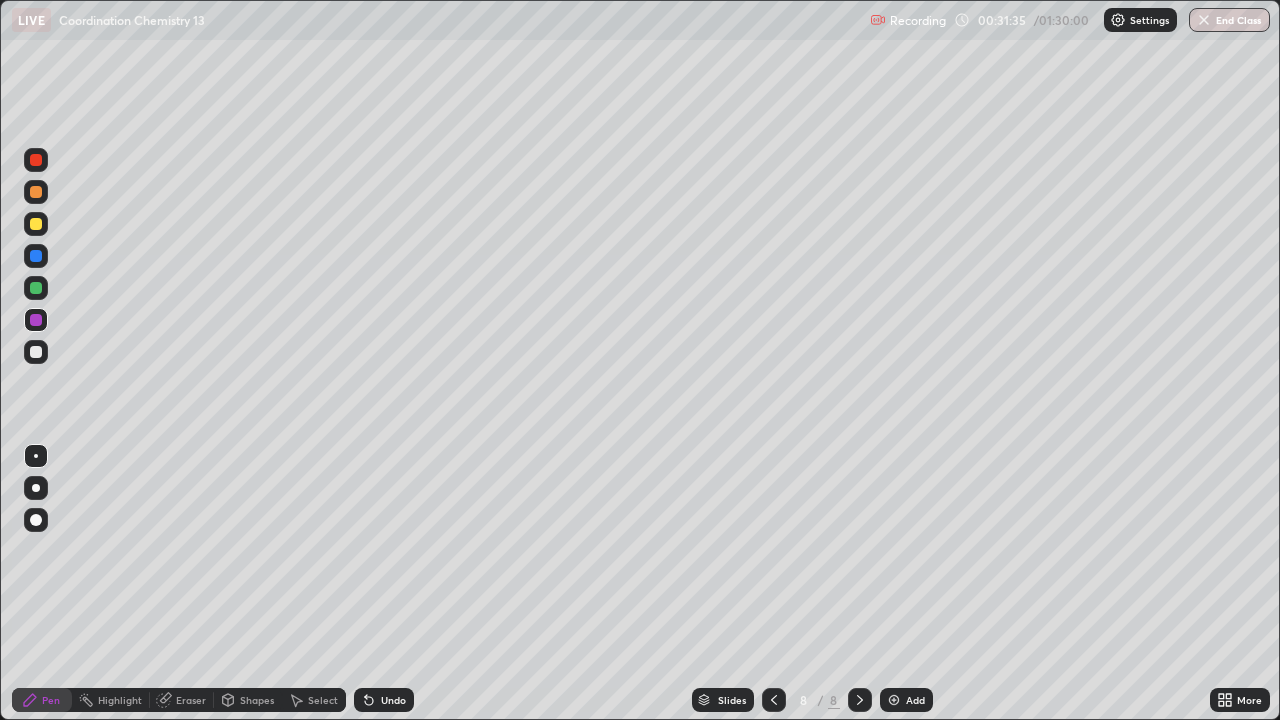 click at bounding box center (894, 700) 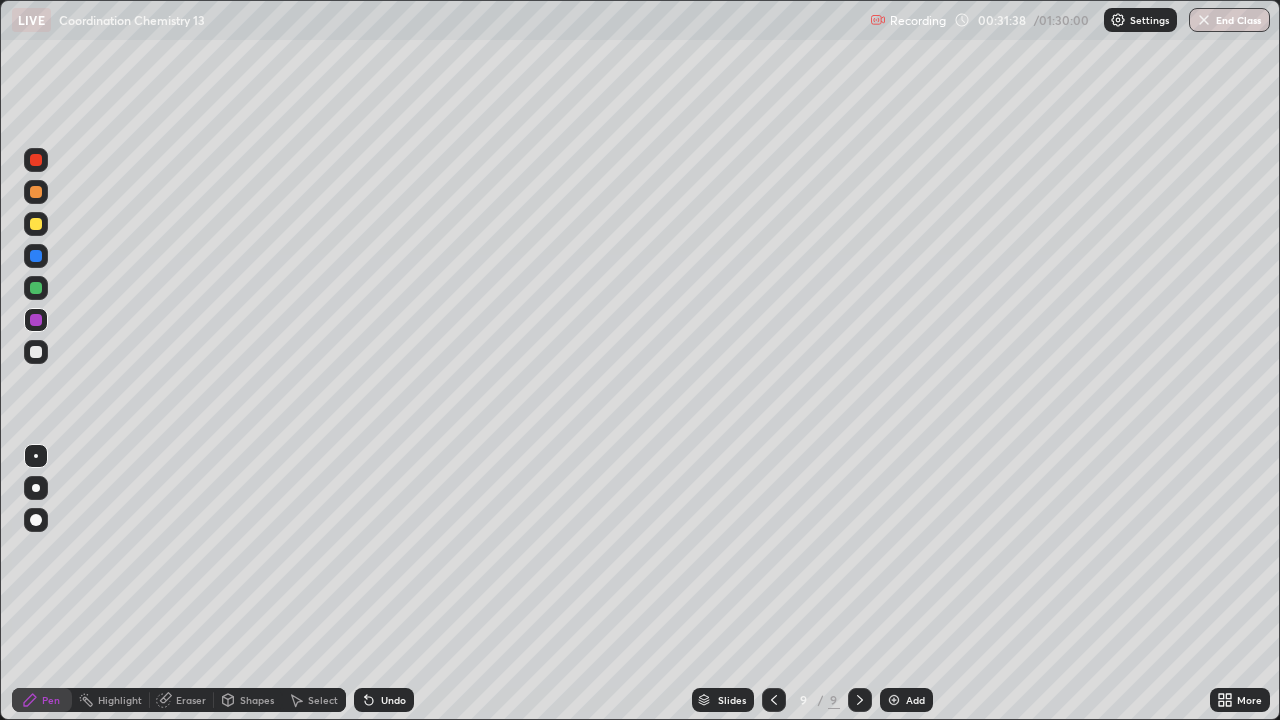 click at bounding box center [36, 352] 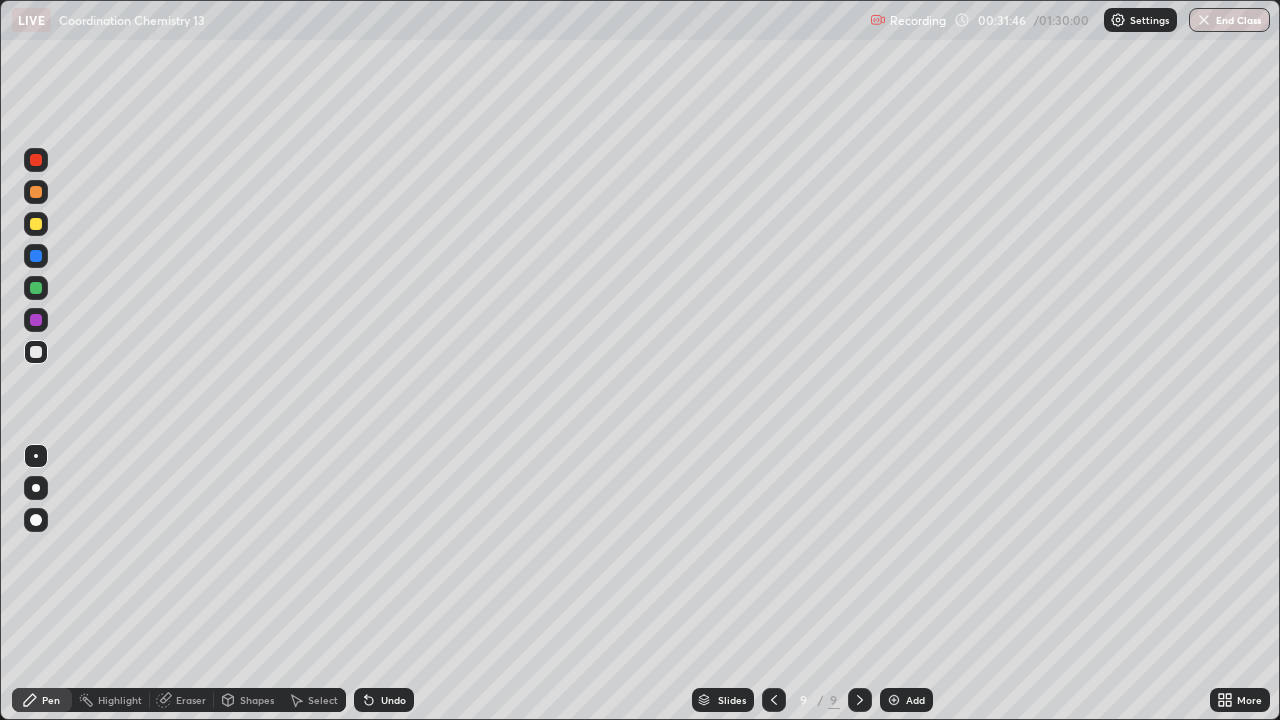 click at bounding box center [36, 352] 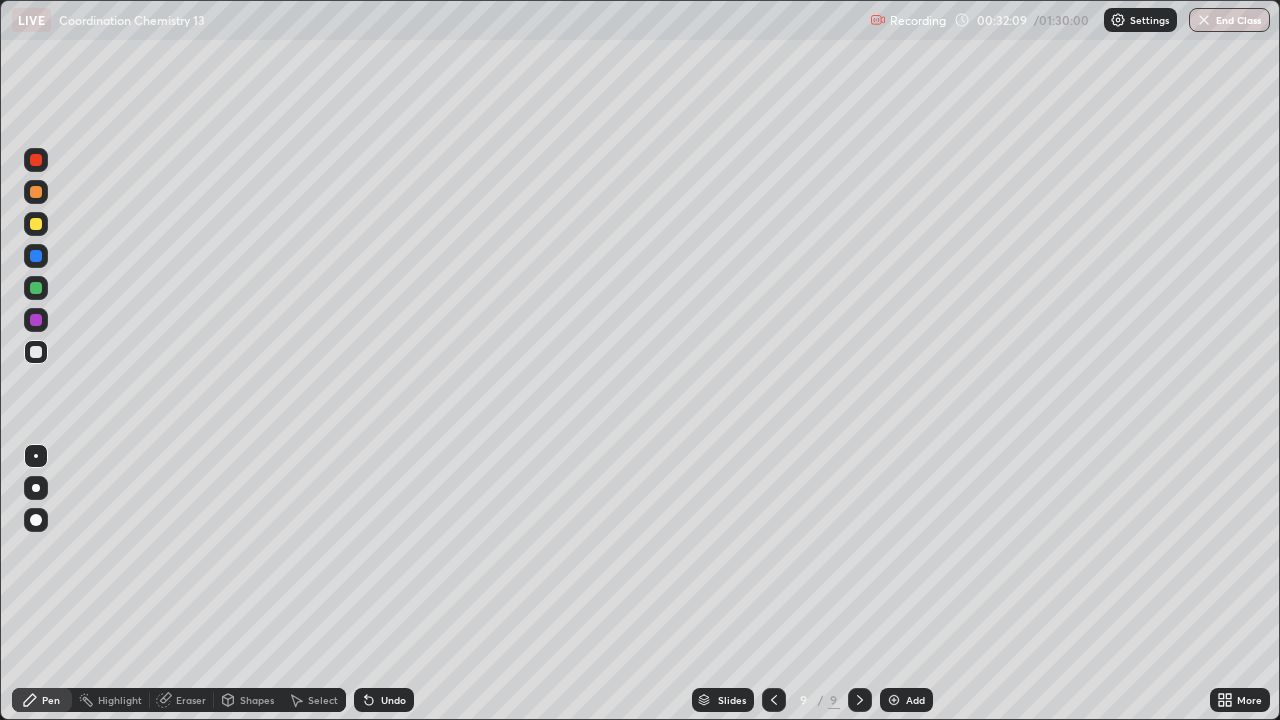 click at bounding box center [36, 352] 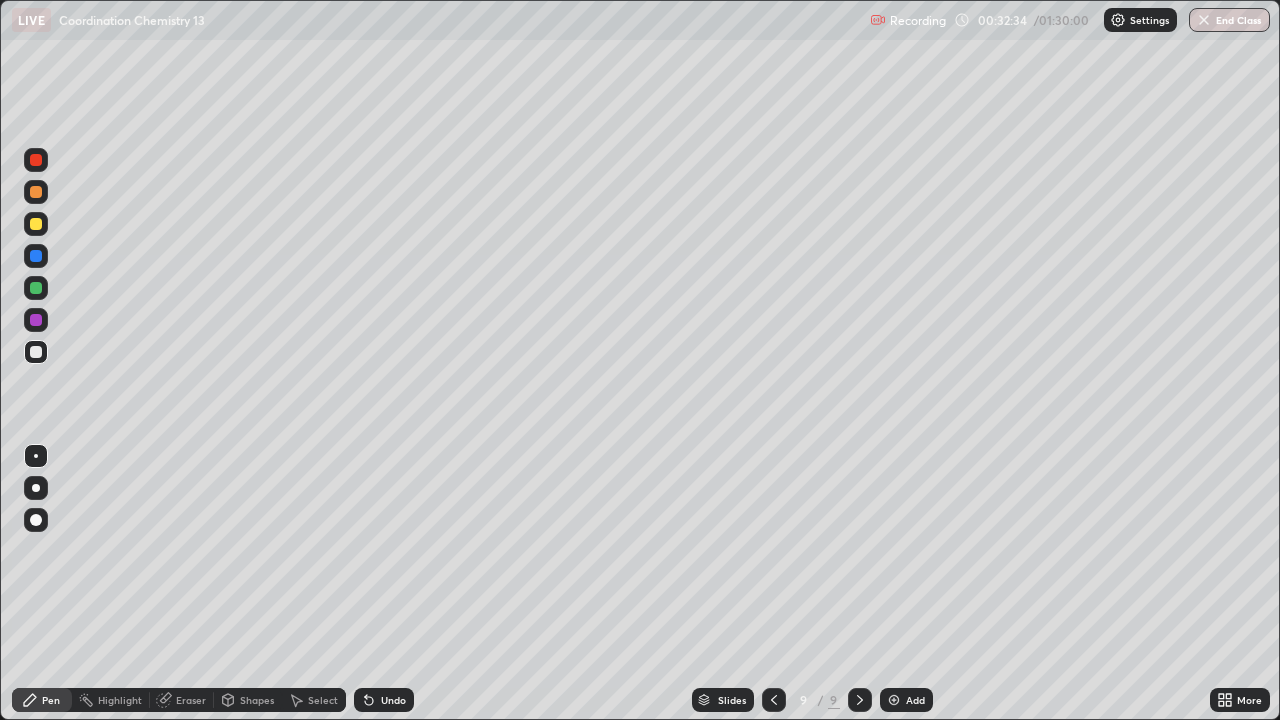 click 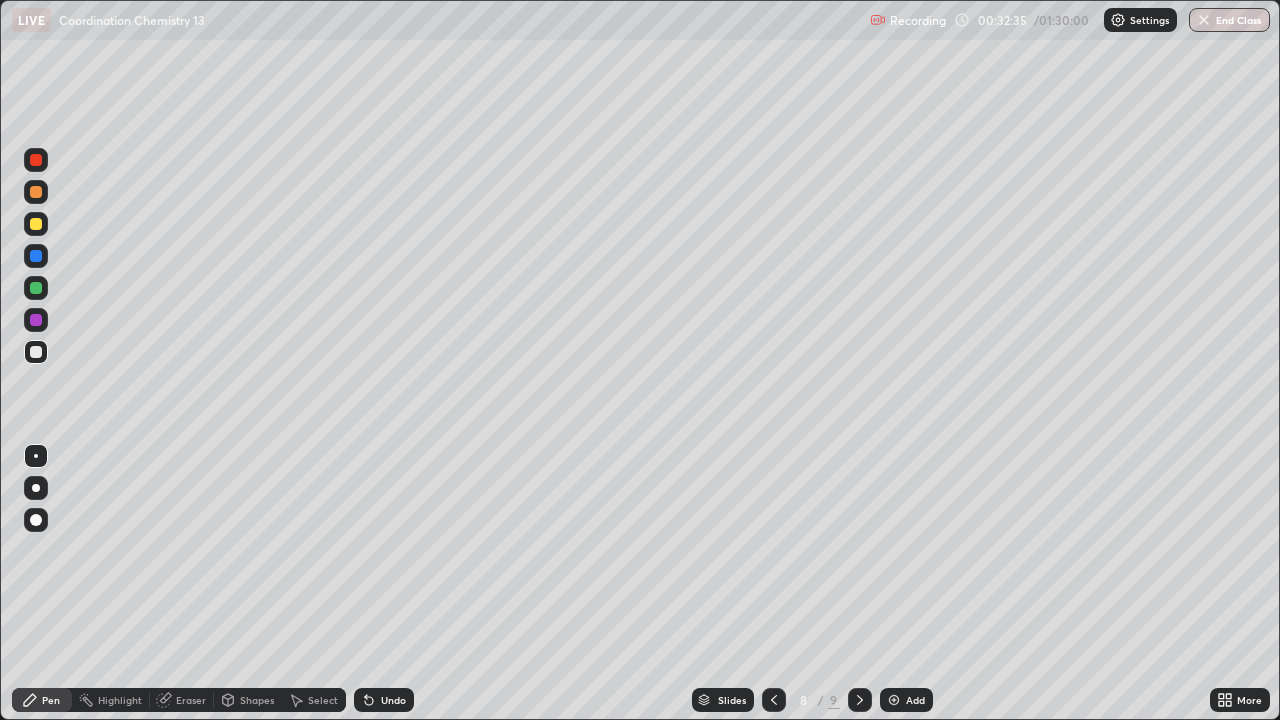 click at bounding box center [774, 700] 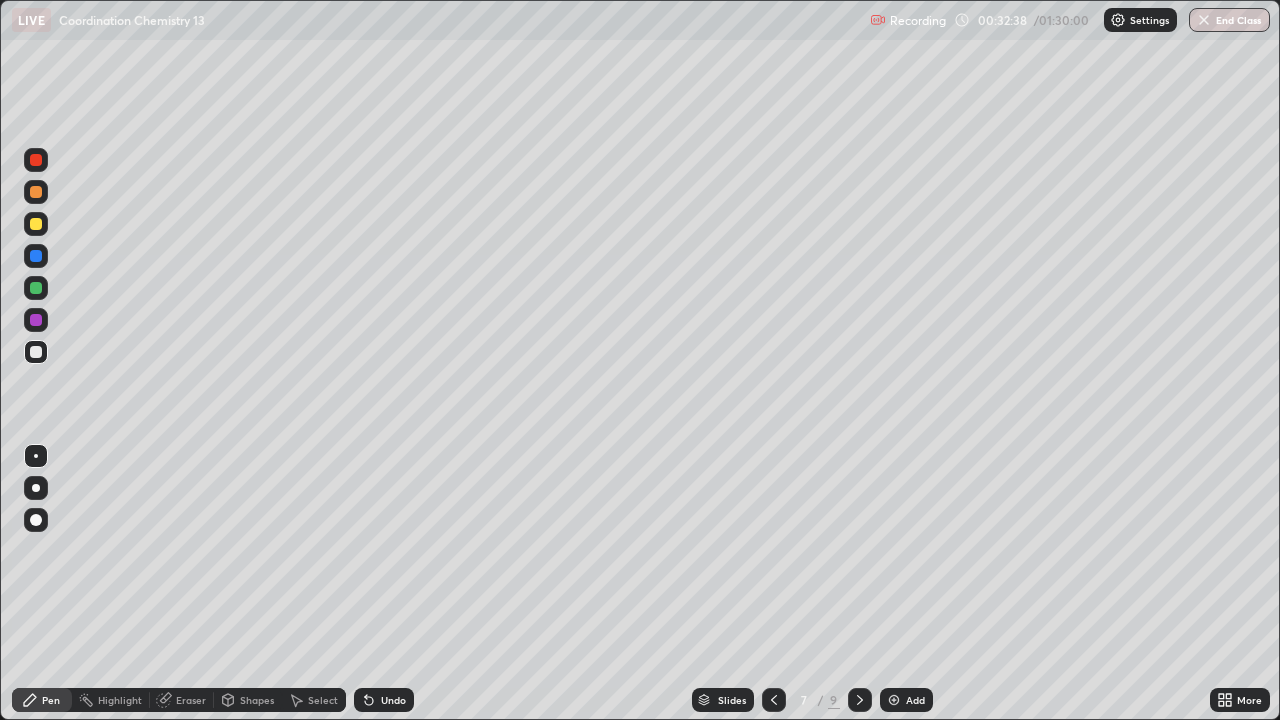 click at bounding box center [36, 352] 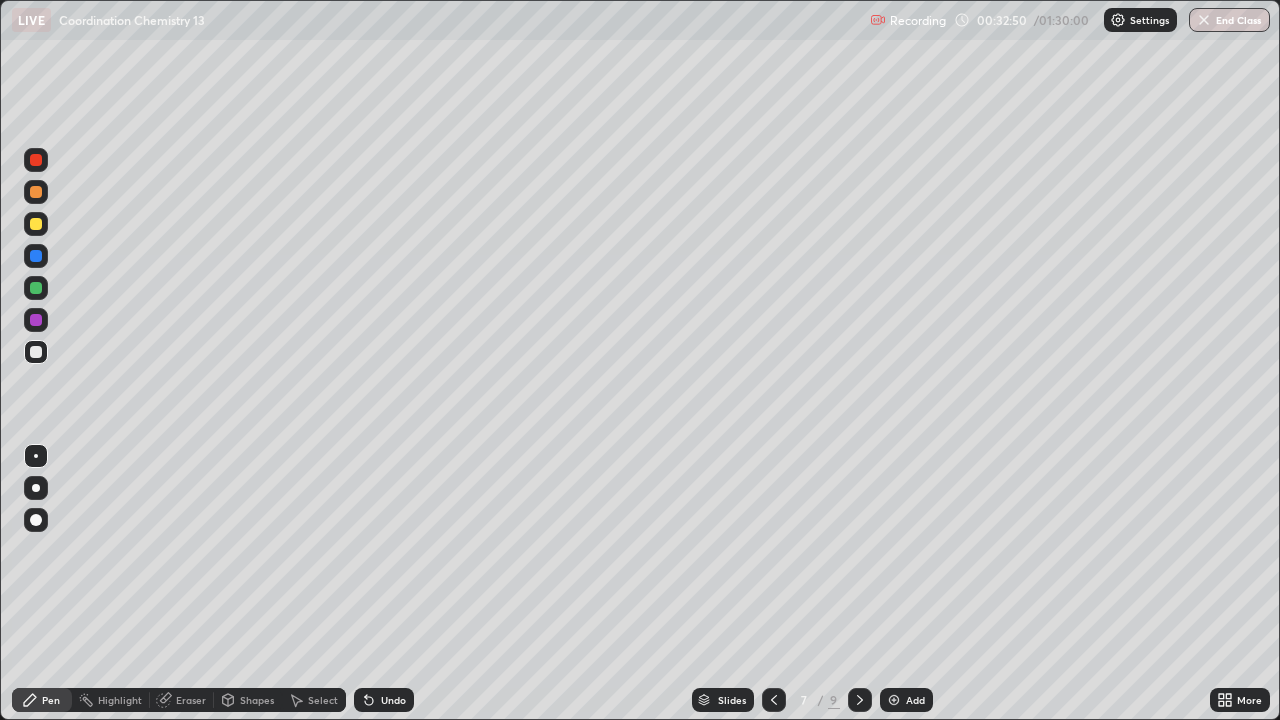 click at bounding box center (36, 288) 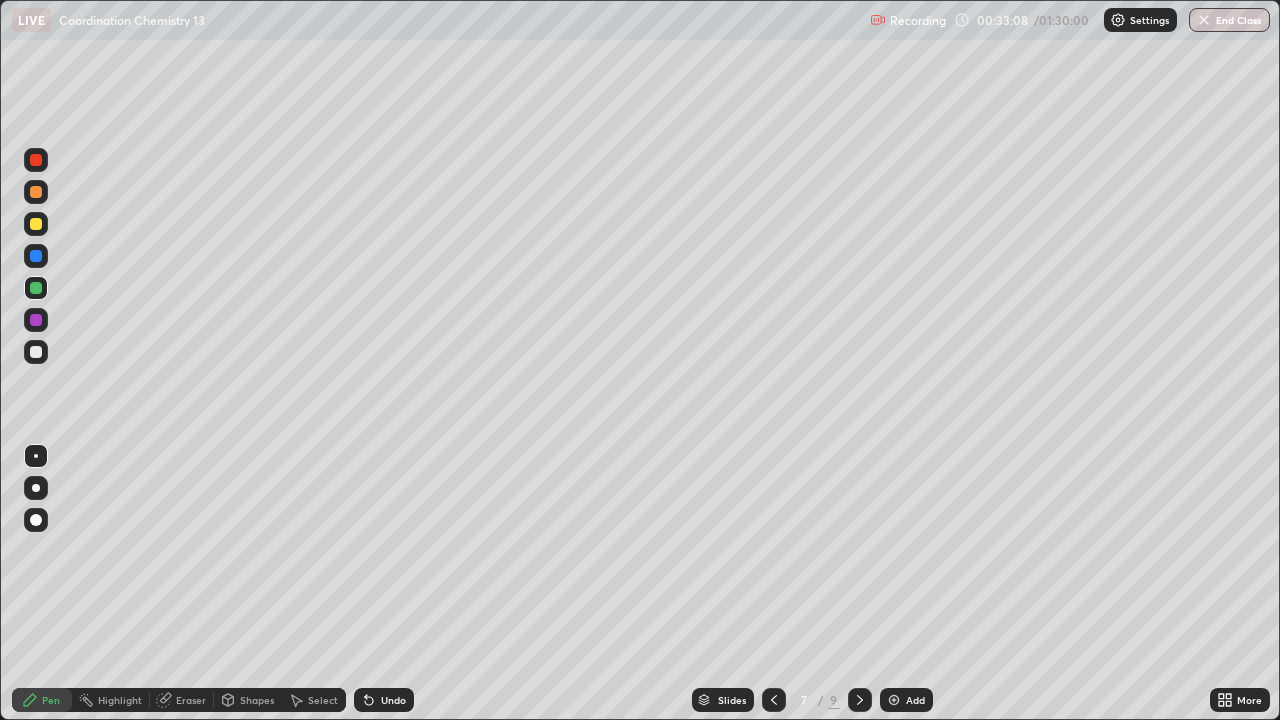 click 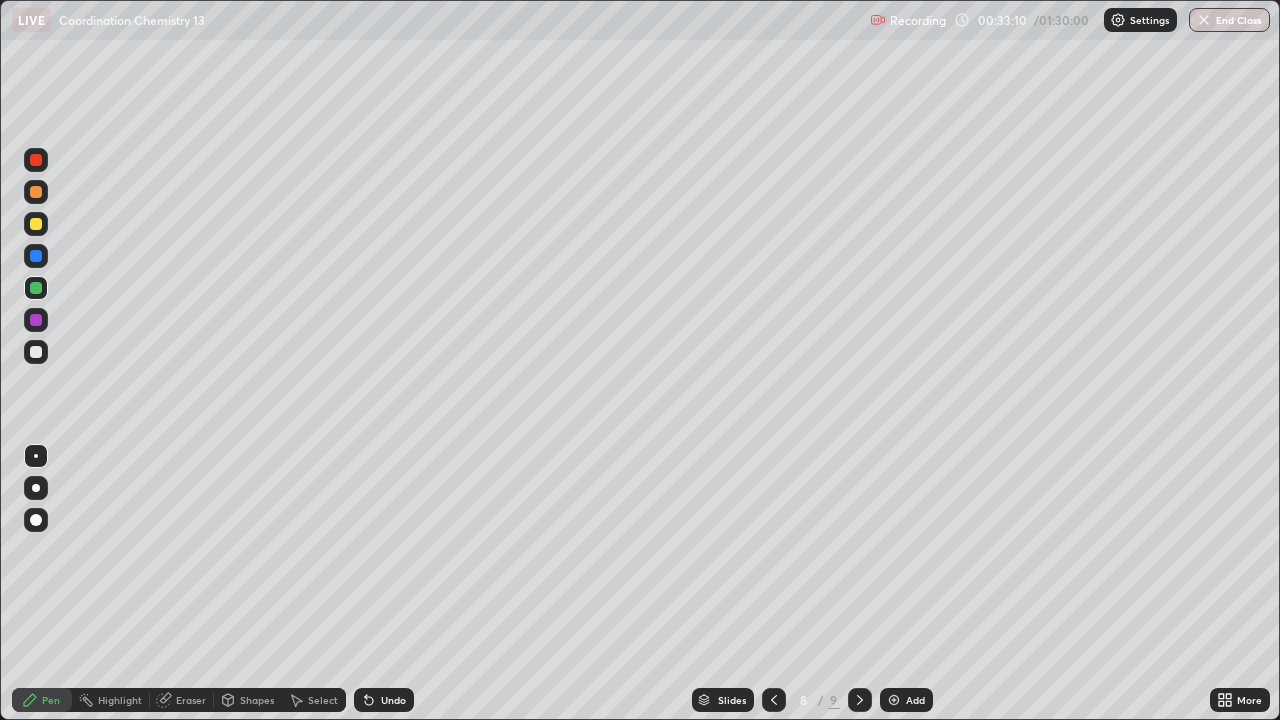 click 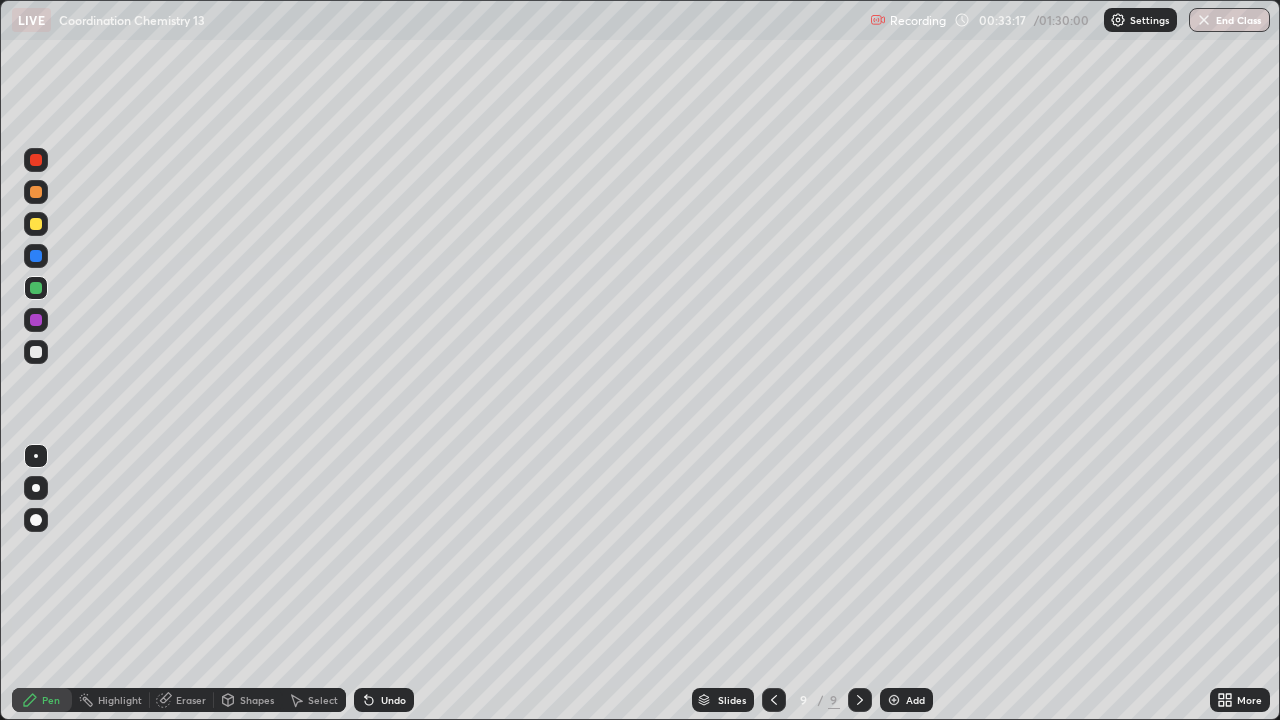 click at bounding box center (36, 352) 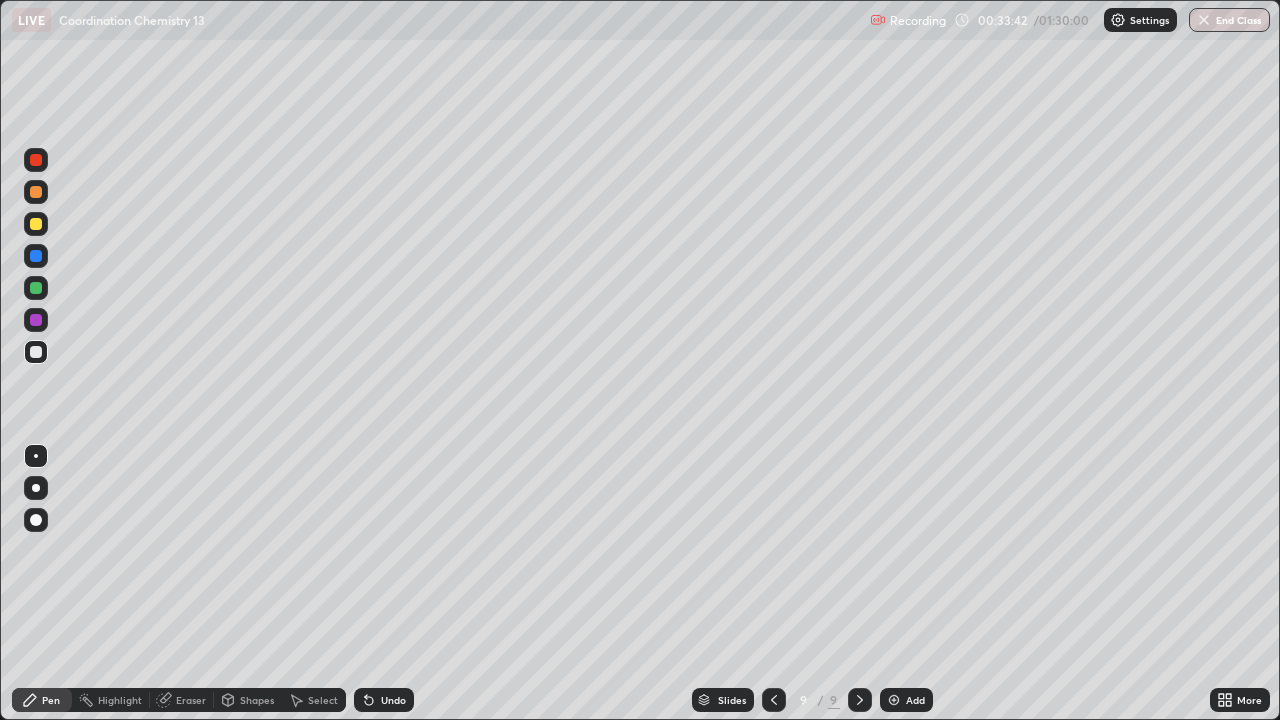 click at bounding box center (36, 224) 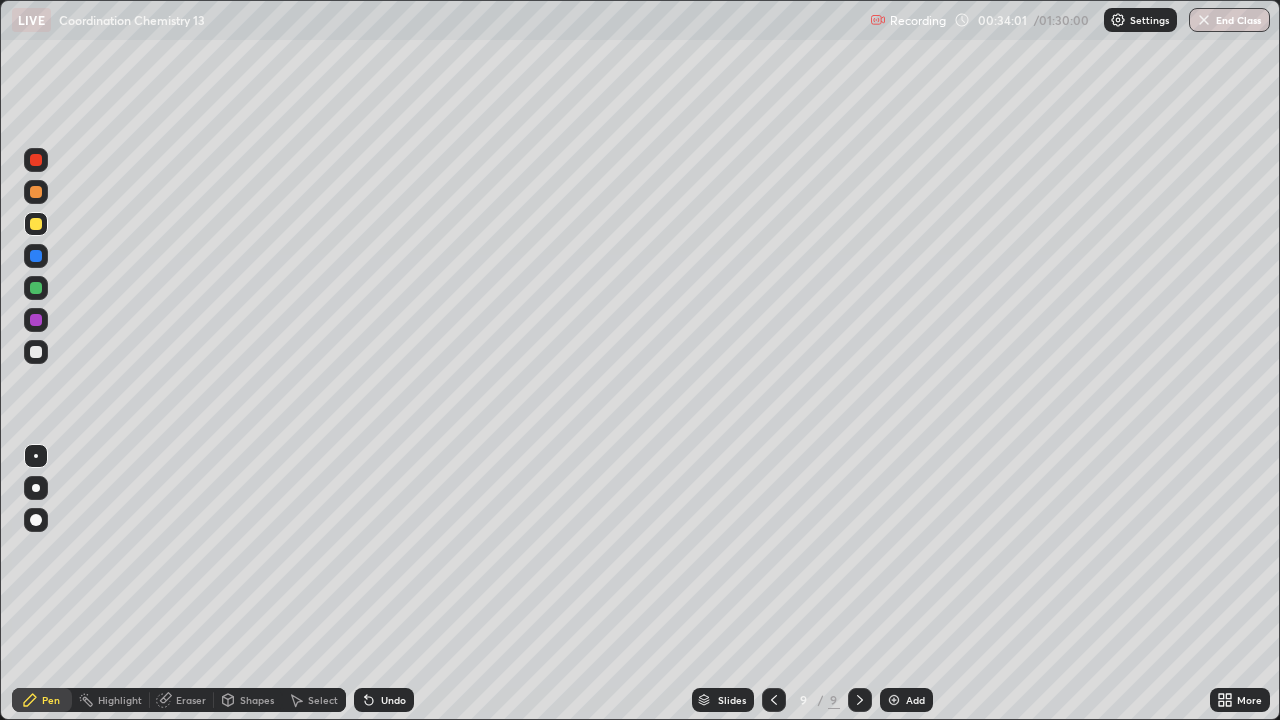 click at bounding box center (36, 288) 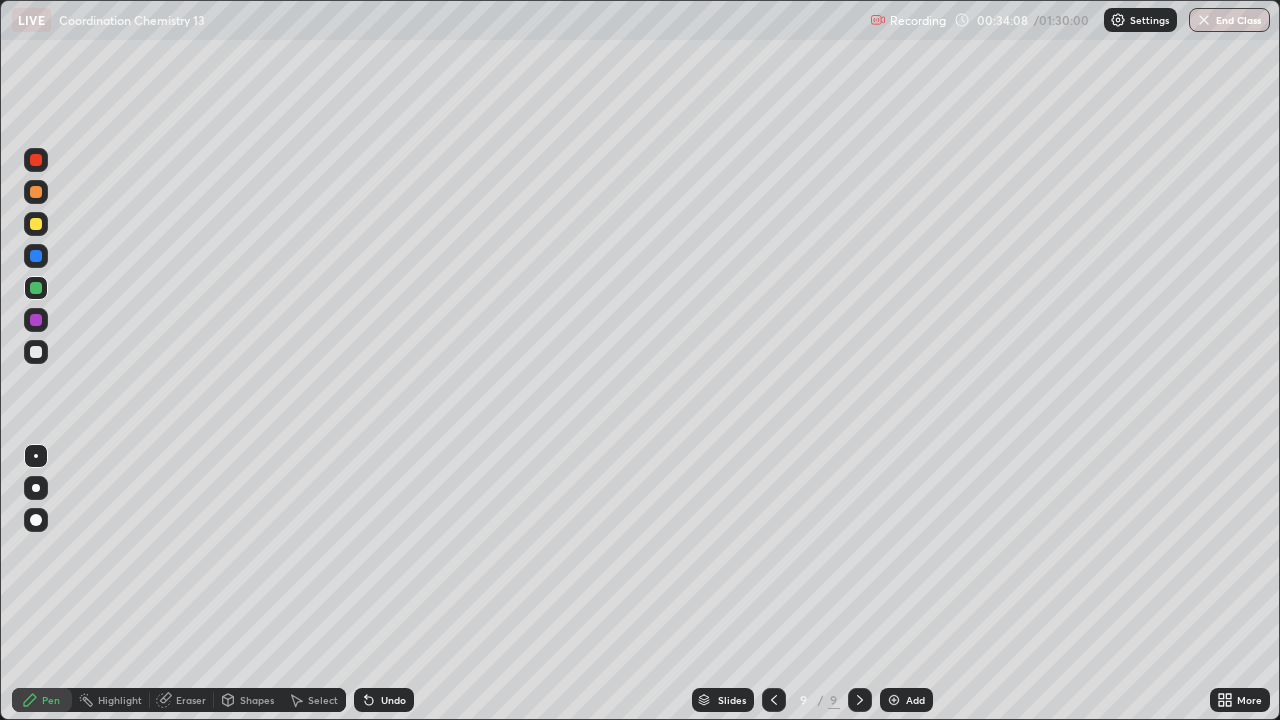 click at bounding box center (36, 320) 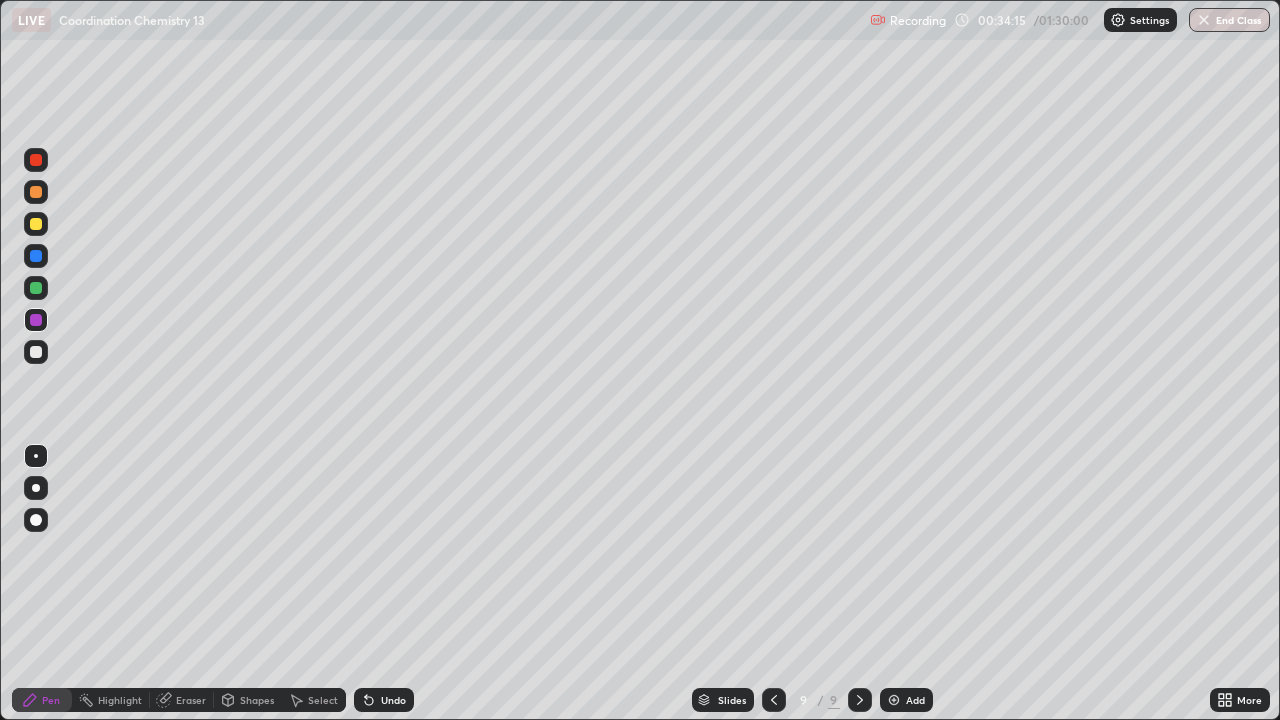 click at bounding box center (36, 352) 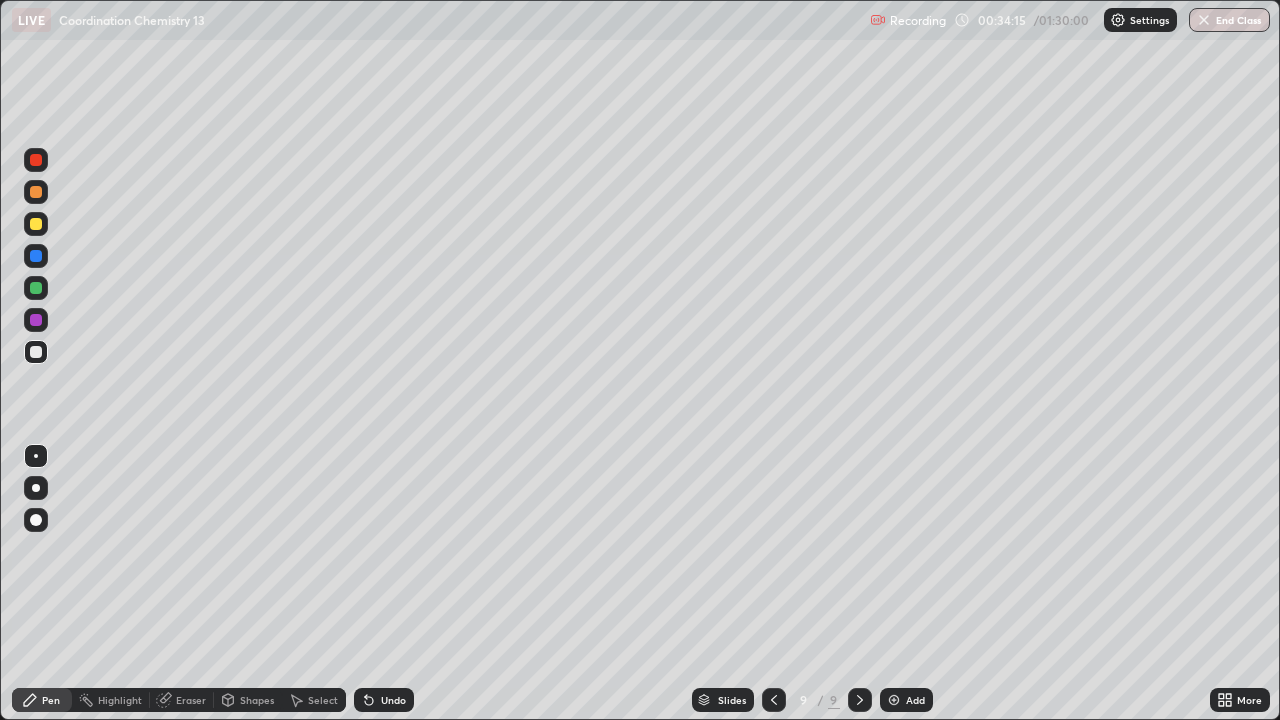 click at bounding box center (36, 288) 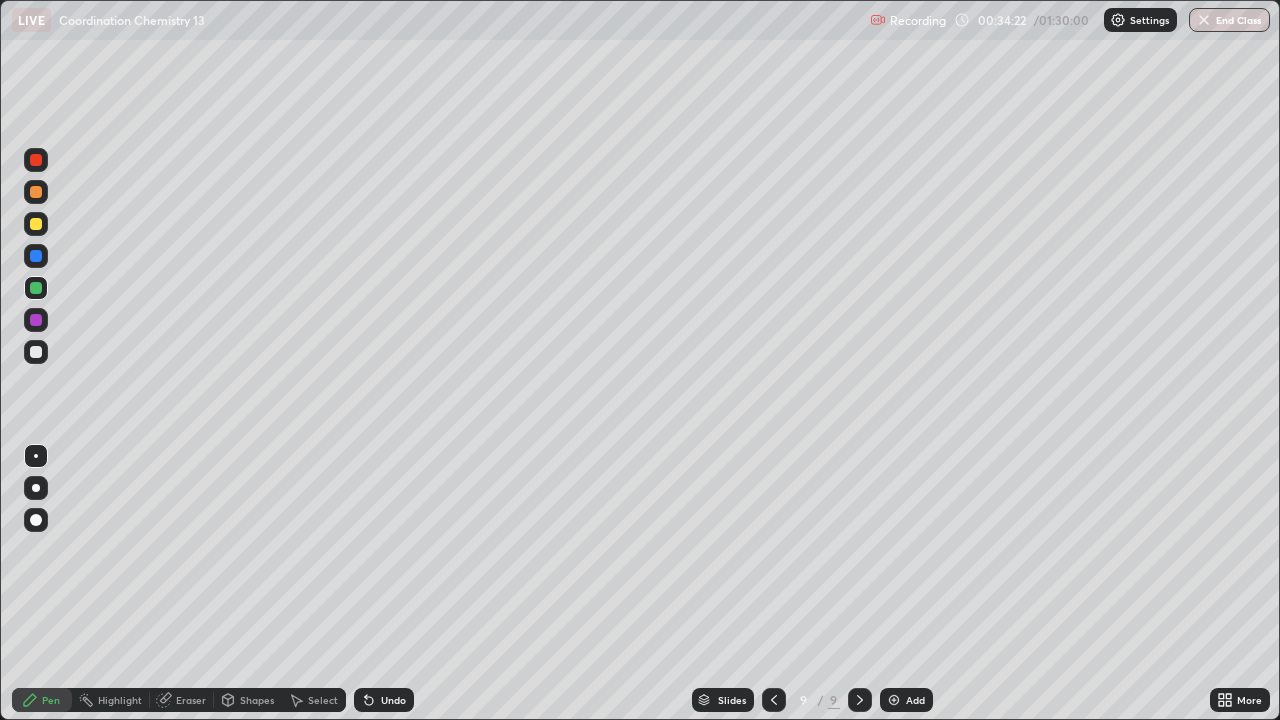 click at bounding box center [36, 352] 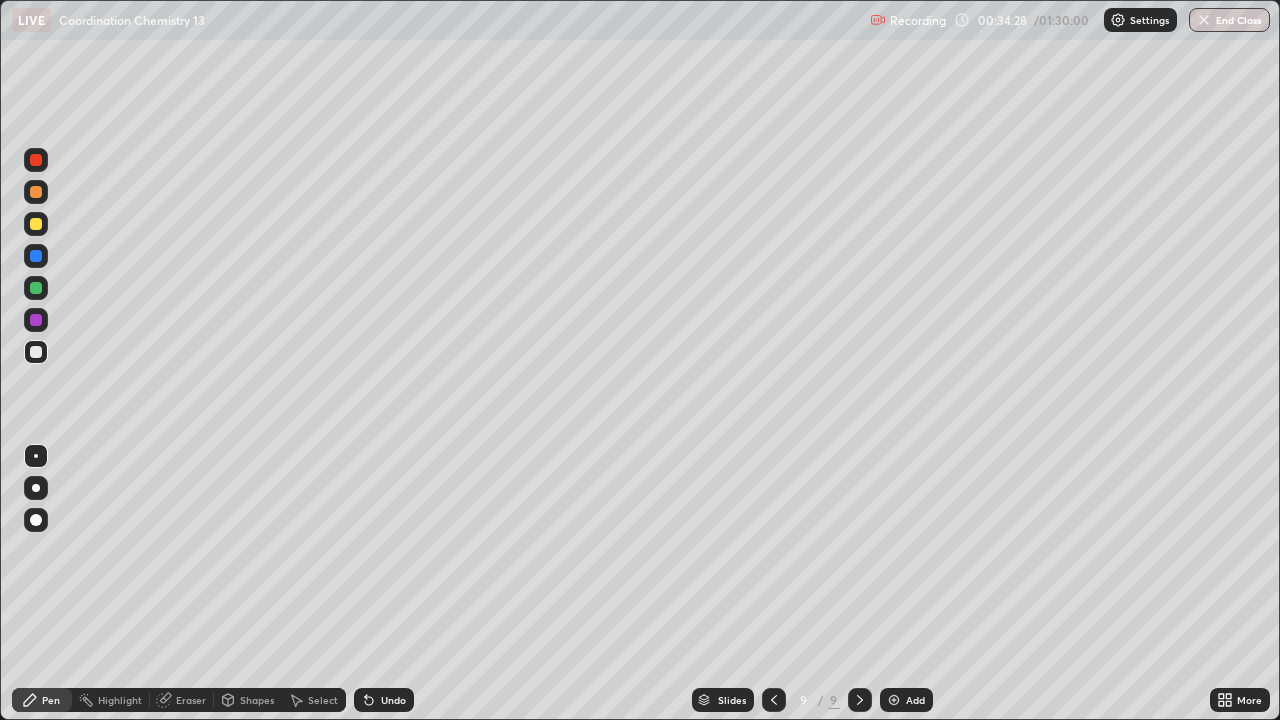 click at bounding box center (36, 224) 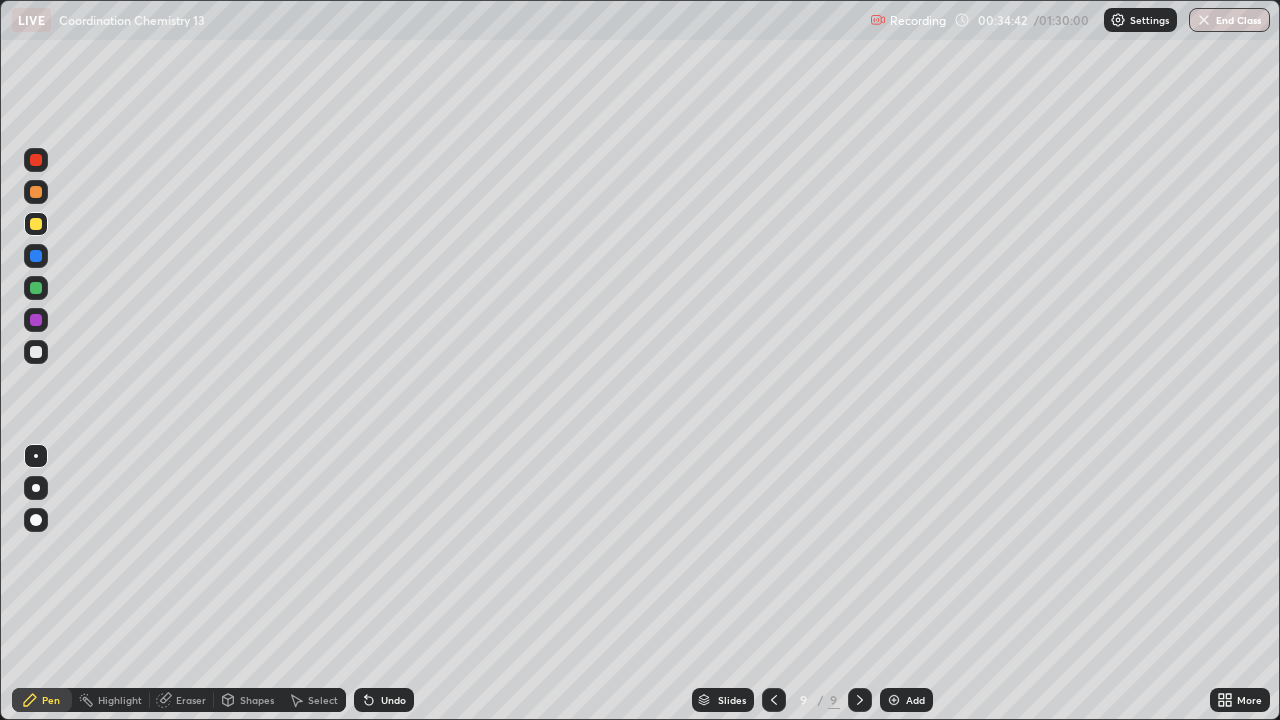 click on "Eraser" at bounding box center [191, 700] 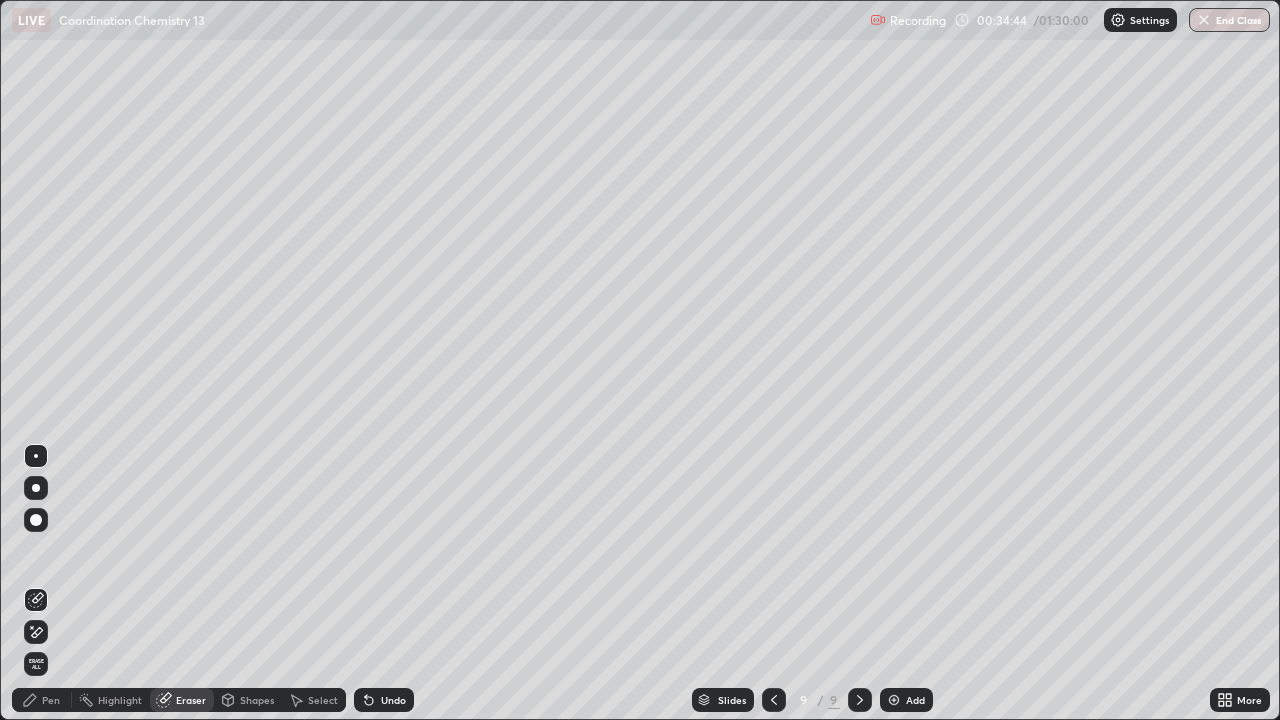 click on "Pen" at bounding box center [51, 700] 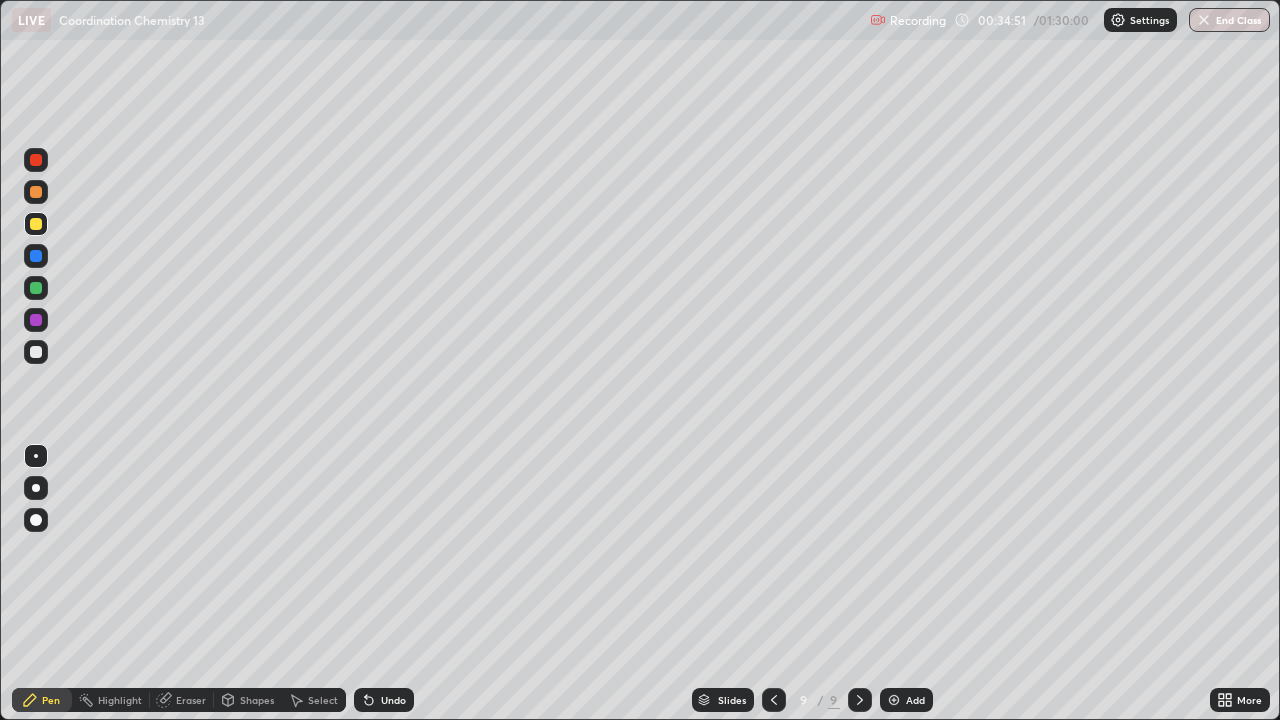 click 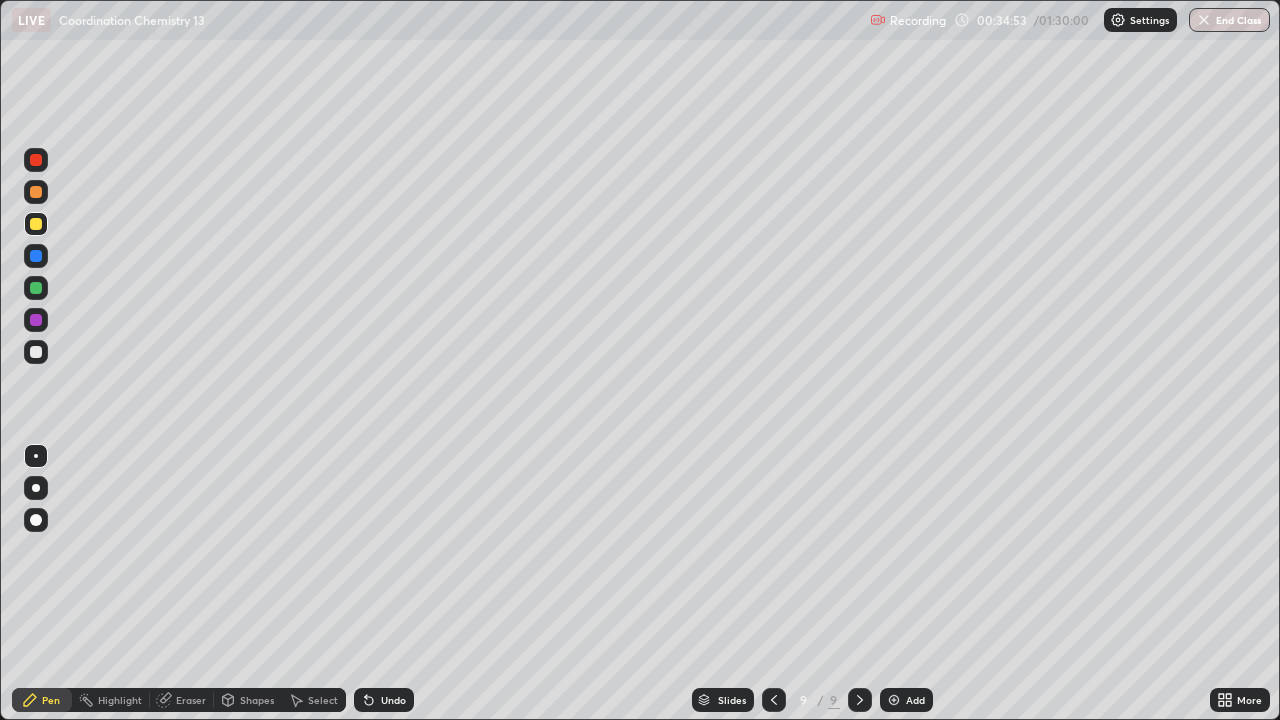 click on "Undo" at bounding box center (384, 700) 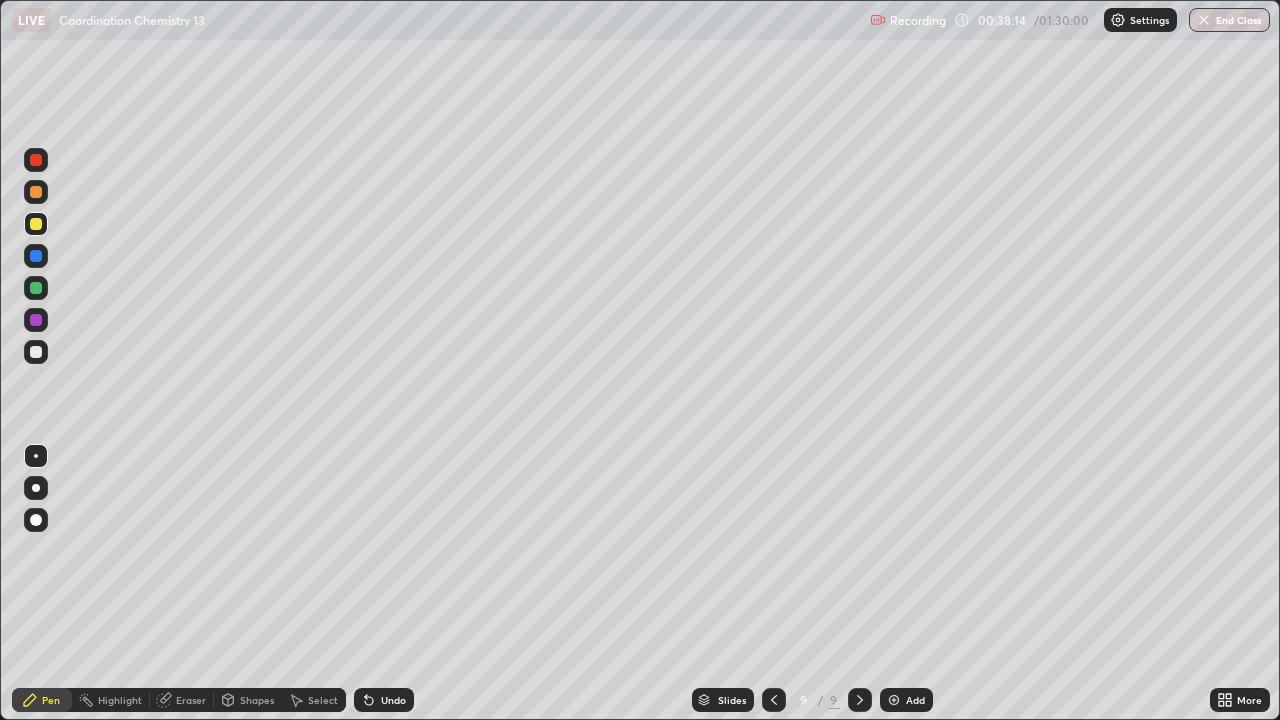 click at bounding box center (894, 700) 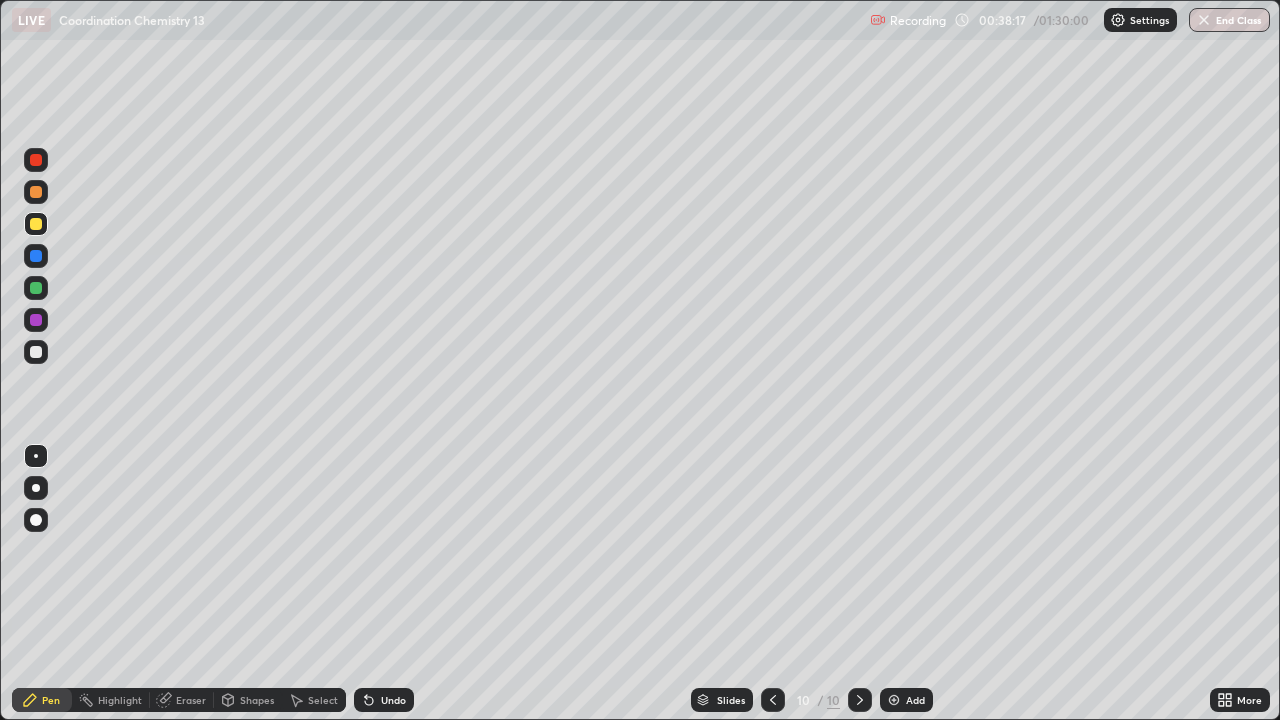 click at bounding box center (36, 352) 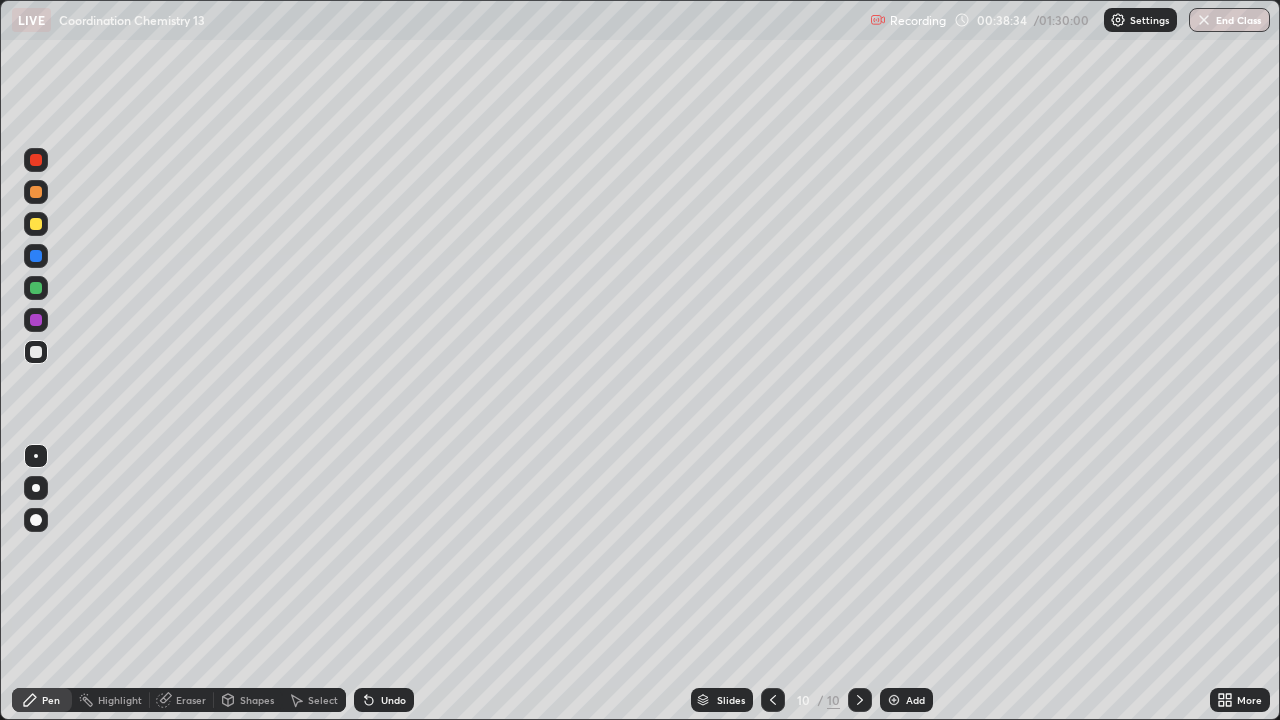 click 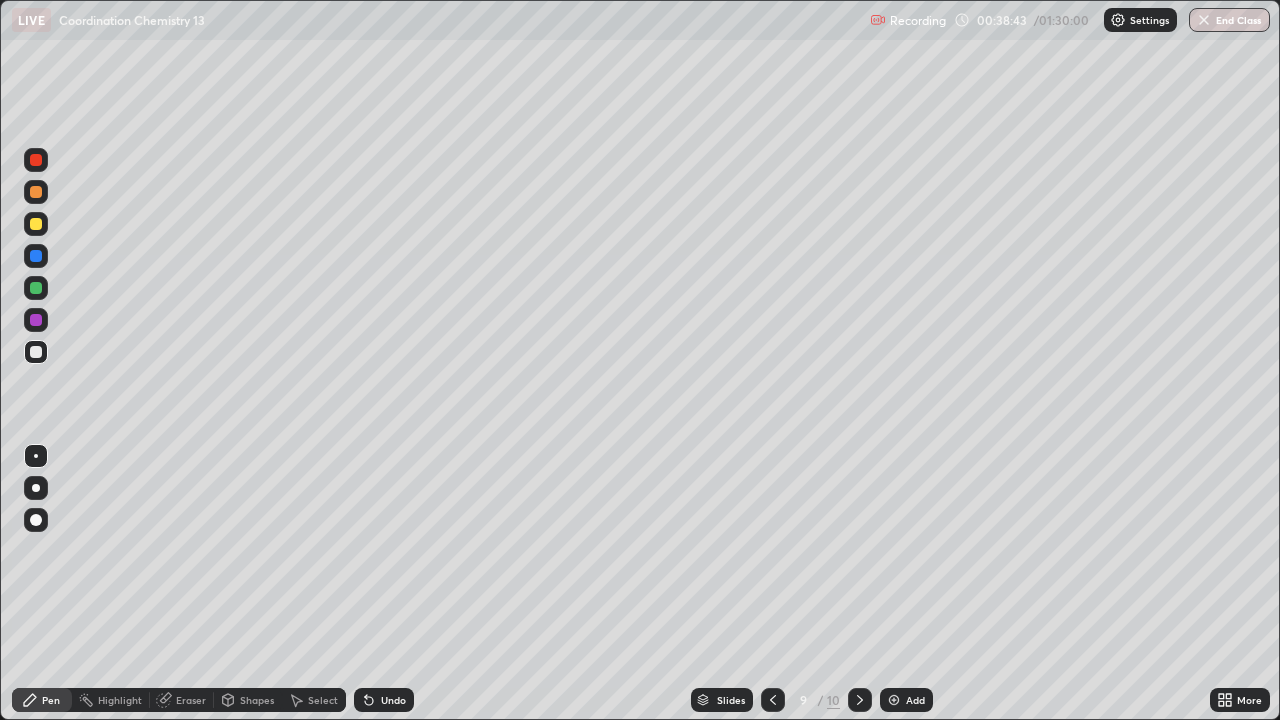 click 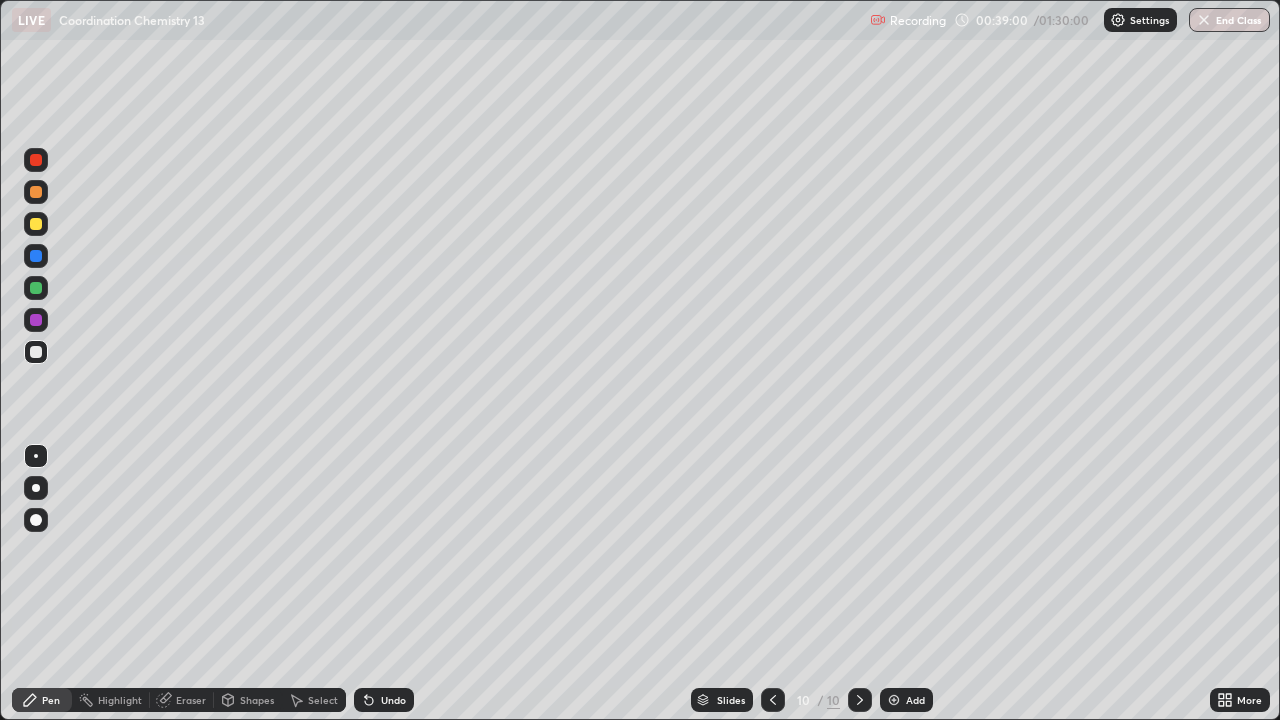 click 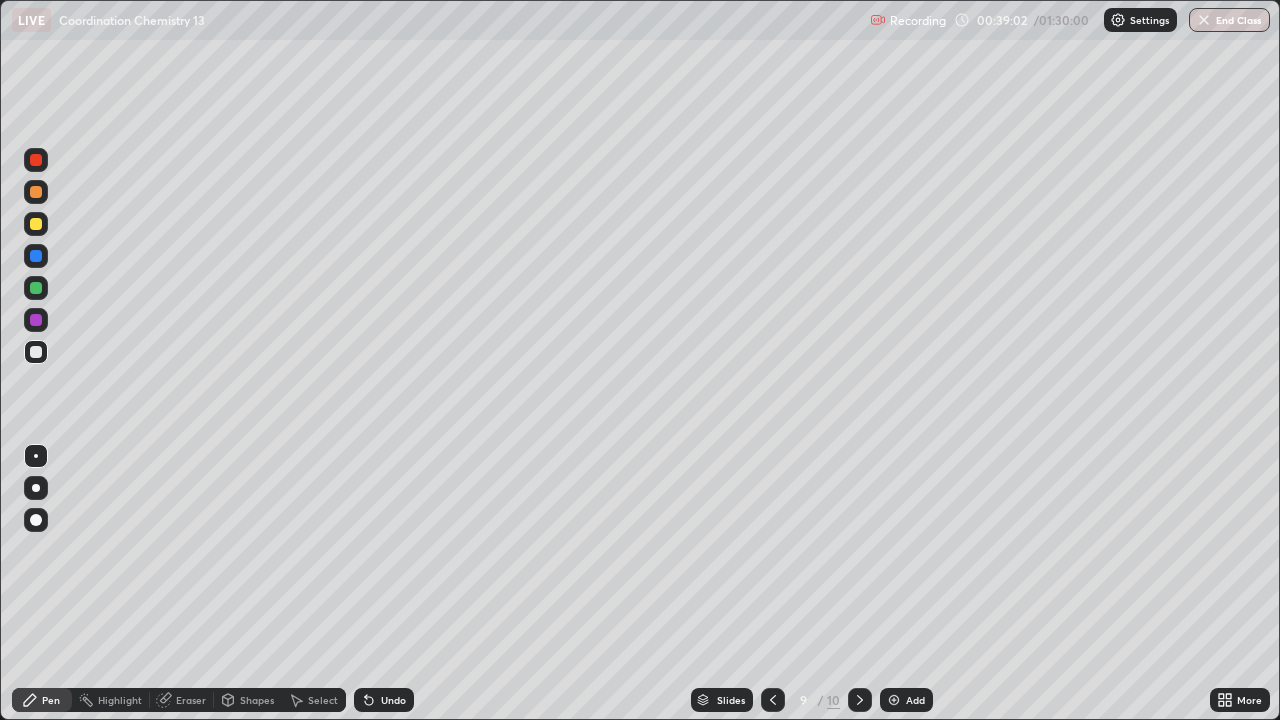 click 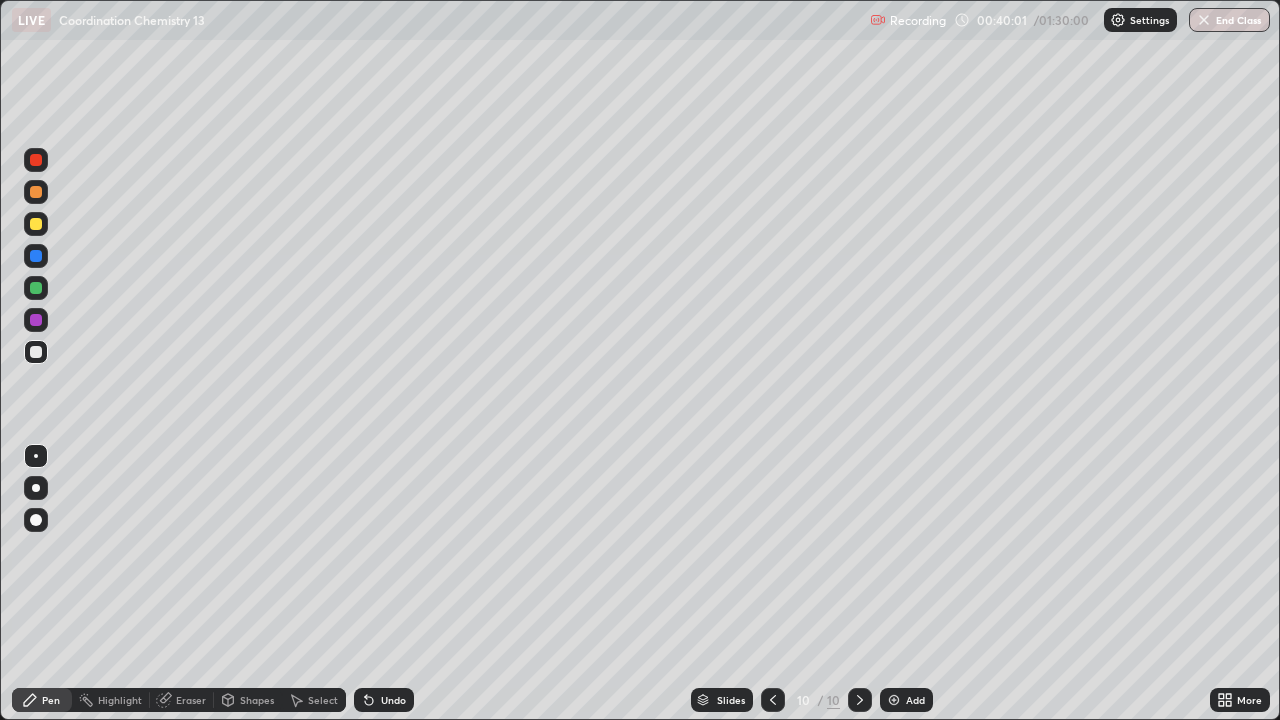click at bounding box center [36, 352] 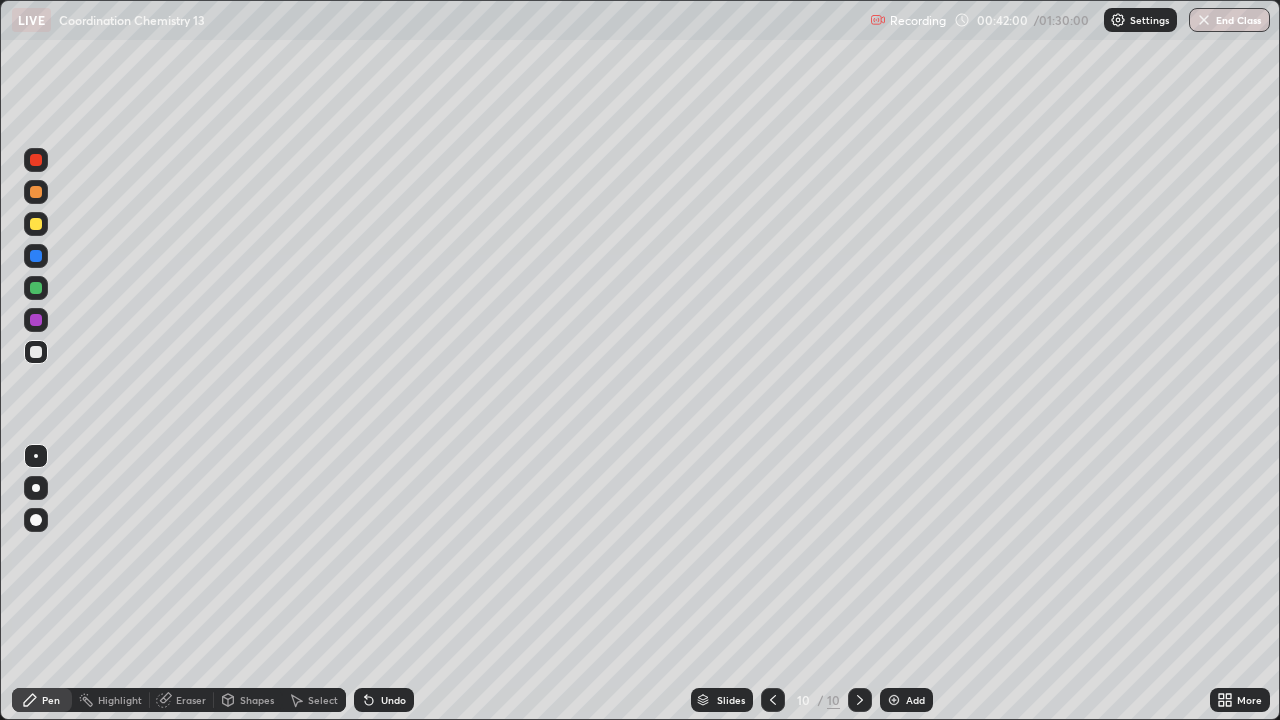click at bounding box center [36, 352] 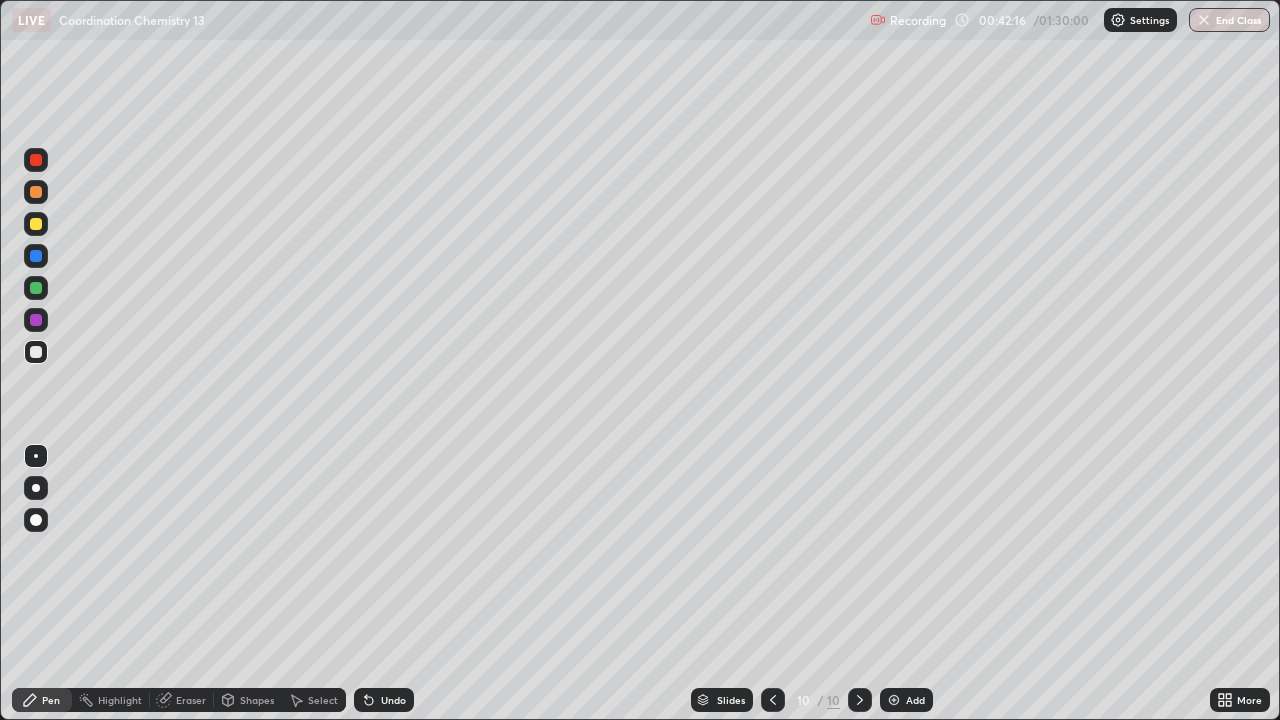 click 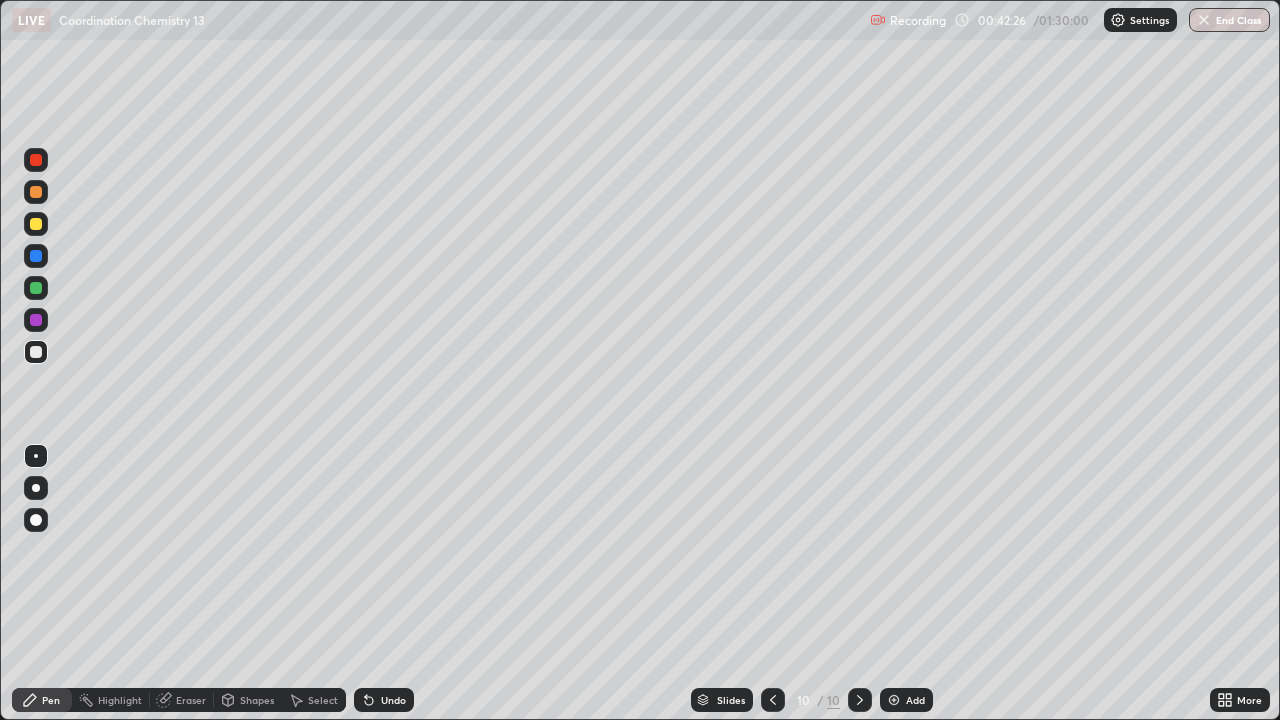 click at bounding box center [36, 224] 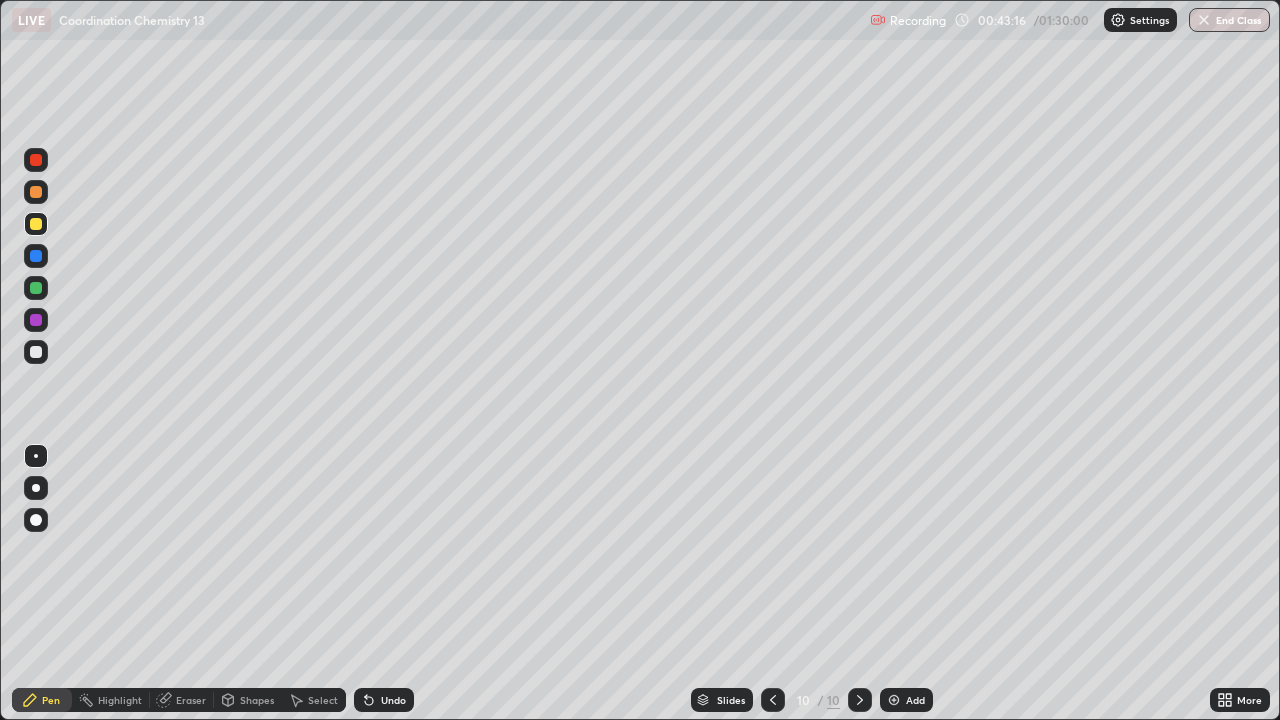 click on "Eraser" at bounding box center (191, 700) 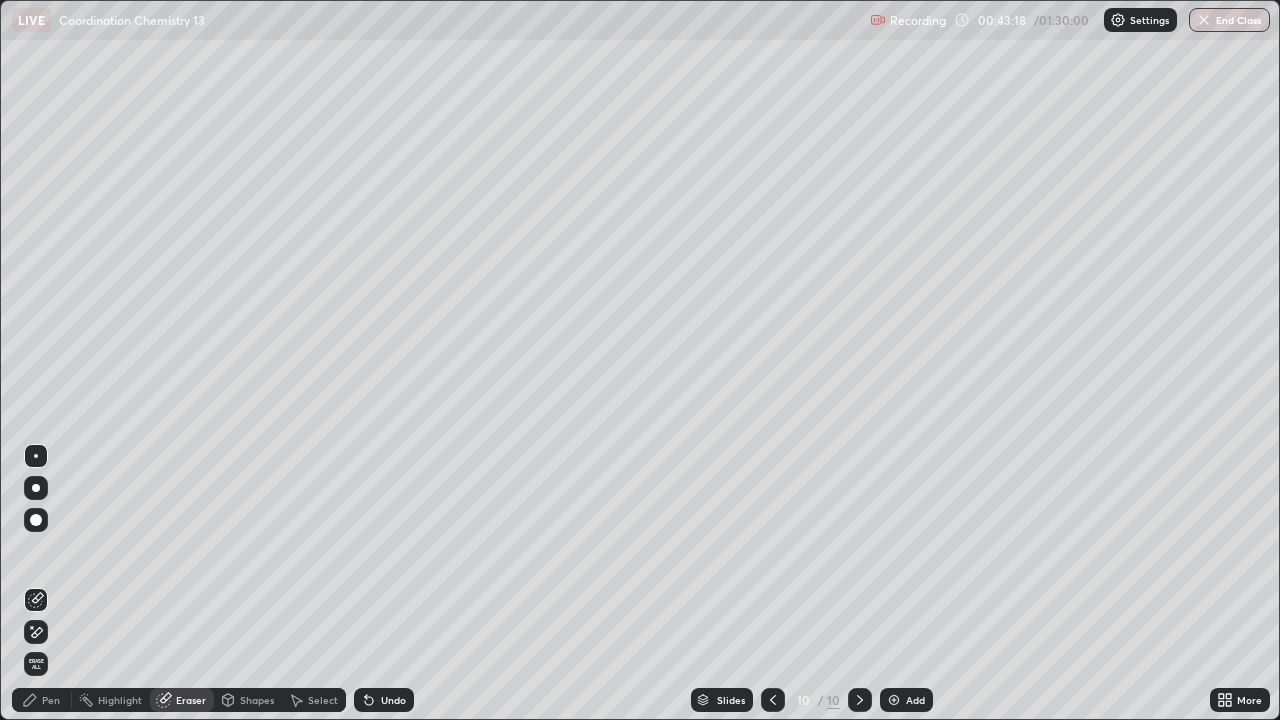 click on "Pen" at bounding box center (51, 700) 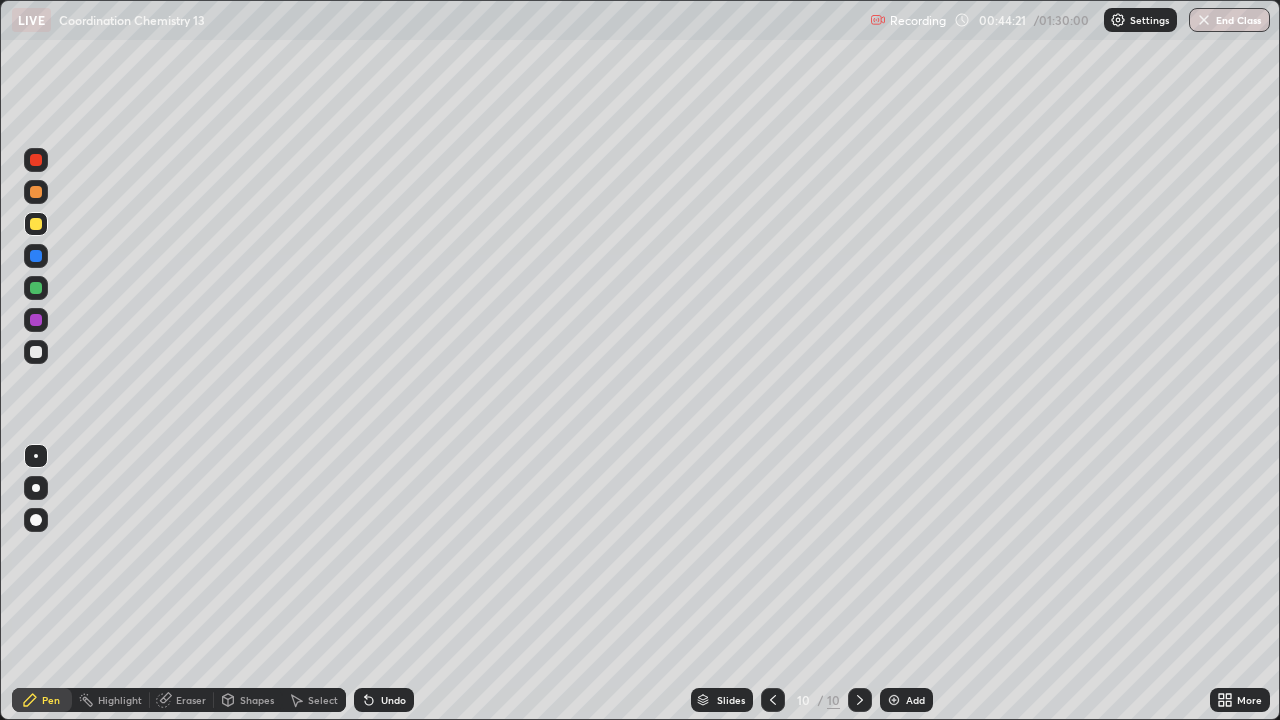 click at bounding box center [894, 700] 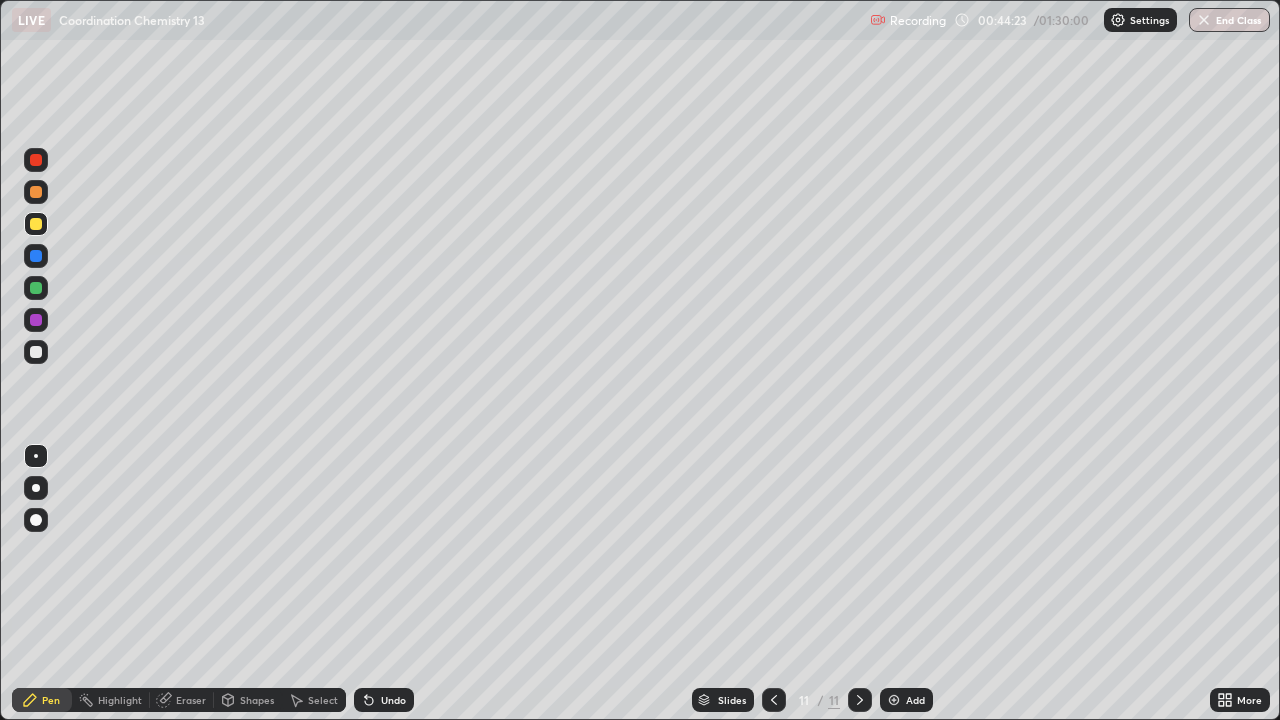 click at bounding box center (36, 352) 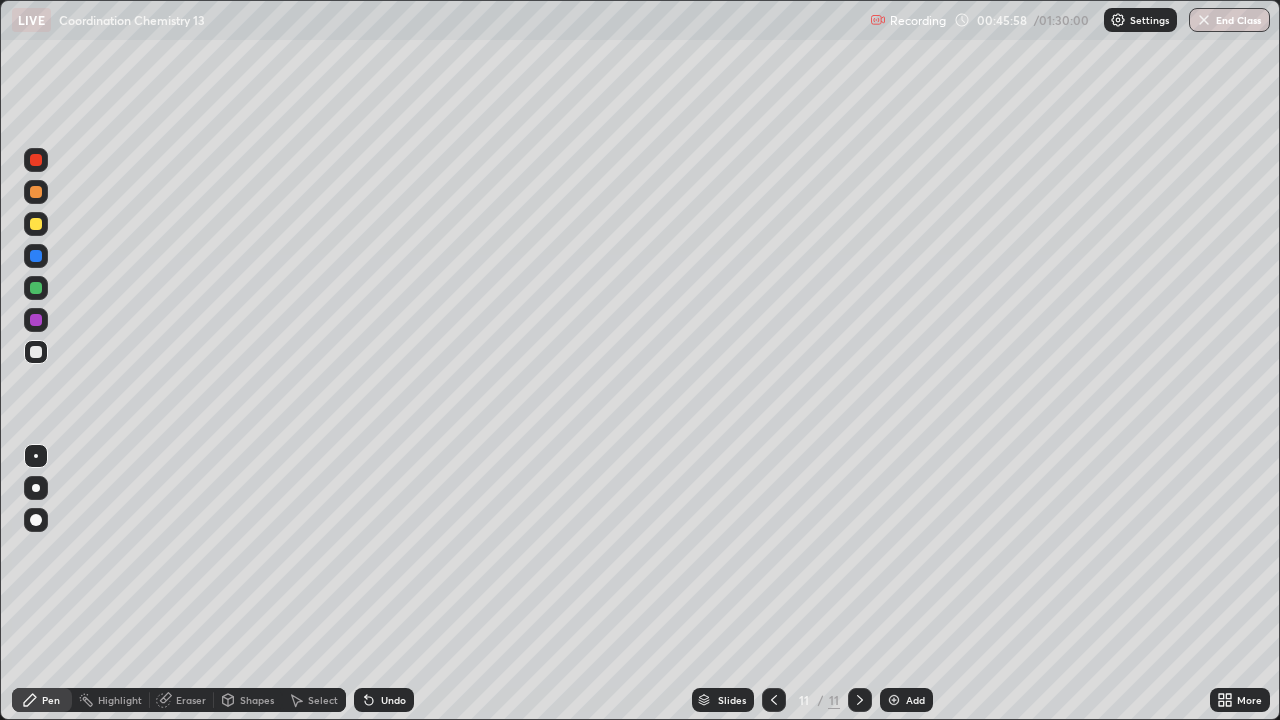 click at bounding box center [36, 352] 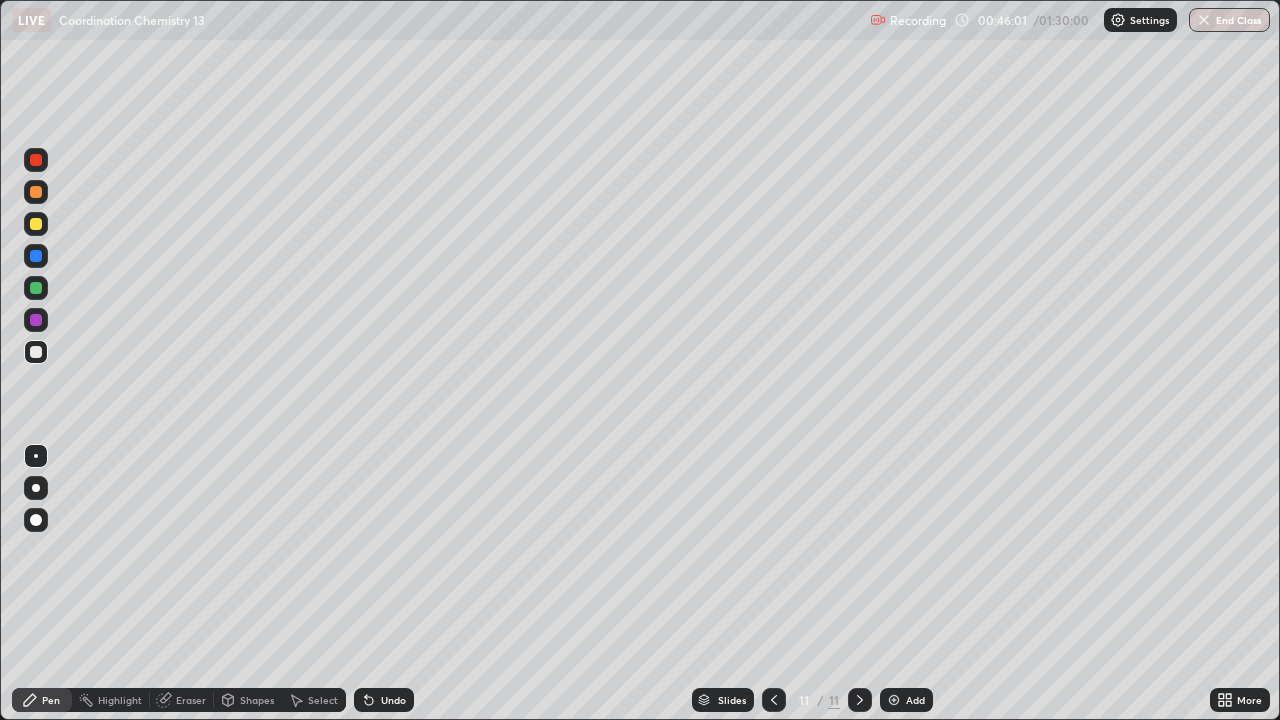 click 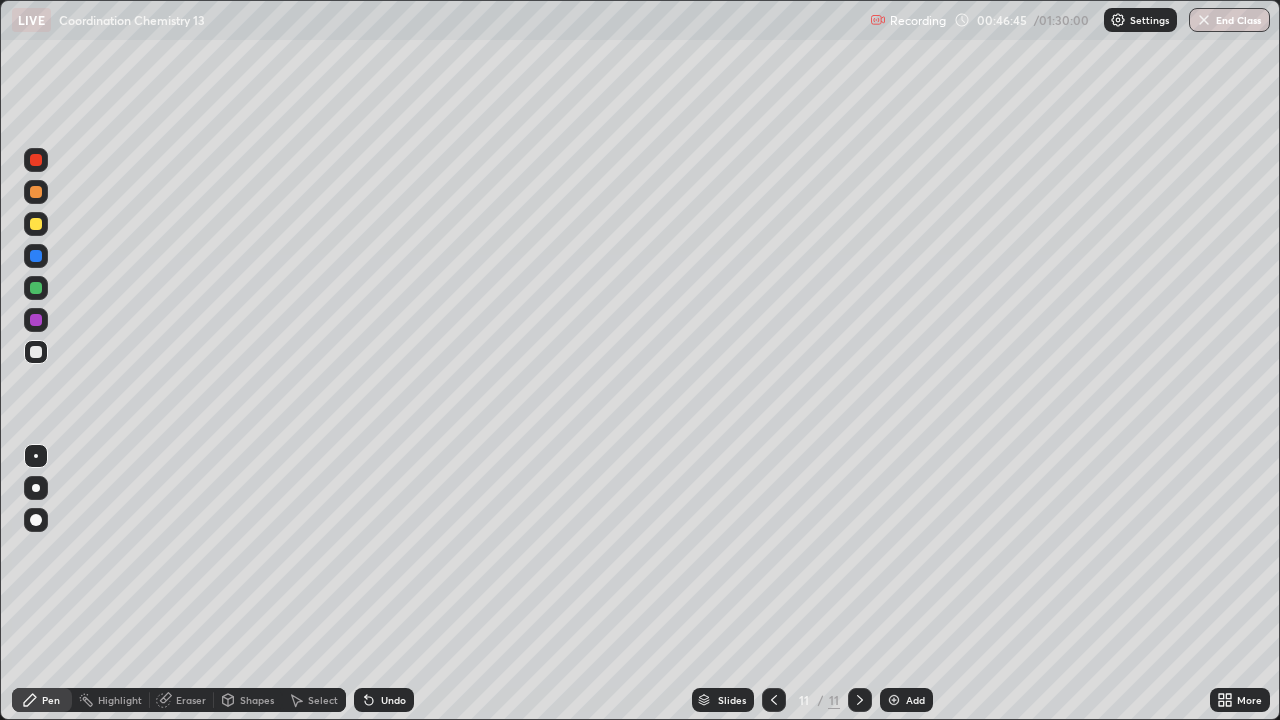 click at bounding box center [36, 224] 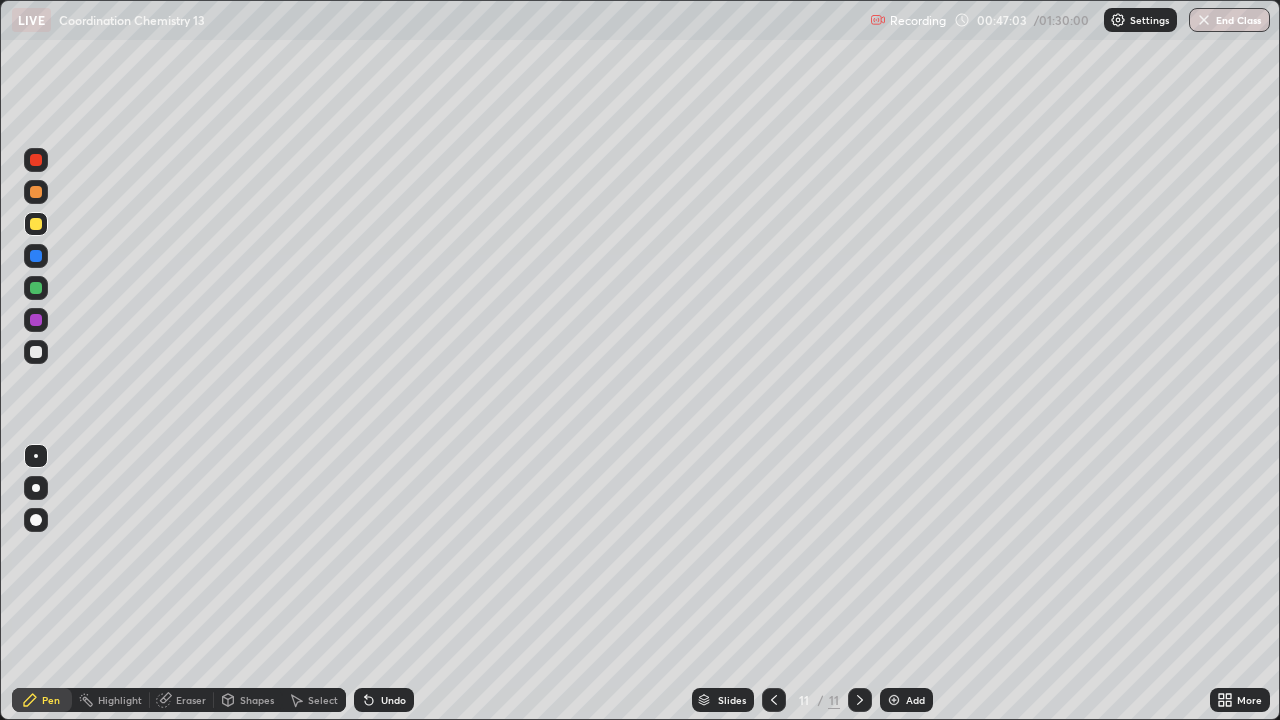 click on "Eraser" at bounding box center (191, 700) 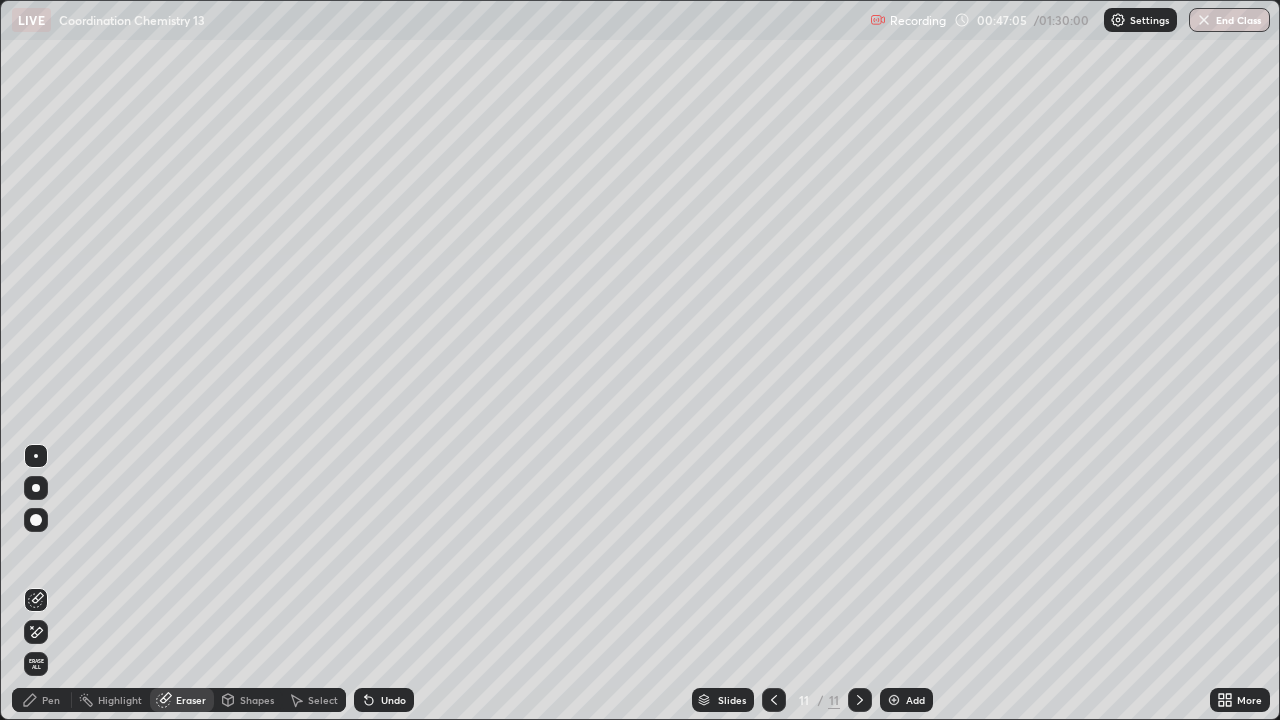 click on "Pen" at bounding box center (51, 700) 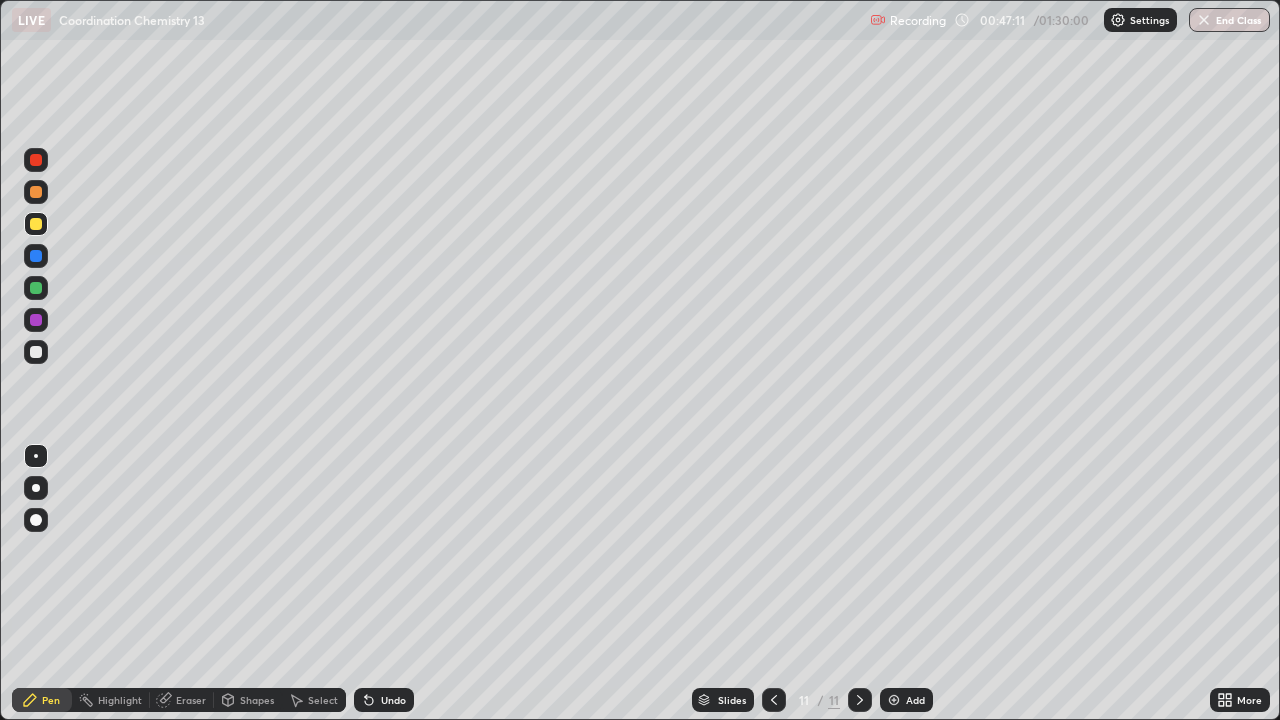click at bounding box center [36, 288] 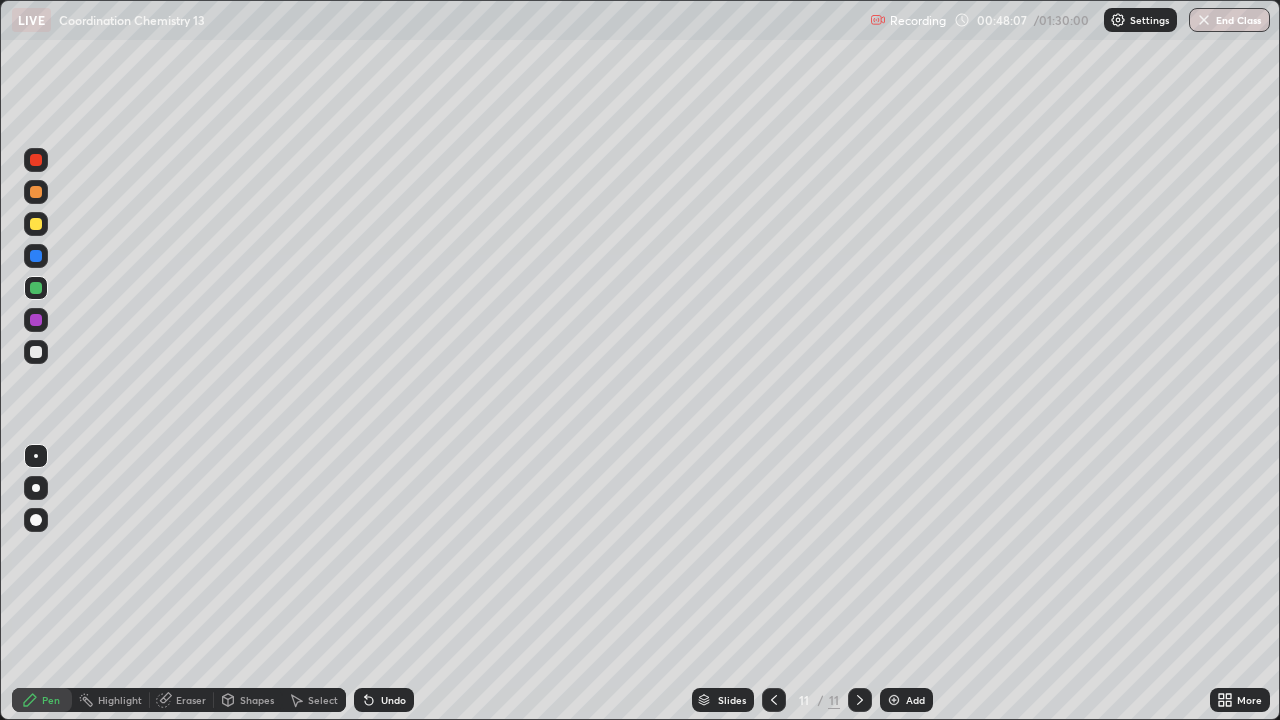 click on "Add" at bounding box center [906, 700] 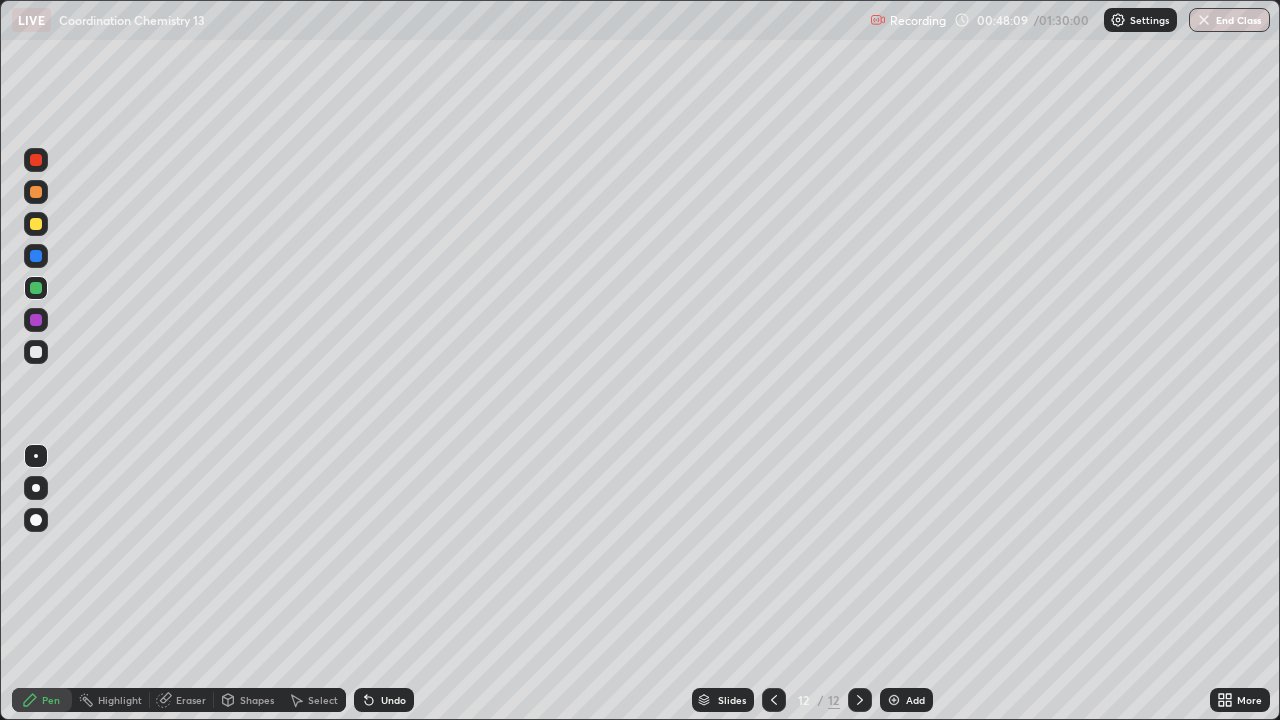 click at bounding box center [36, 352] 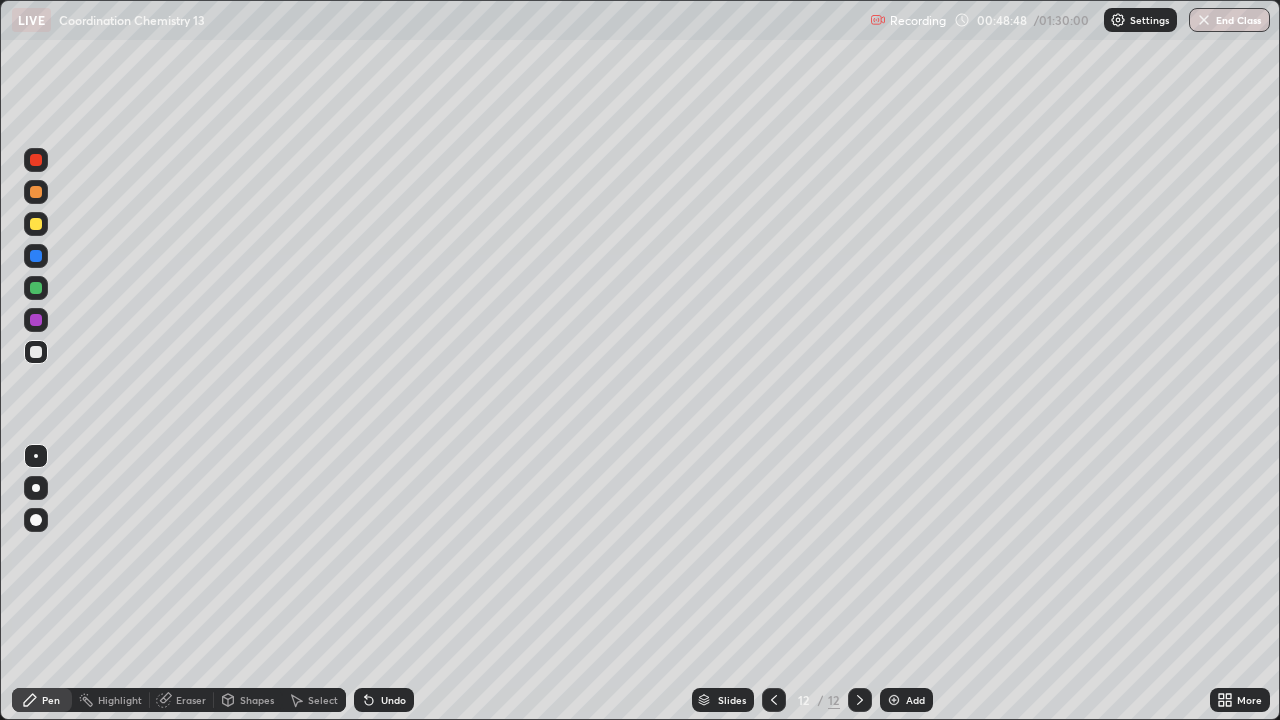 click at bounding box center [36, 352] 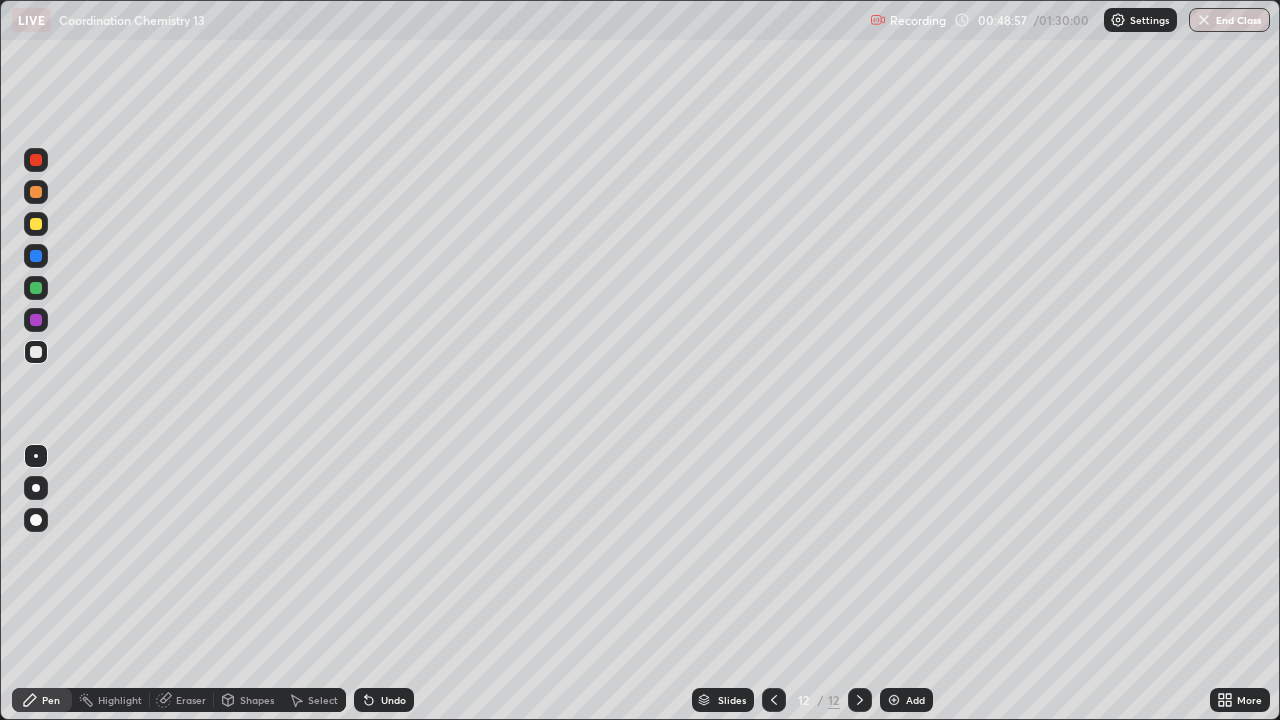 click at bounding box center (36, 288) 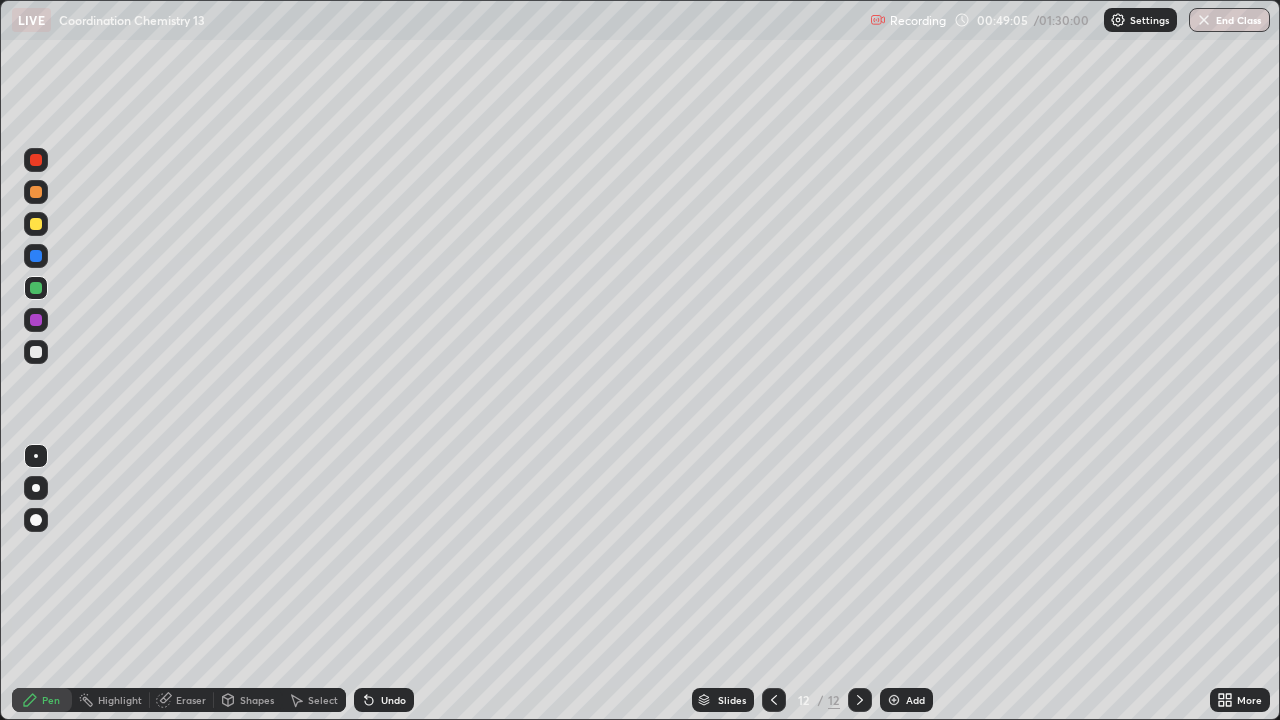 click at bounding box center (36, 352) 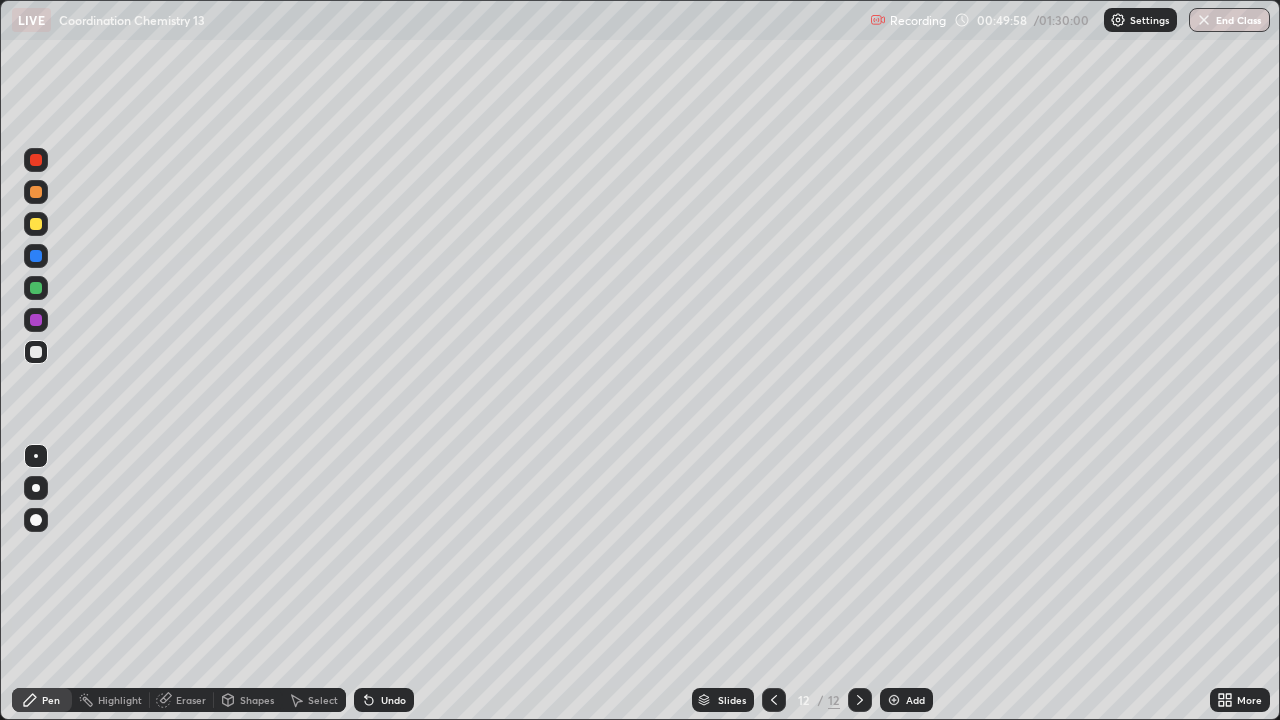 click at bounding box center (36, 224) 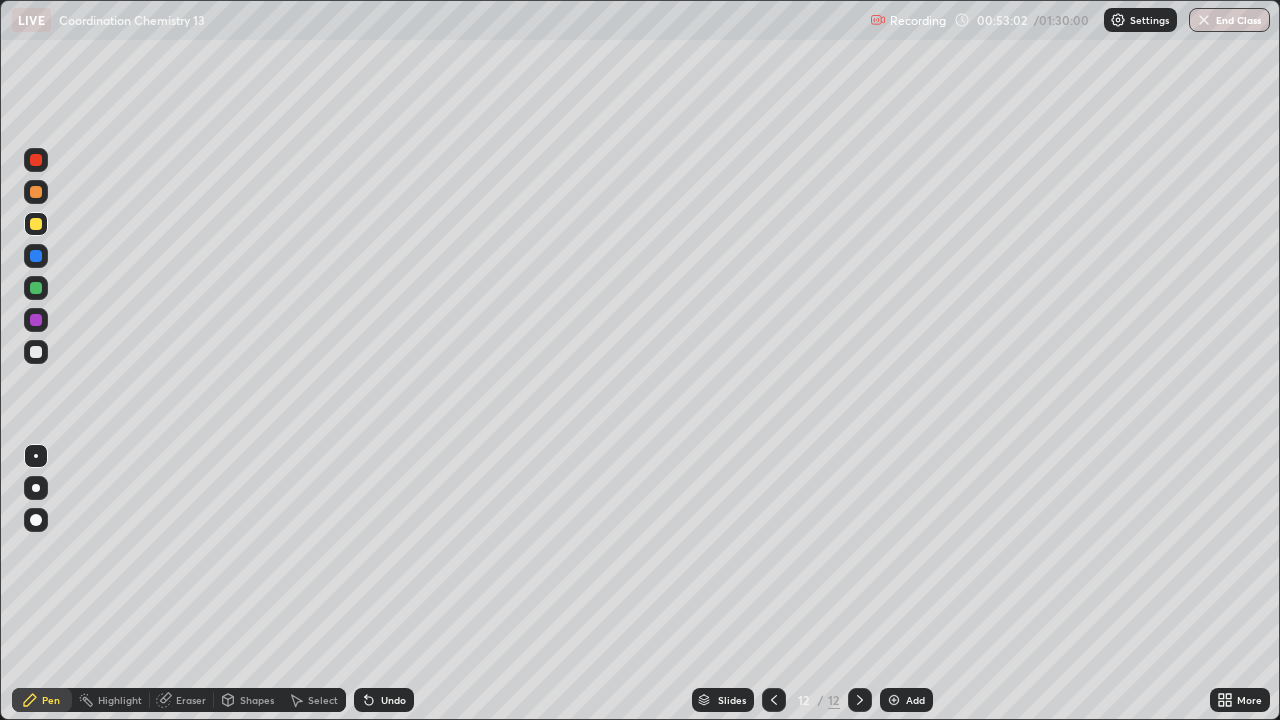 click at bounding box center (894, 700) 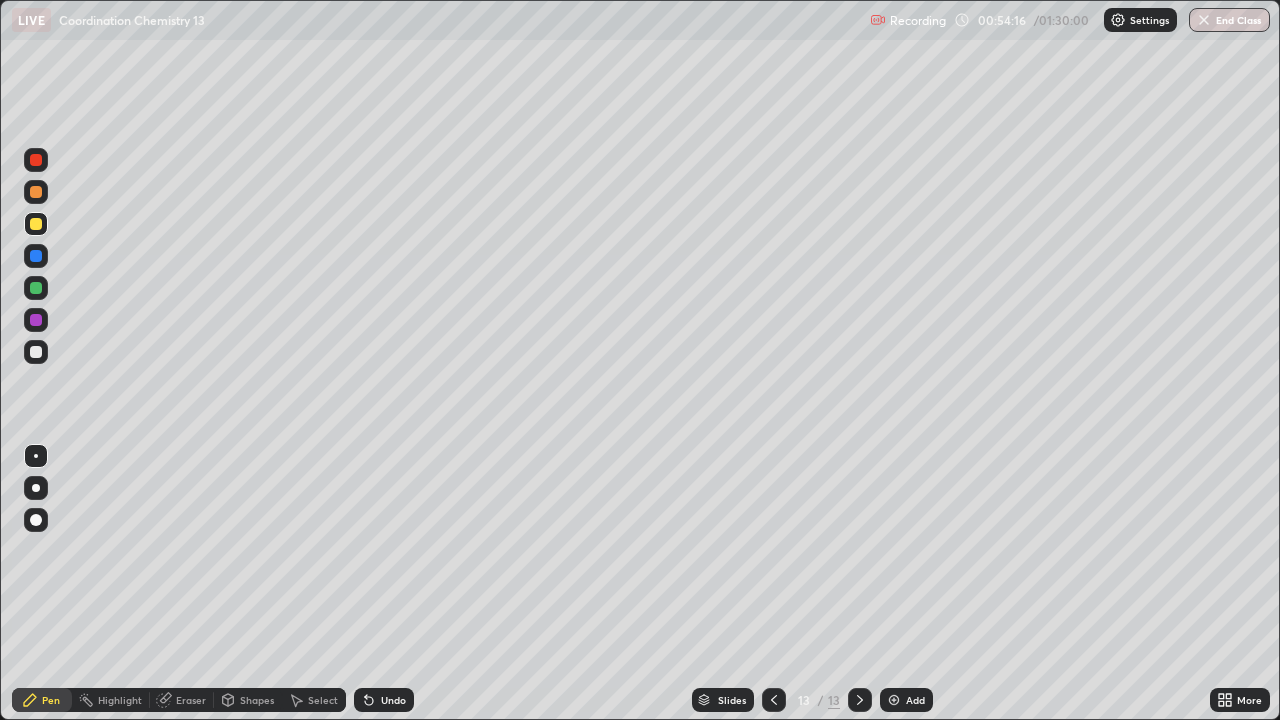 click at bounding box center (36, 352) 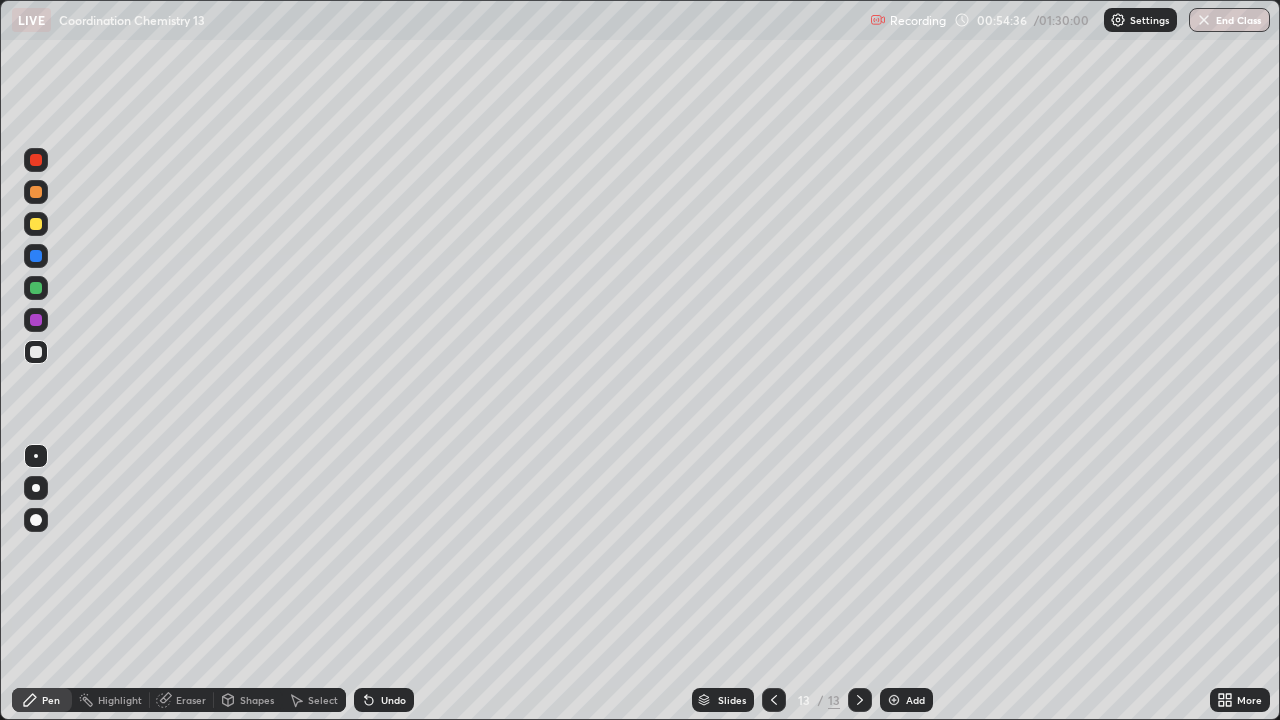 click at bounding box center [36, 224] 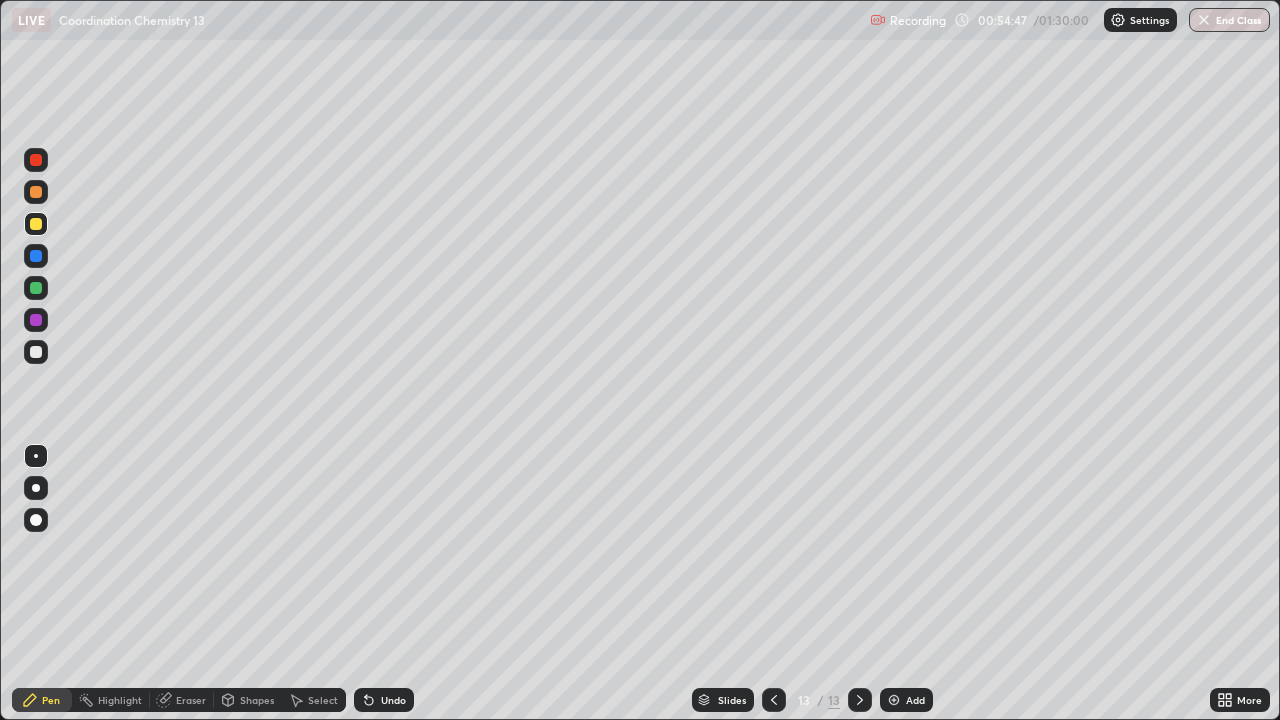click at bounding box center [36, 320] 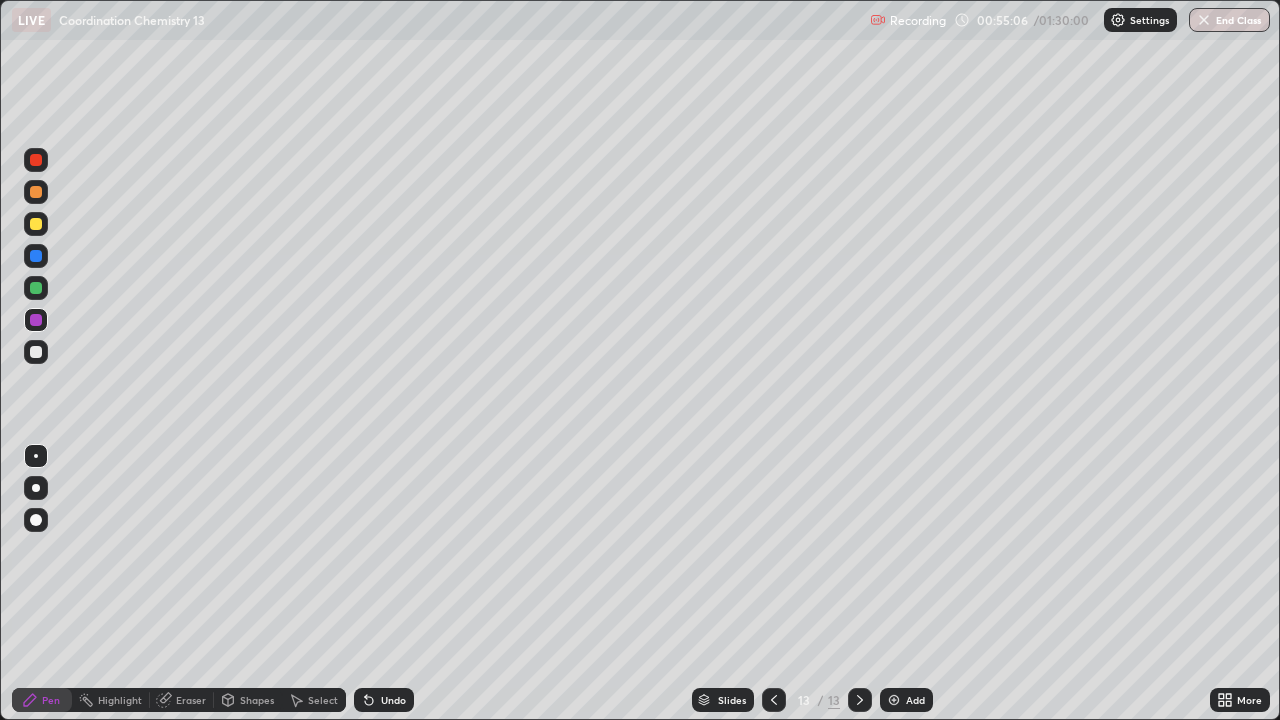 click at bounding box center (36, 352) 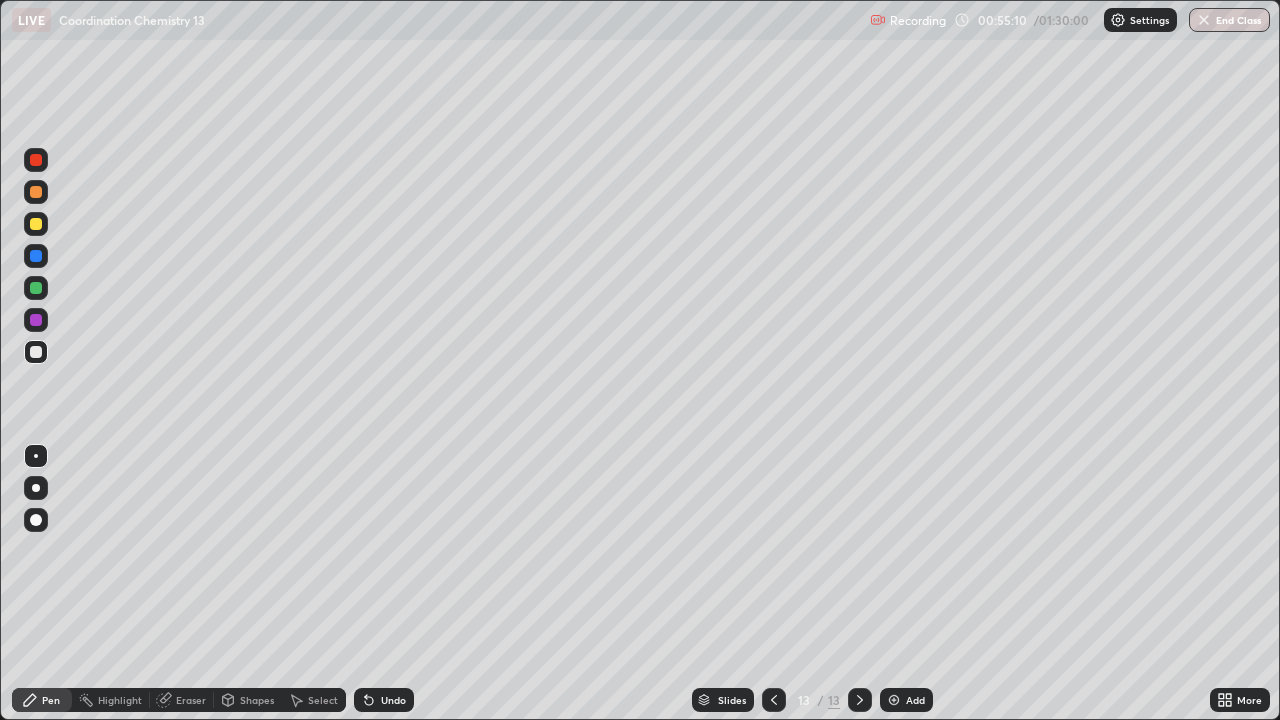 click 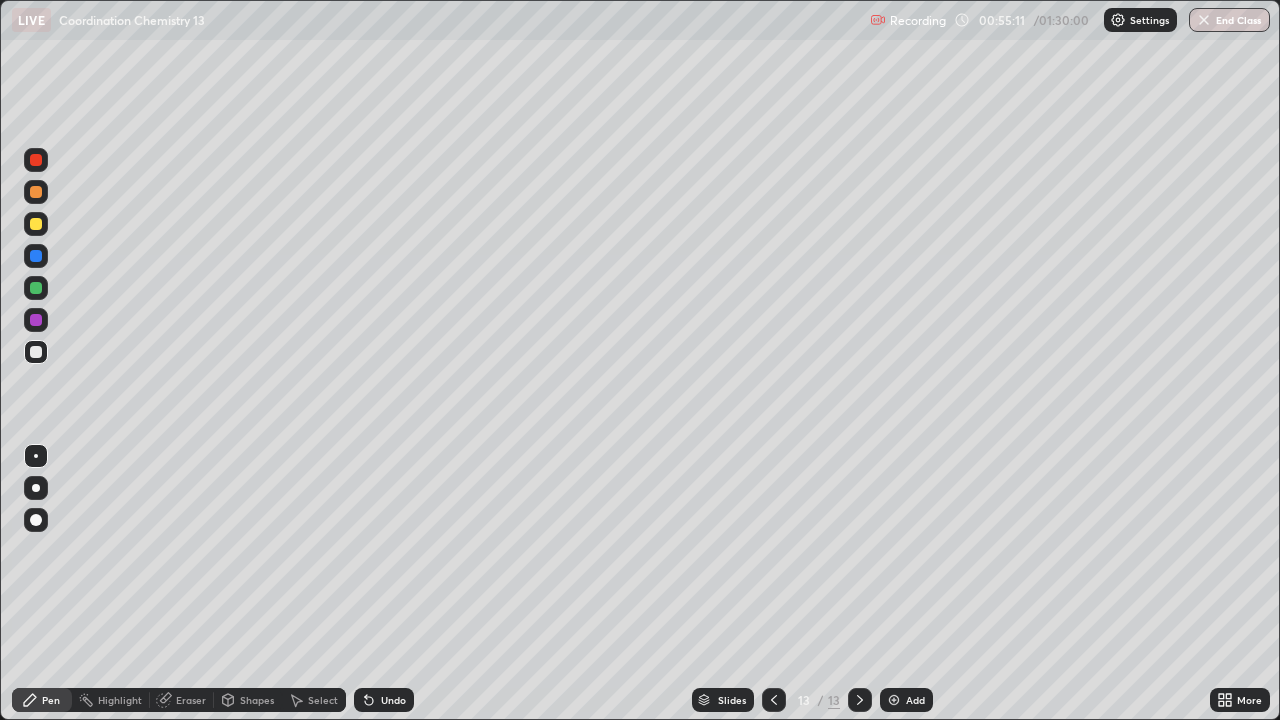 click 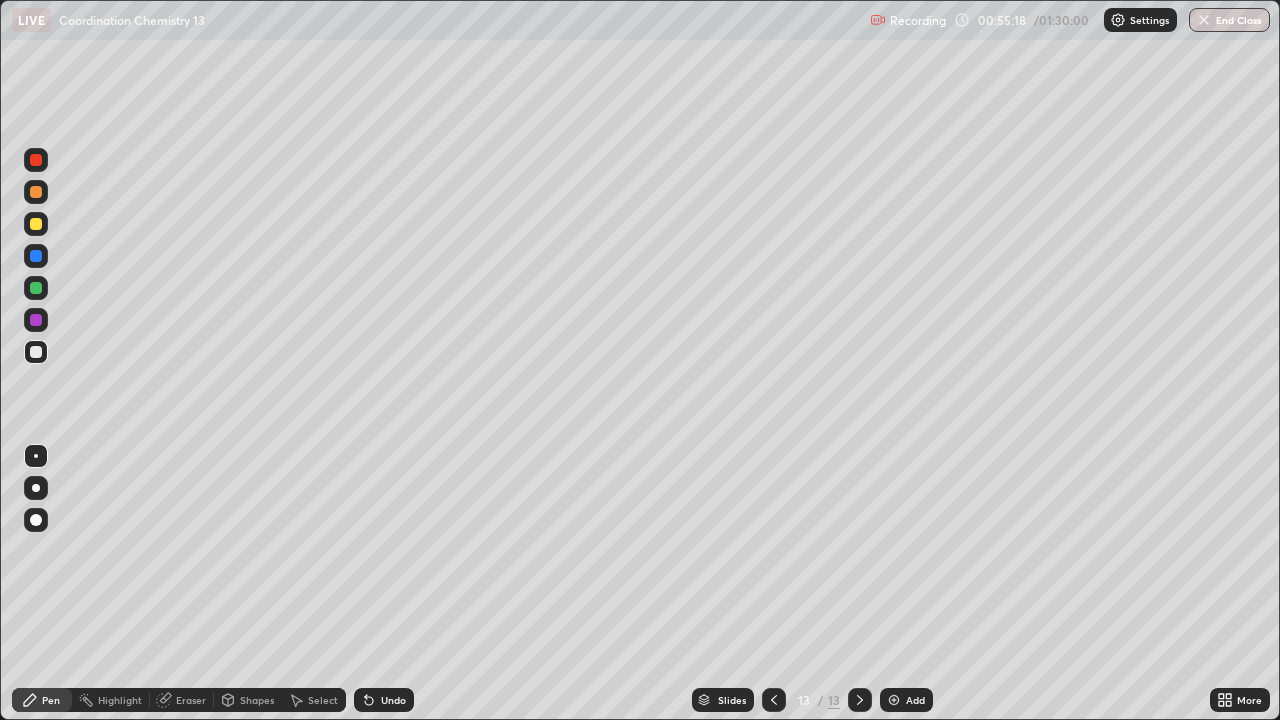 click at bounding box center (36, 320) 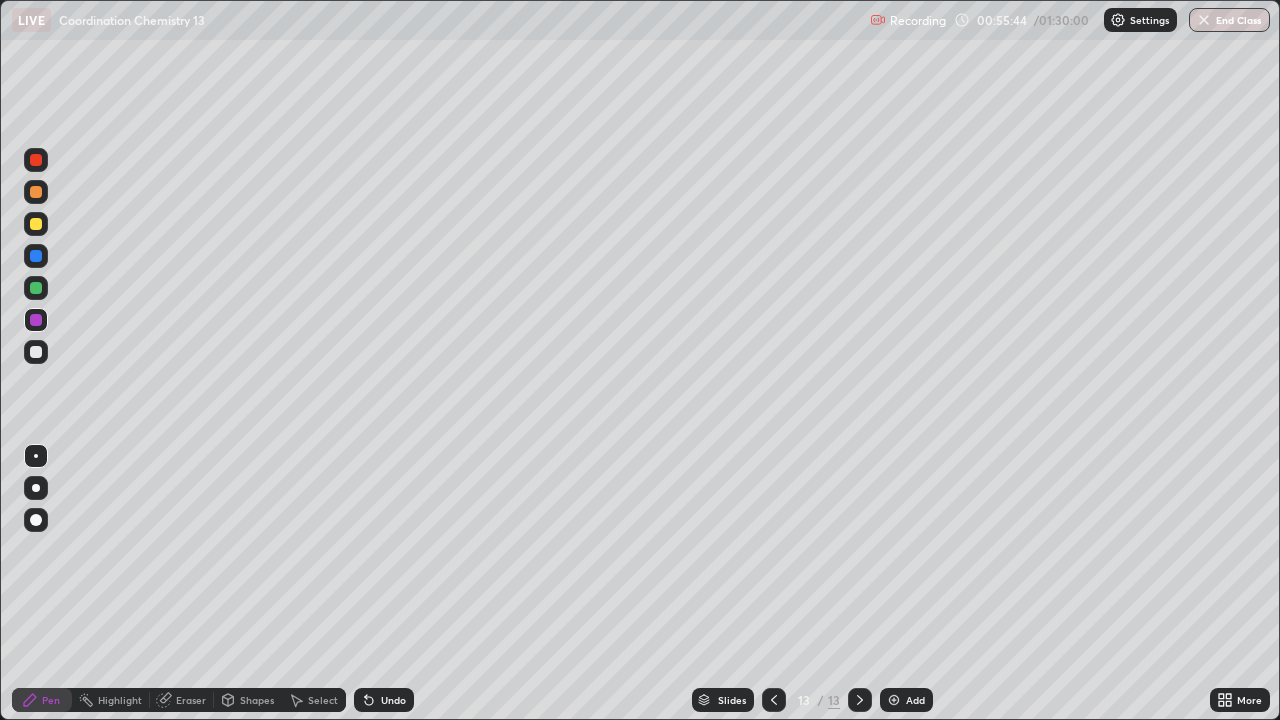 click at bounding box center [36, 224] 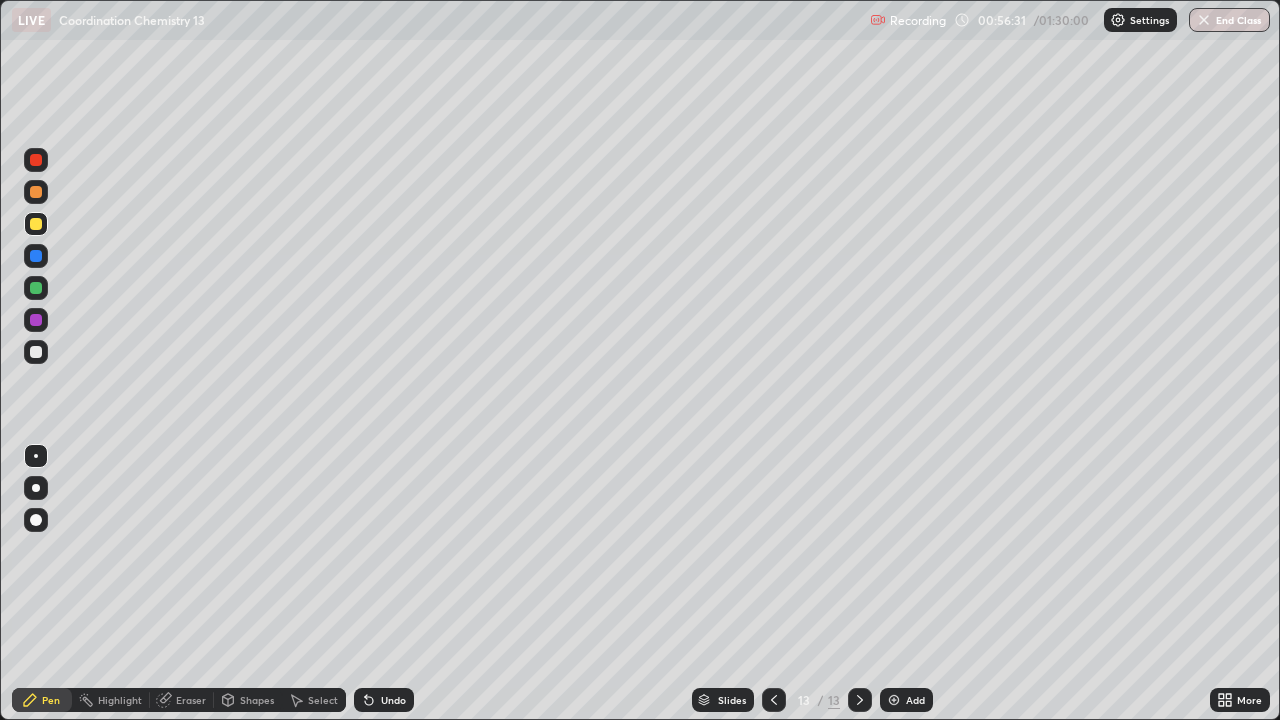 click at bounding box center [36, 352] 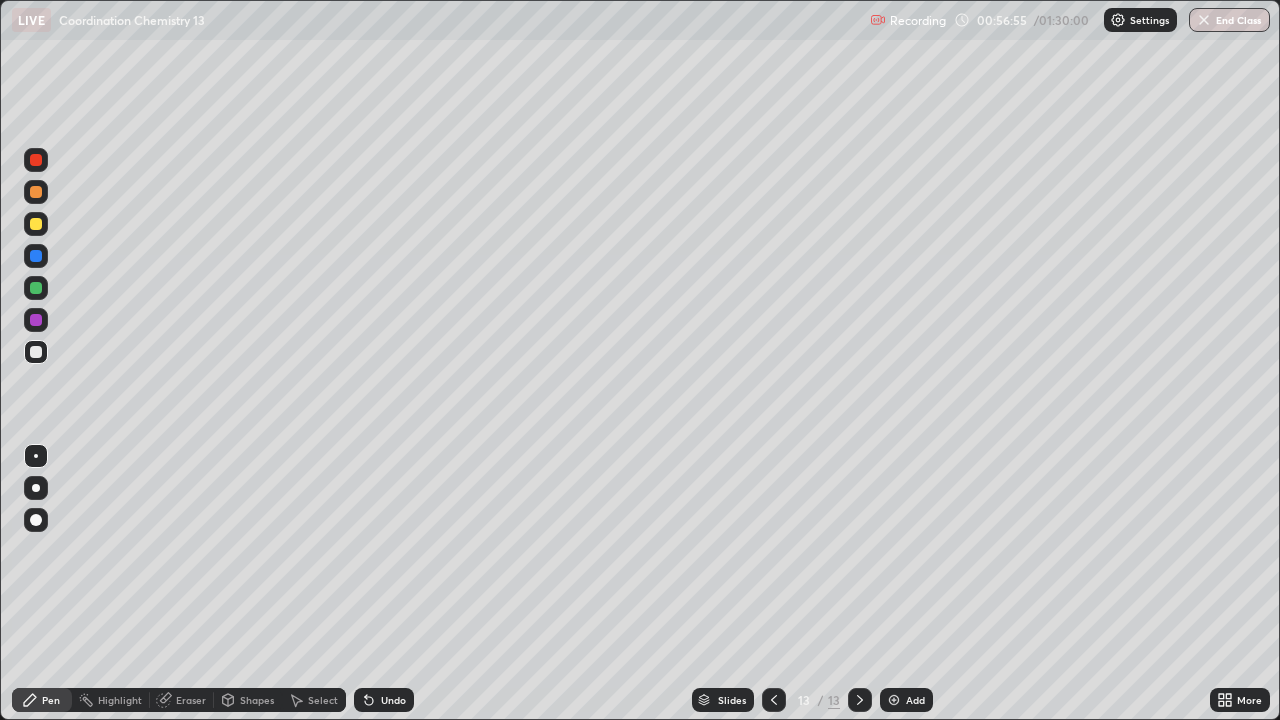 click at bounding box center (36, 288) 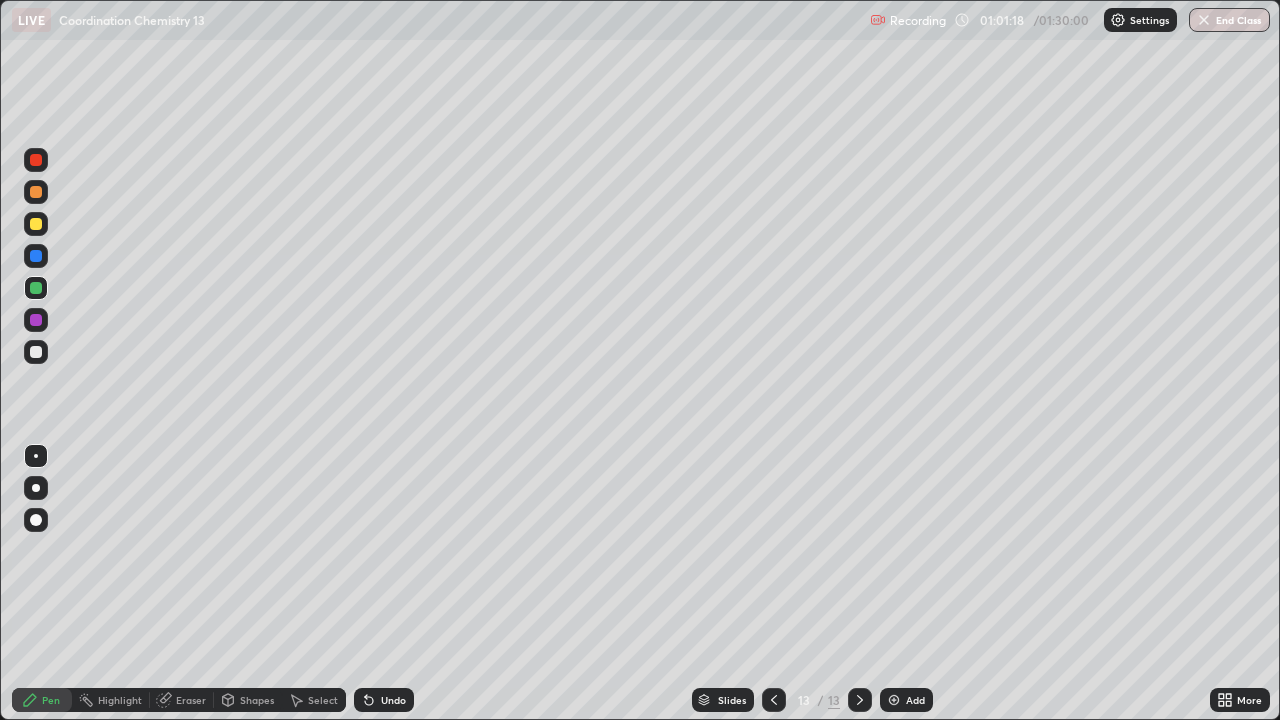 click at bounding box center (894, 700) 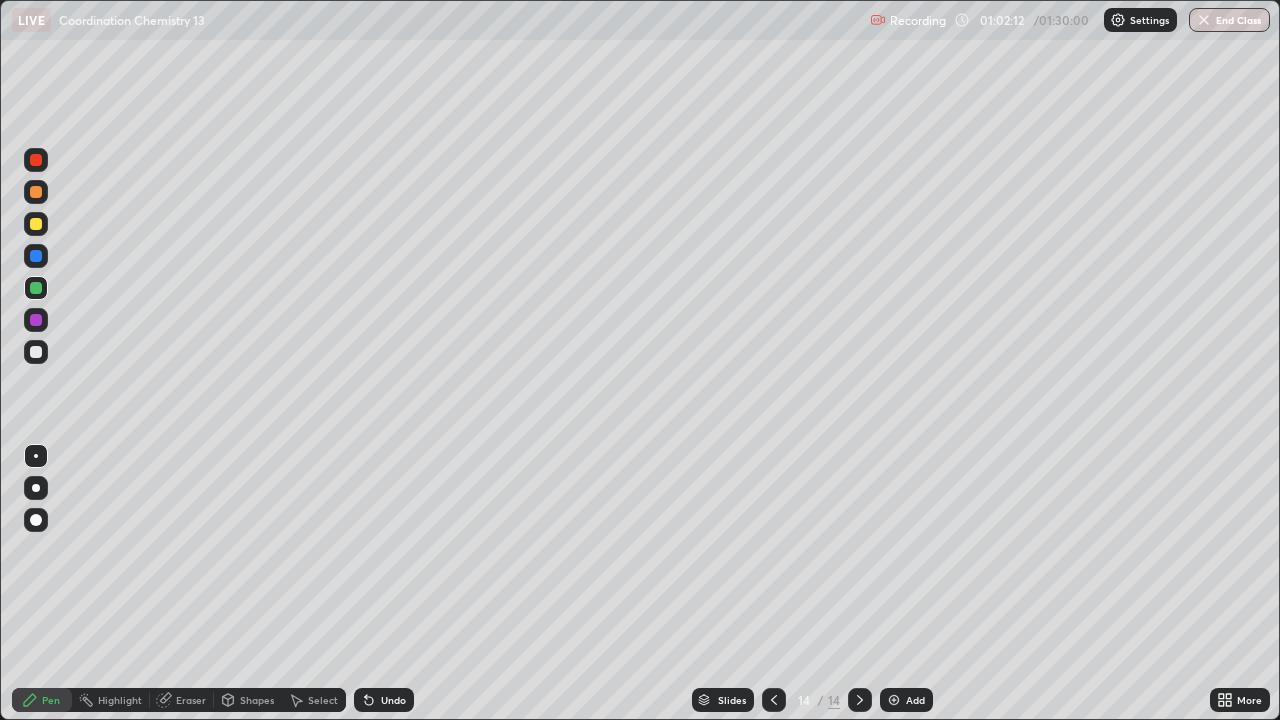 click at bounding box center [36, 352] 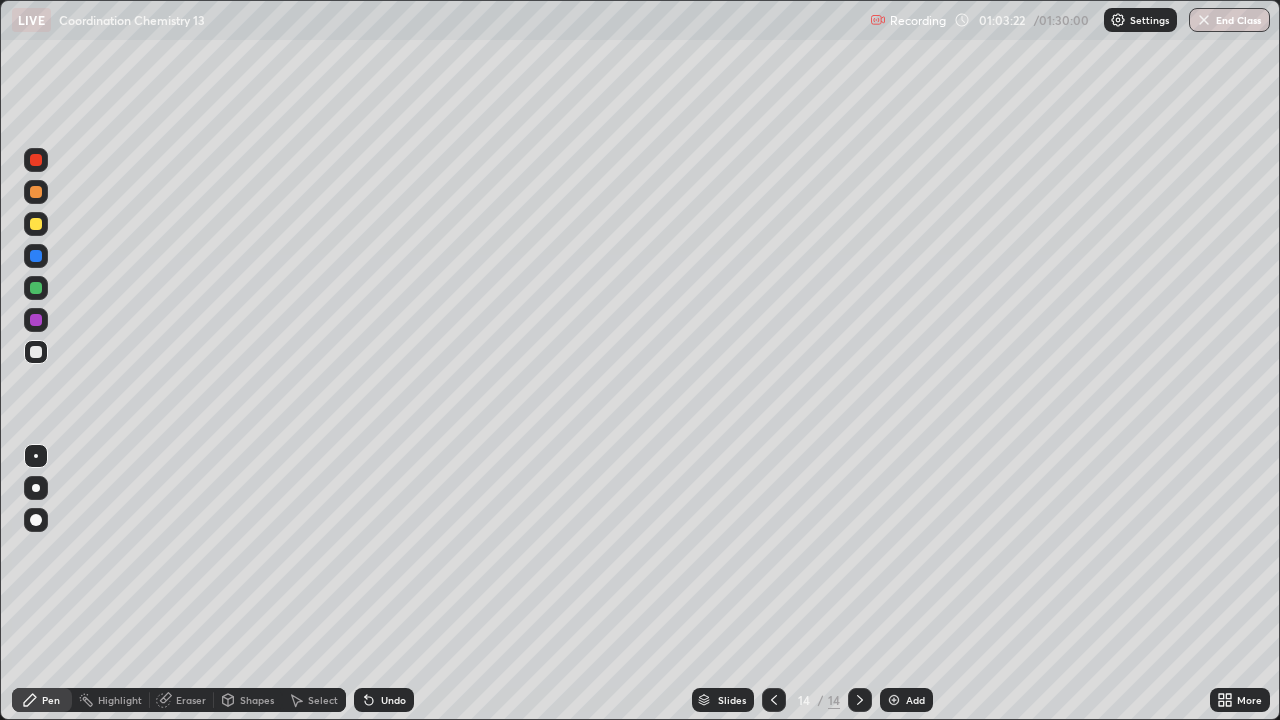 click at bounding box center [894, 700] 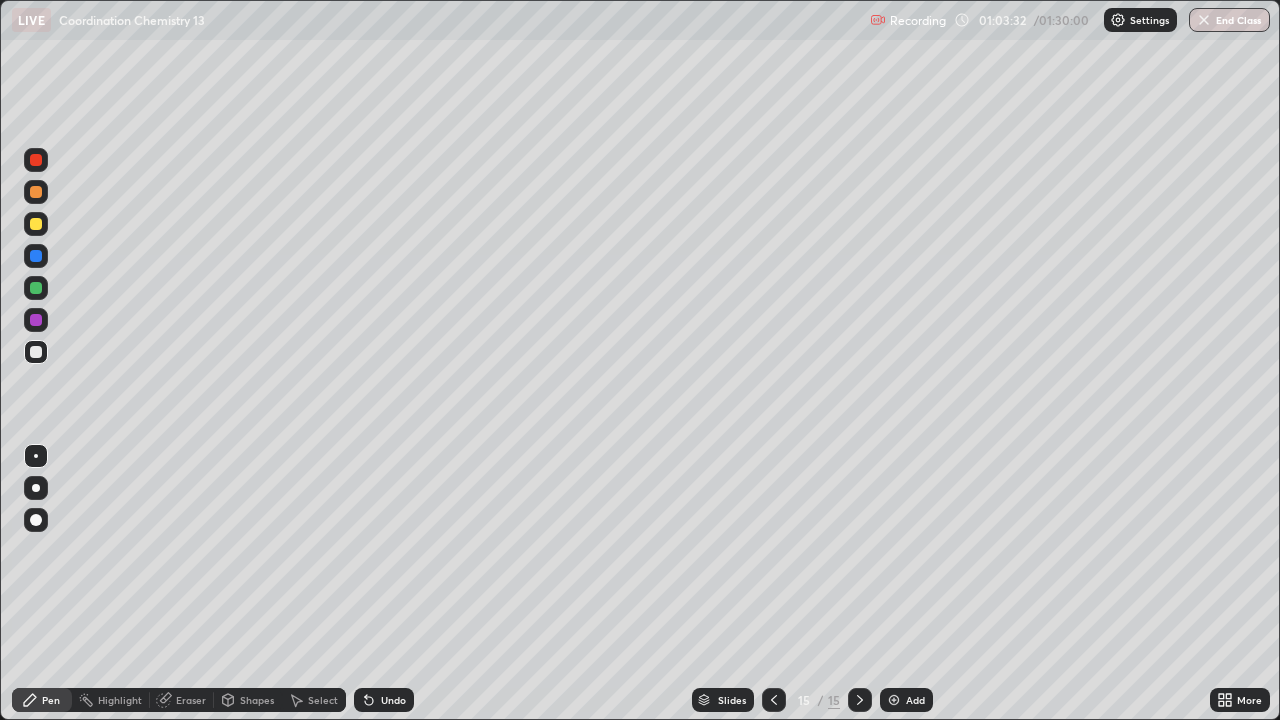 click at bounding box center (36, 352) 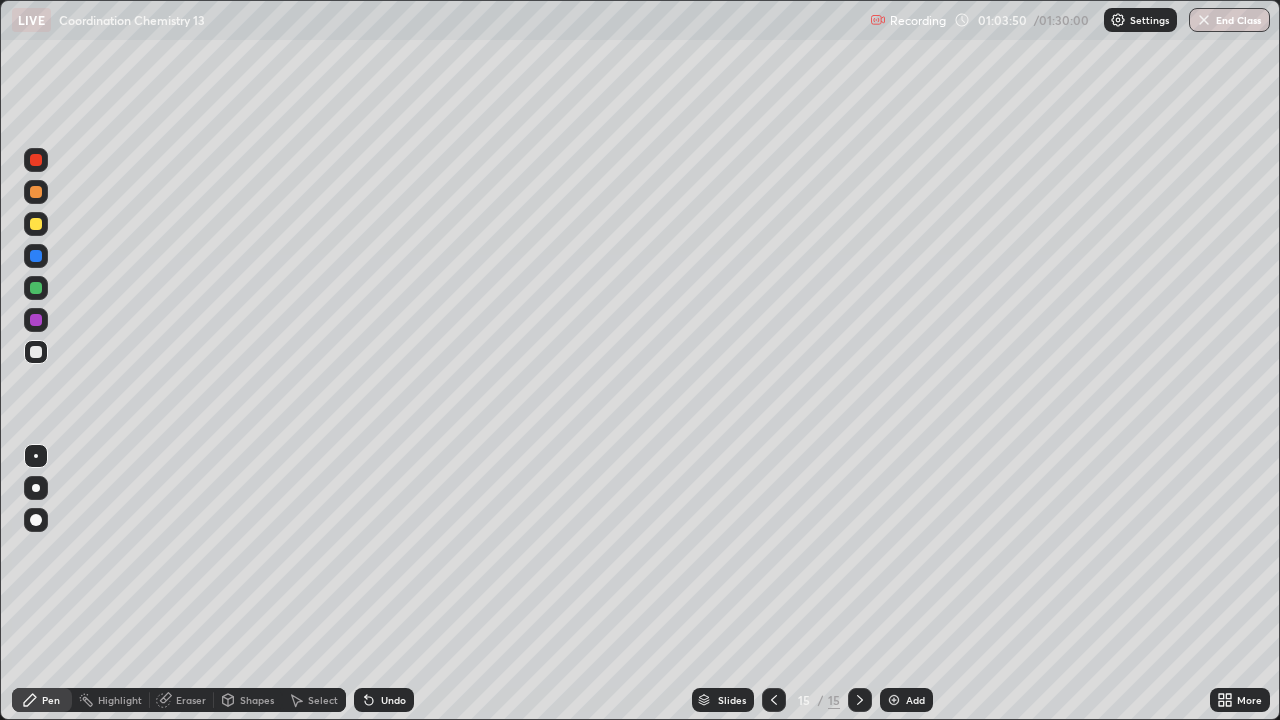 click at bounding box center (36, 352) 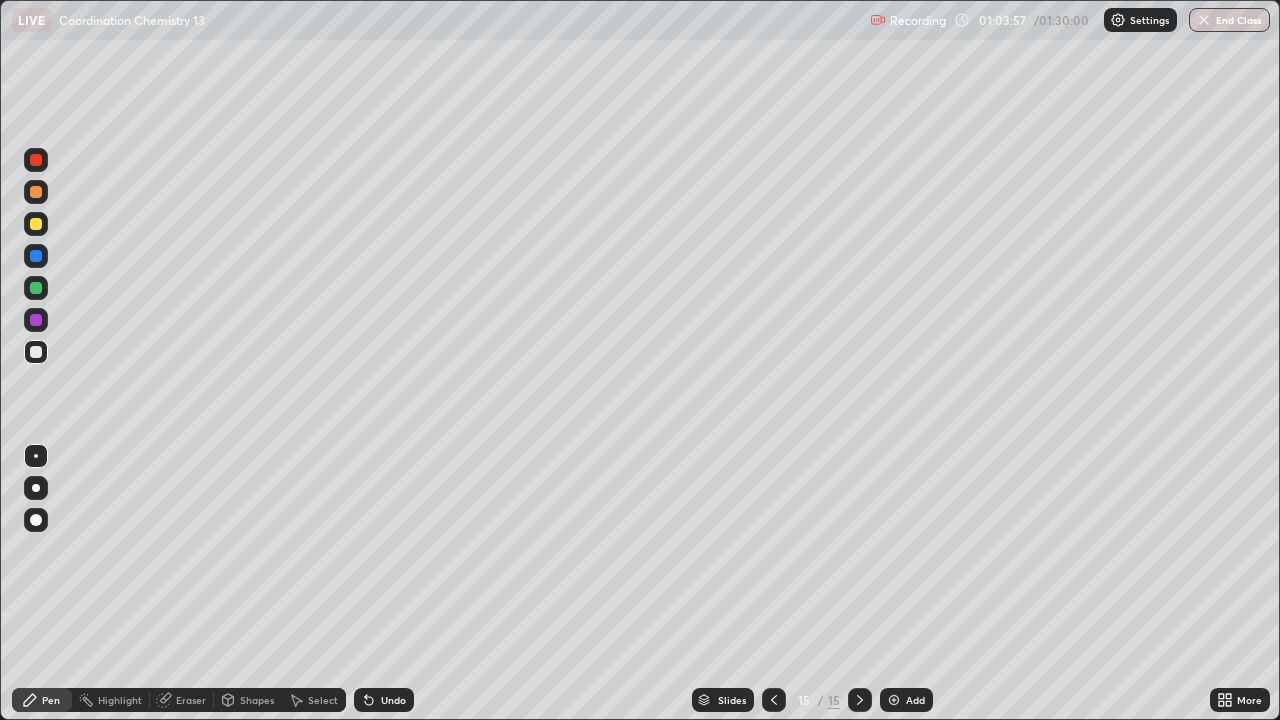 click at bounding box center [36, 320] 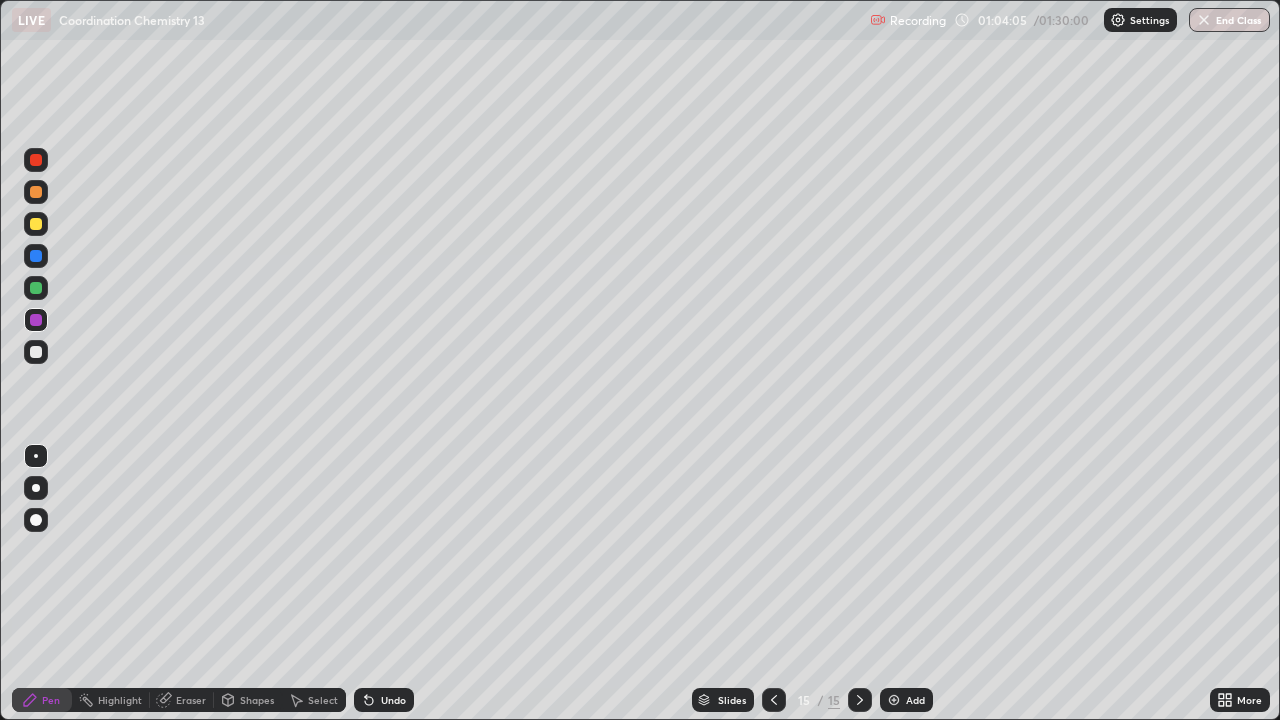 click at bounding box center (36, 224) 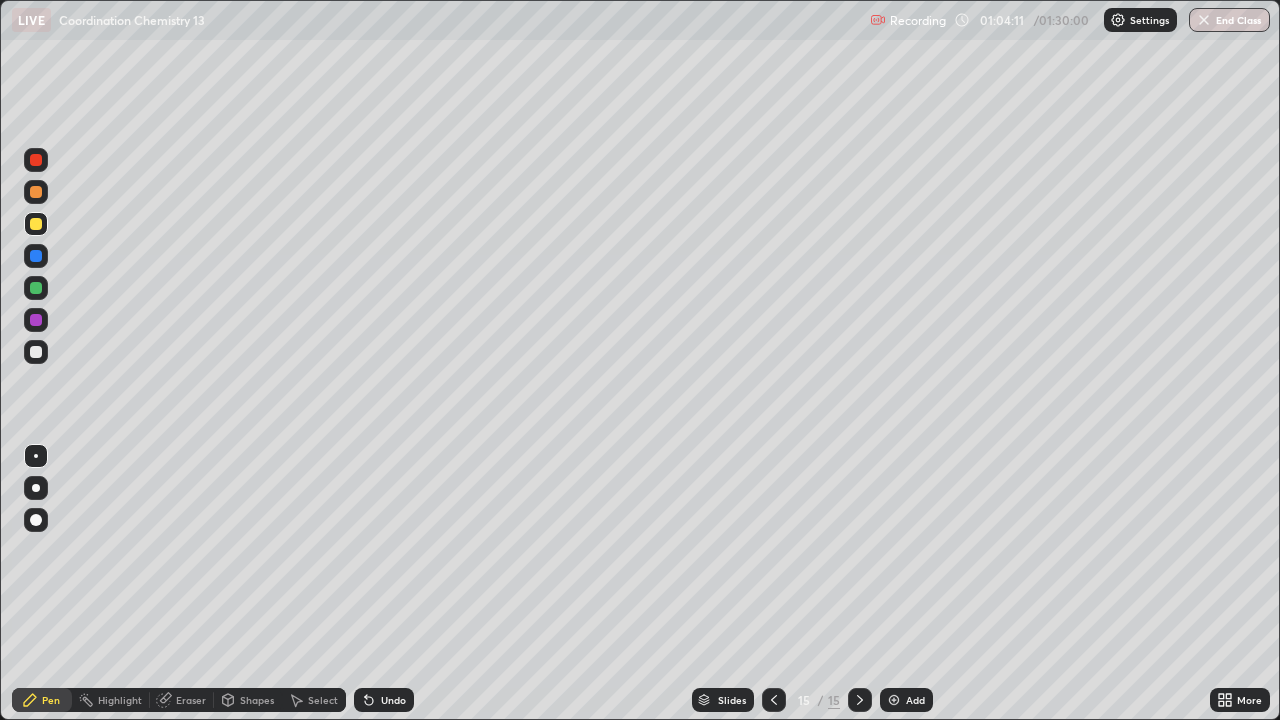 click at bounding box center [36, 352] 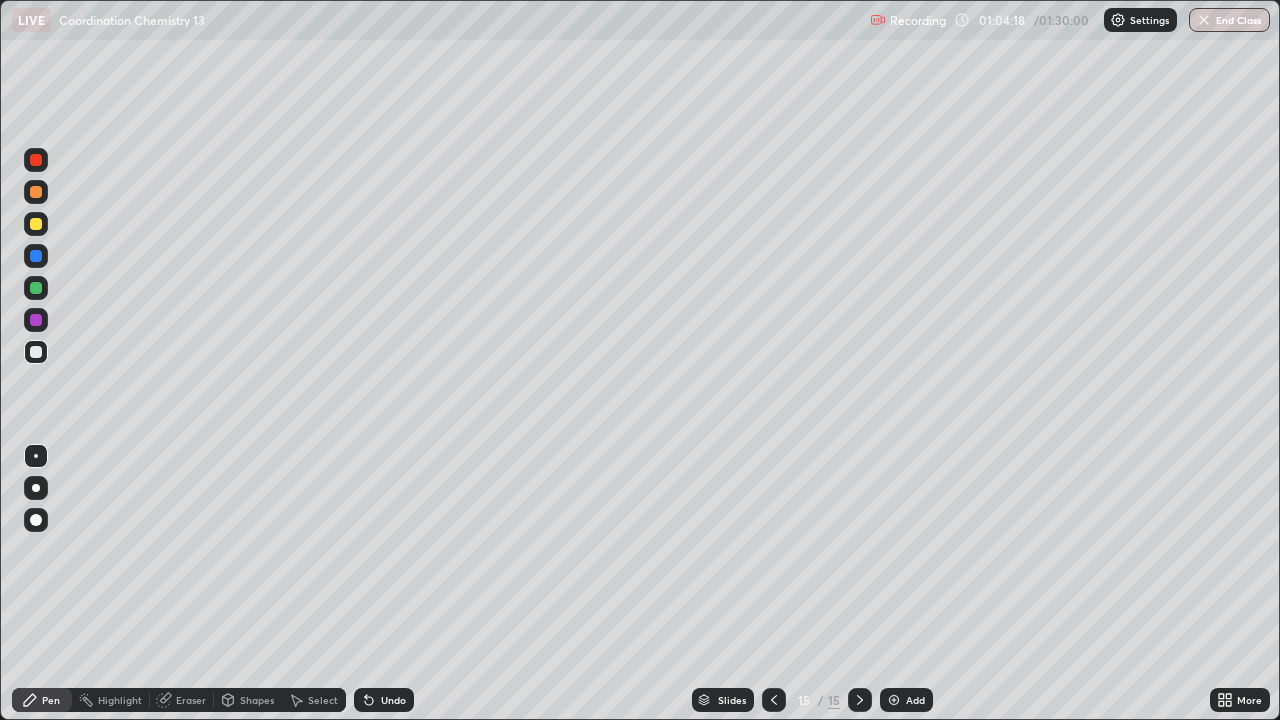 click at bounding box center [36, 320] 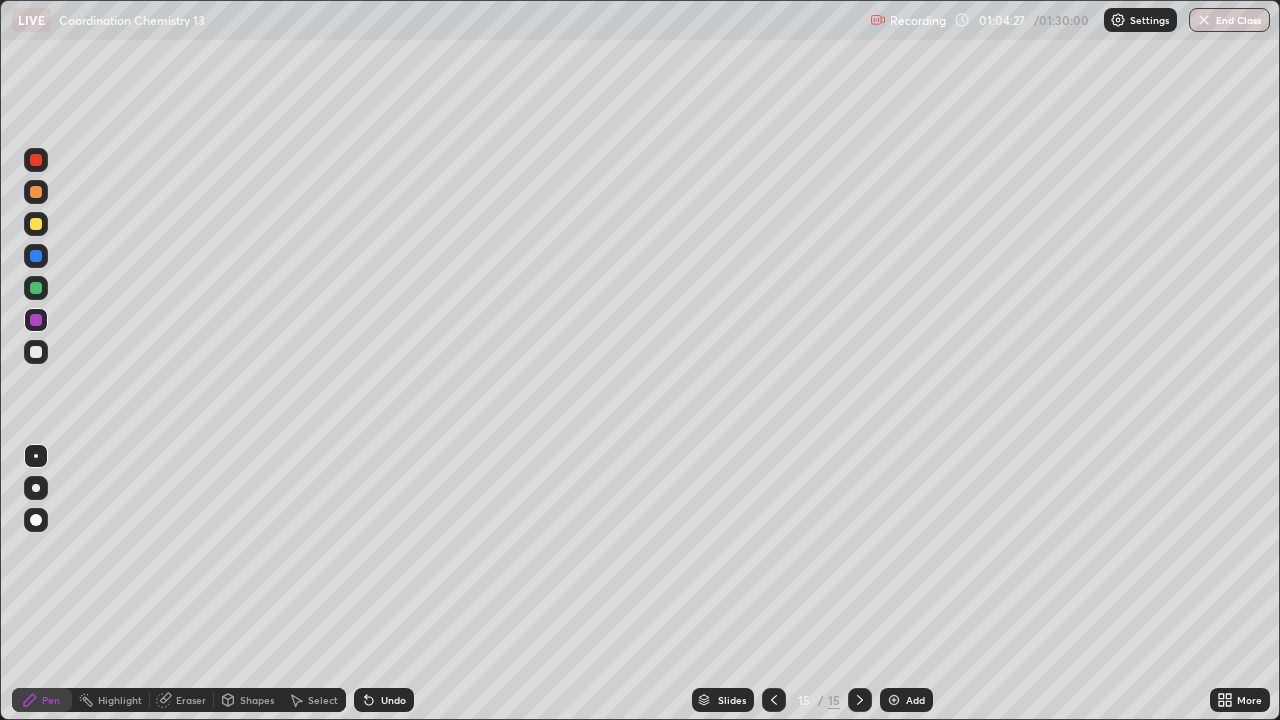 click at bounding box center (36, 224) 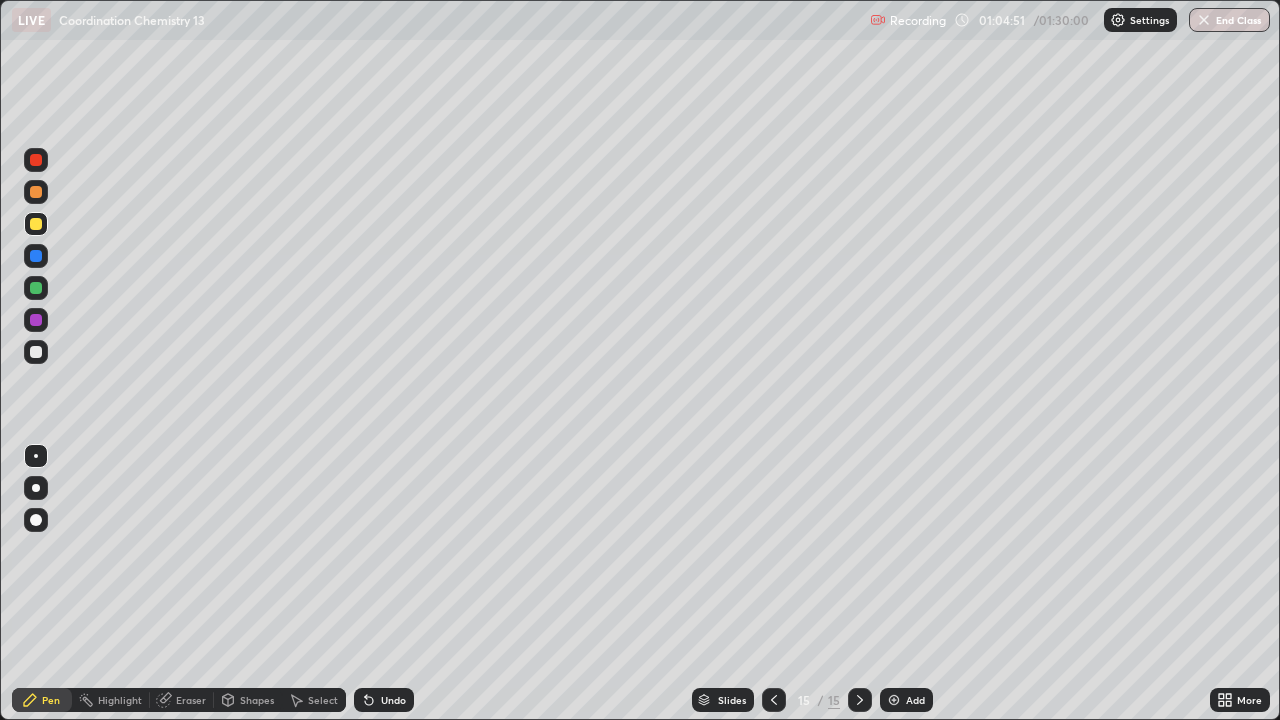 click at bounding box center [36, 192] 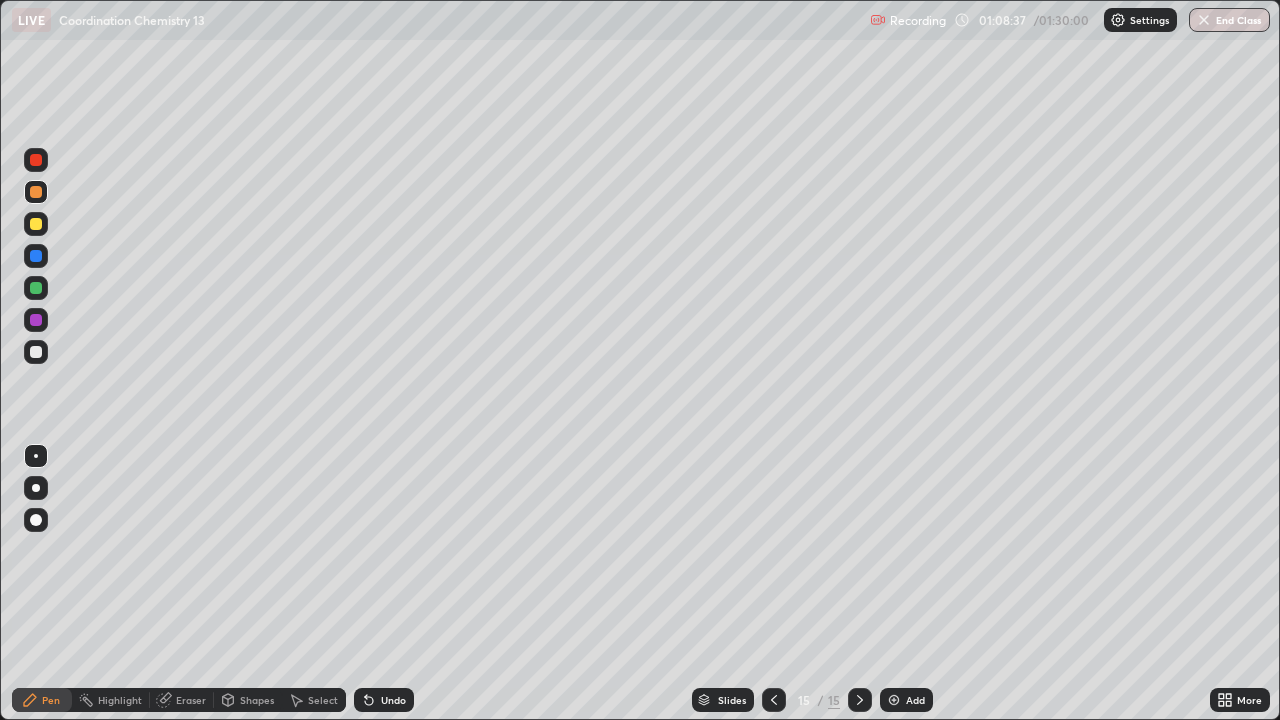 click at bounding box center [36, 288] 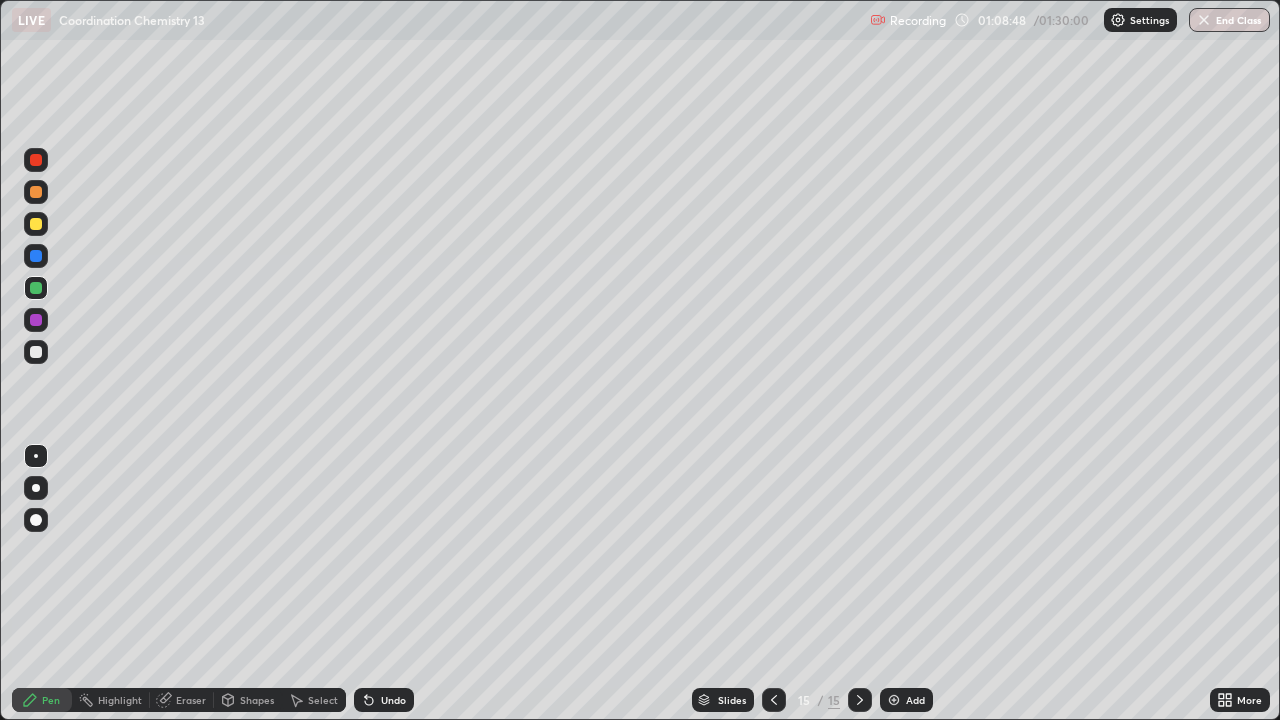 click at bounding box center (894, 700) 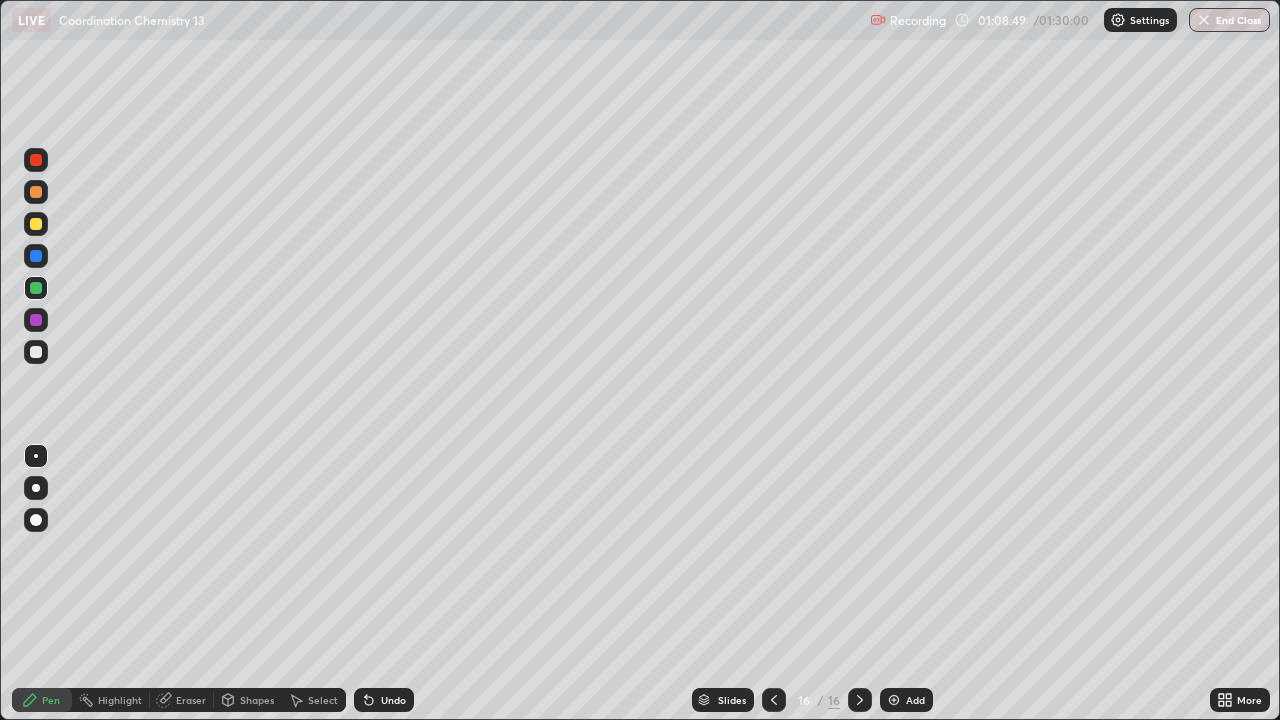 click at bounding box center [36, 352] 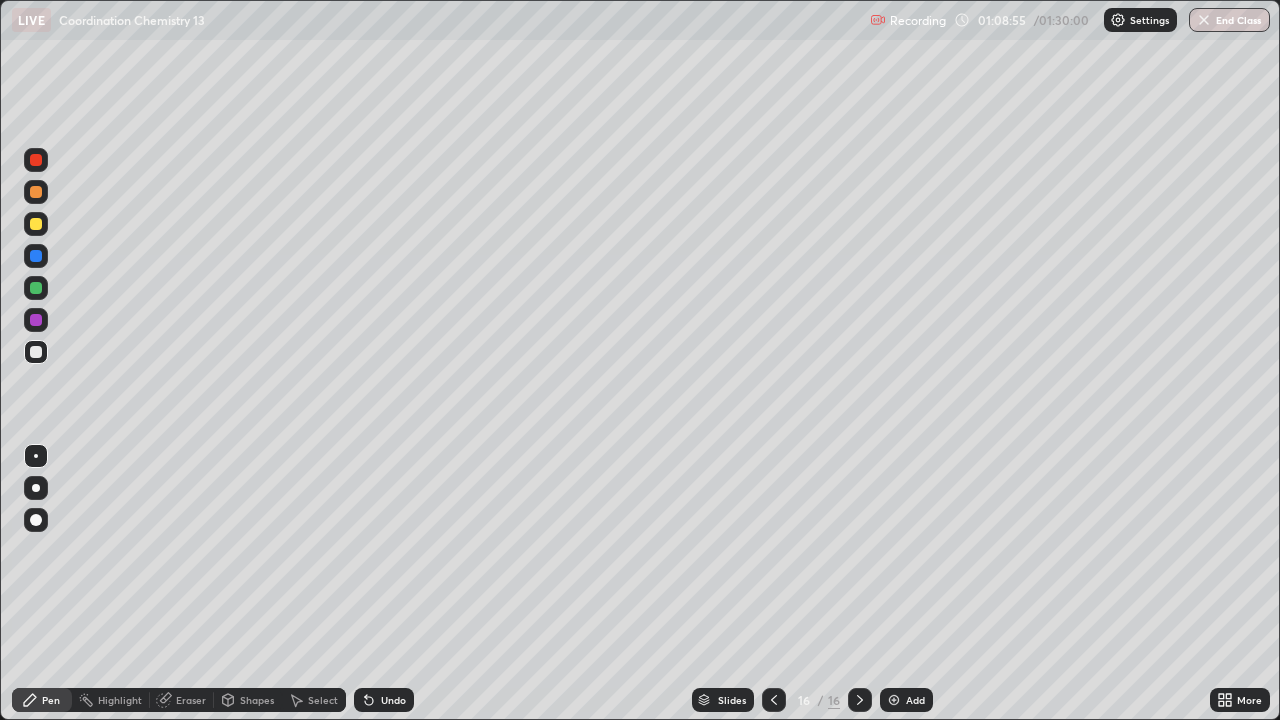 click at bounding box center [36, 288] 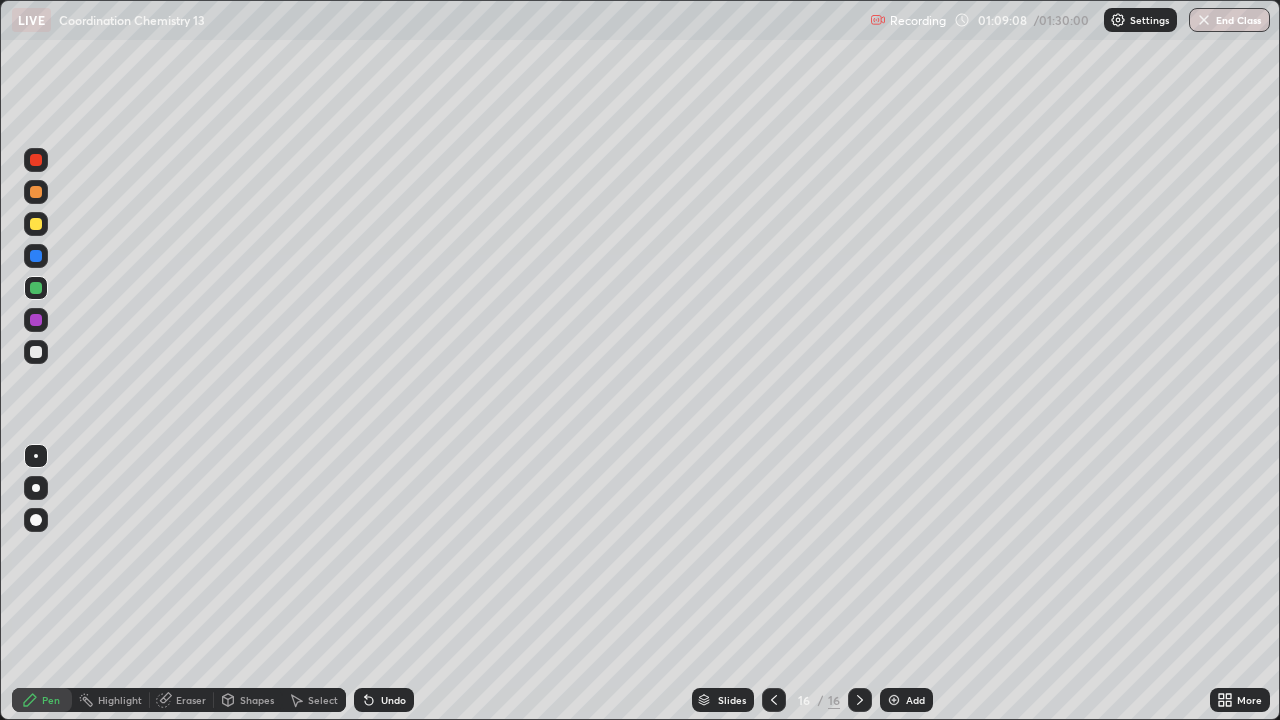 click at bounding box center (36, 320) 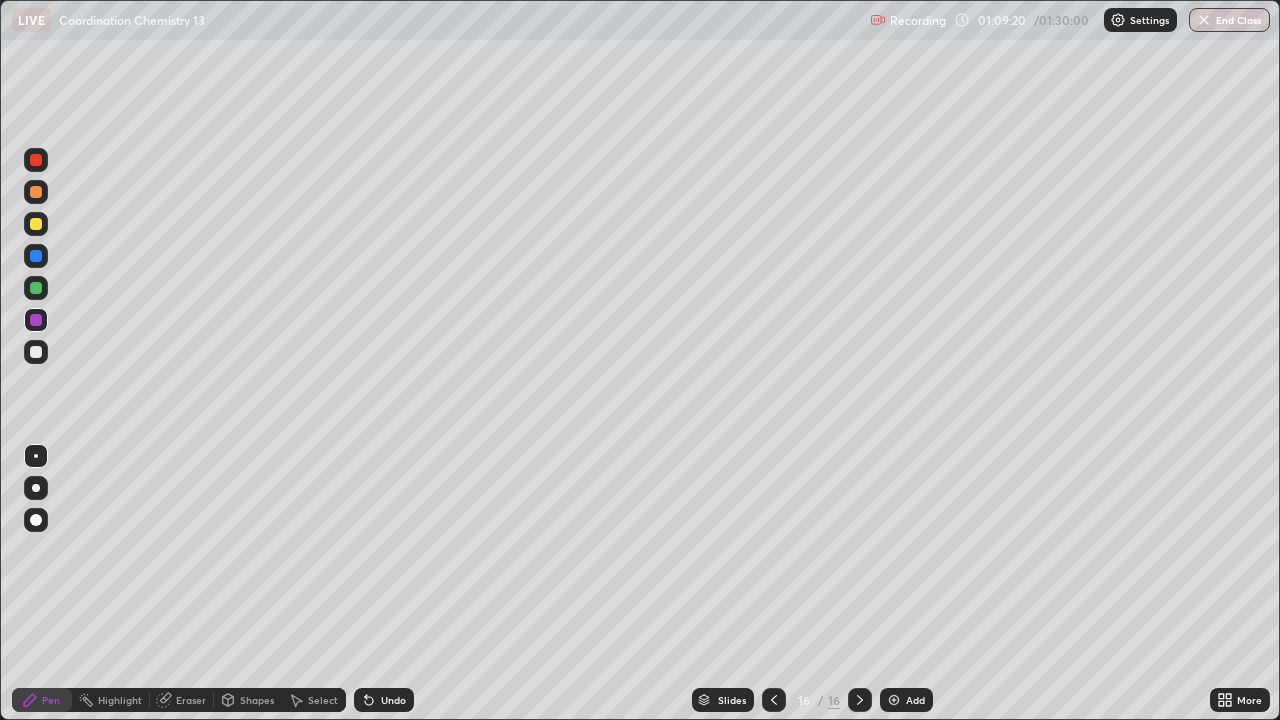click at bounding box center [36, 160] 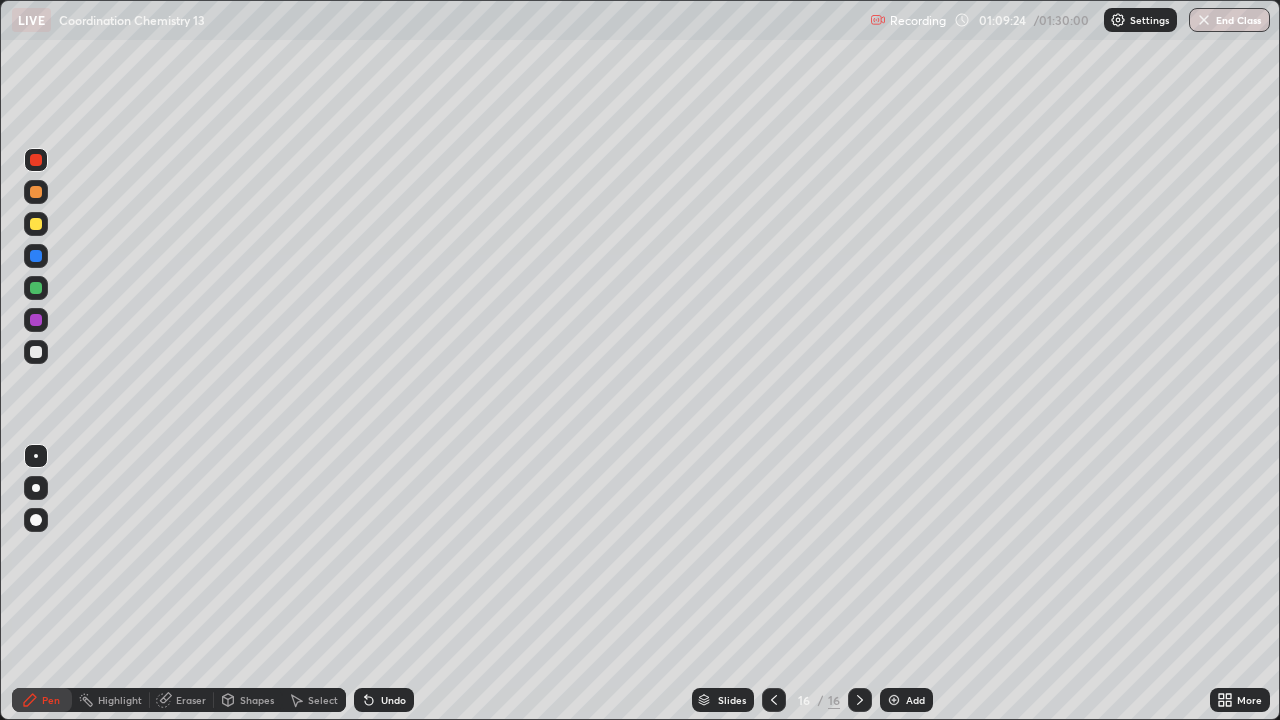 click at bounding box center (36, 288) 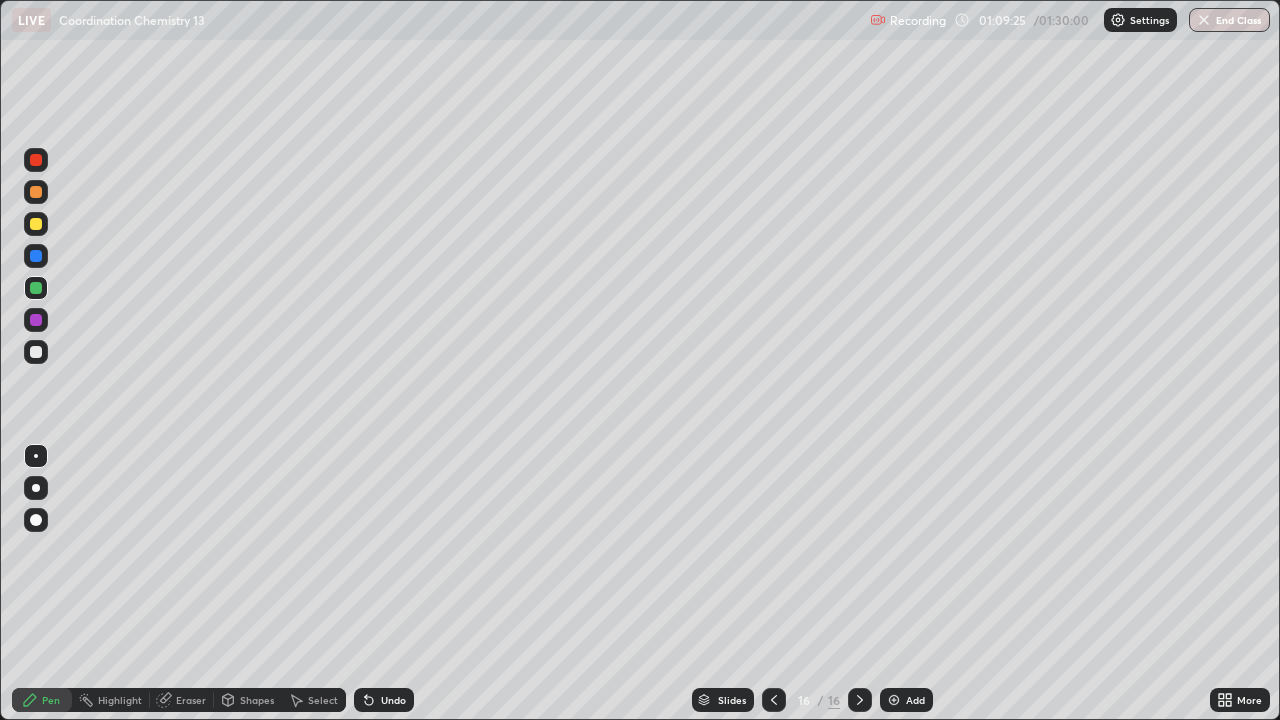 click at bounding box center [36, 288] 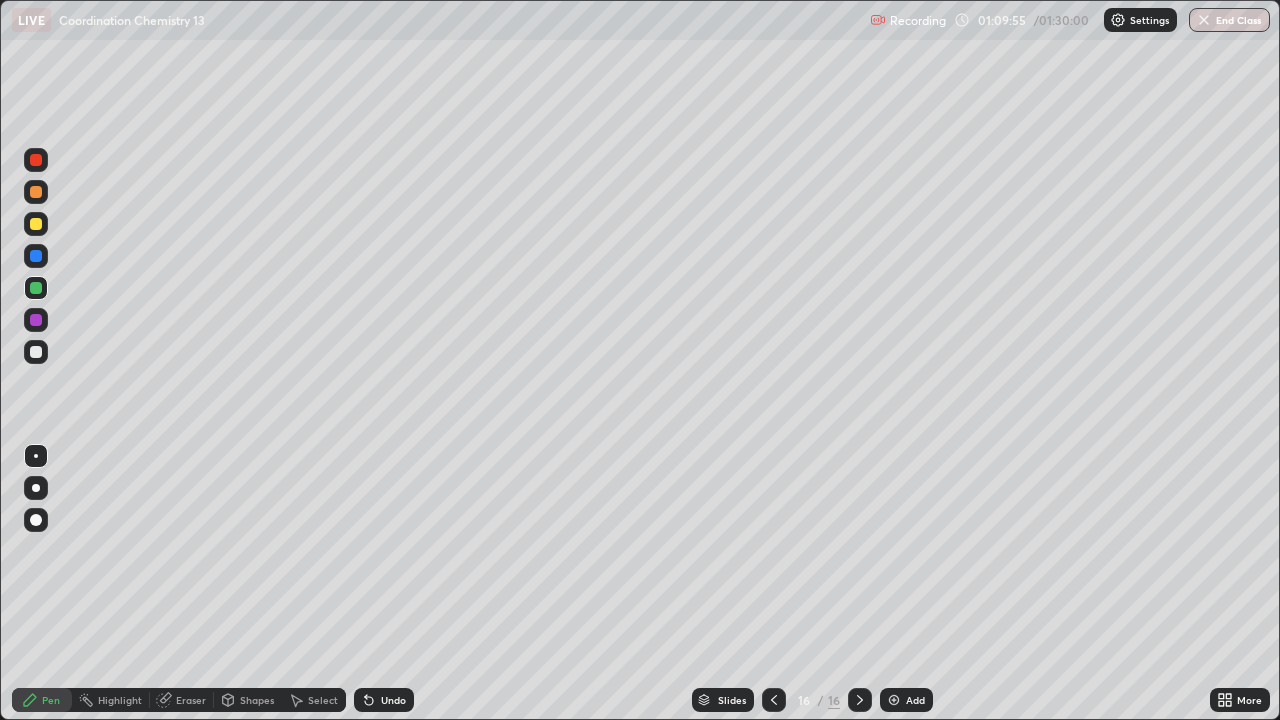 click at bounding box center (36, 352) 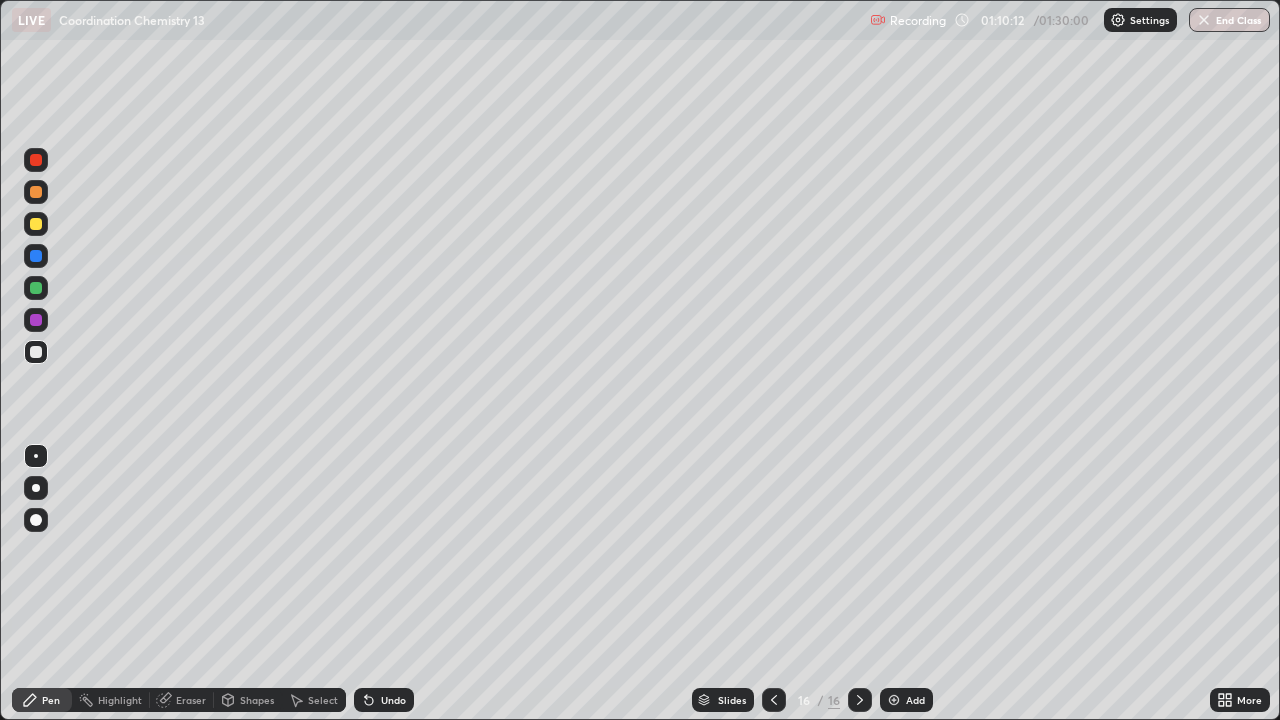 click at bounding box center [36, 192] 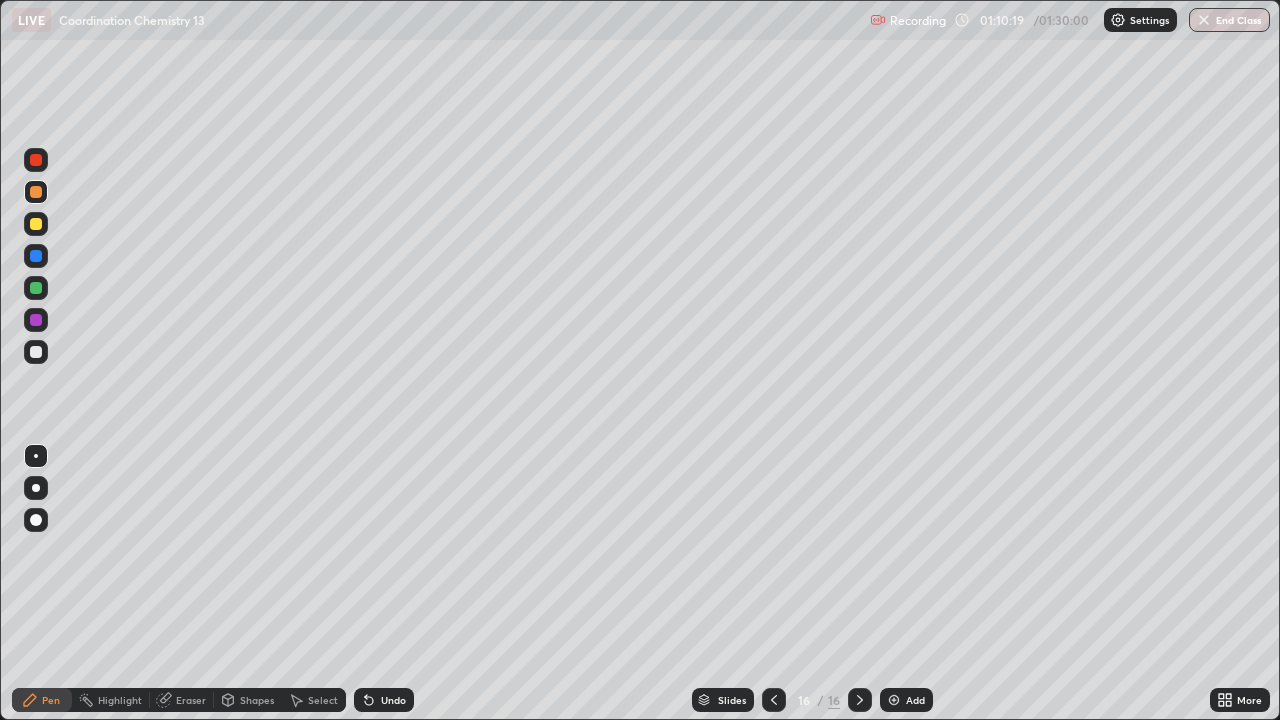 click at bounding box center (36, 352) 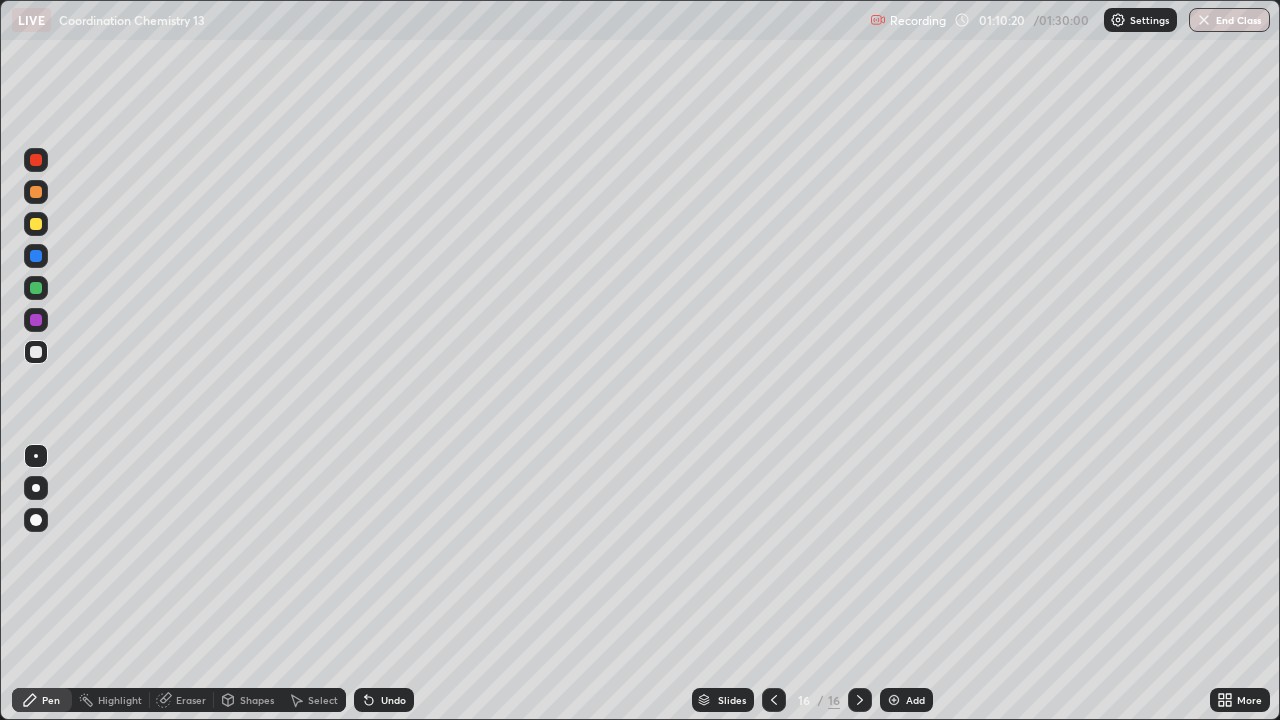 click at bounding box center [36, 224] 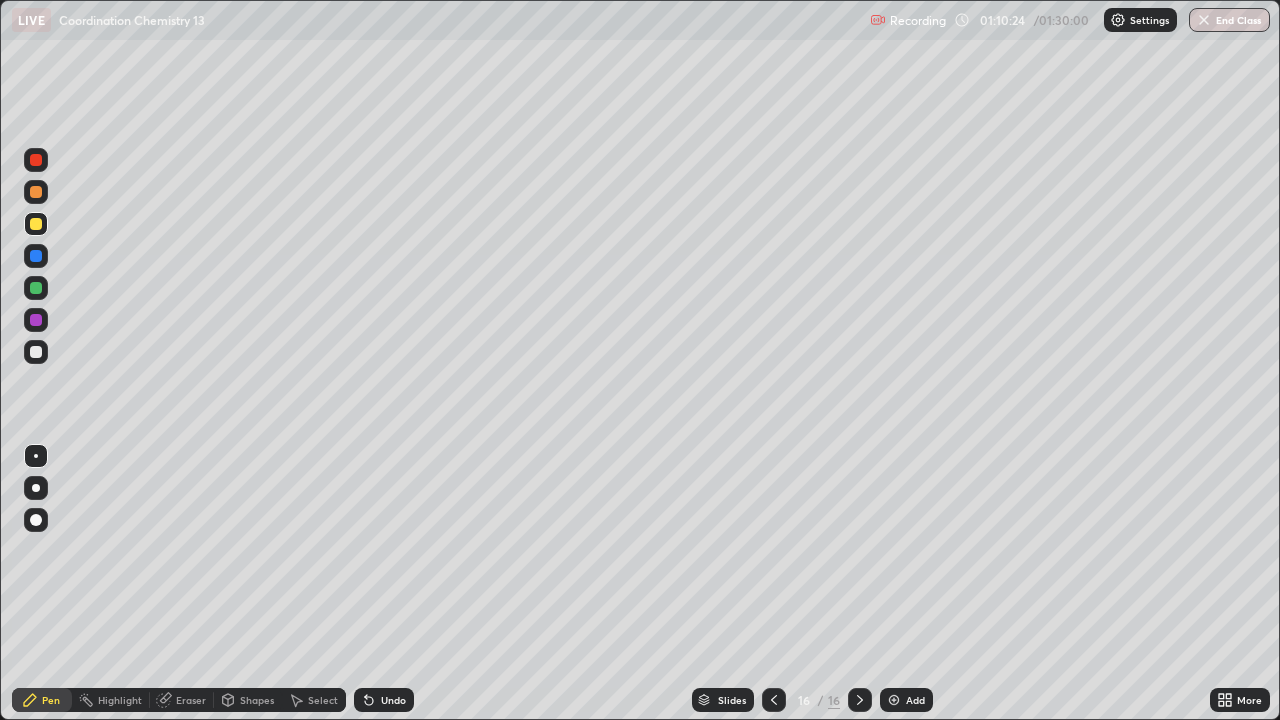 click on "Eraser" at bounding box center (191, 700) 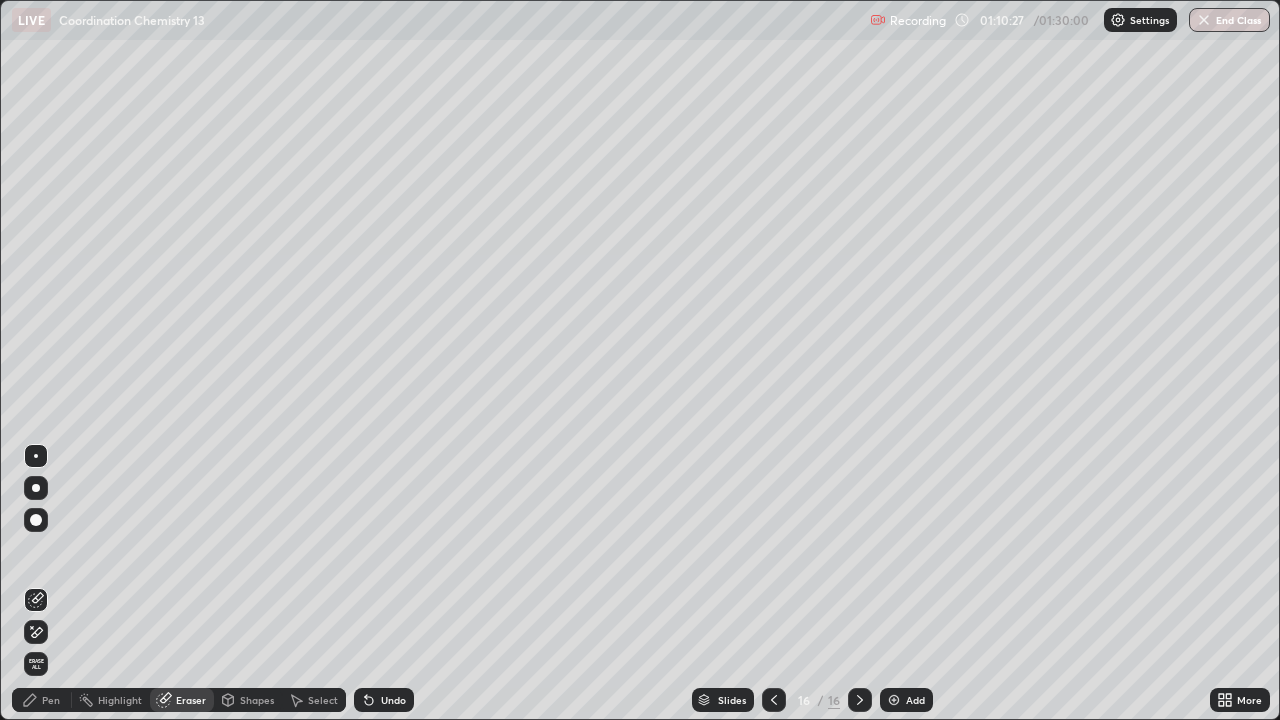 click on "Pen" at bounding box center (51, 700) 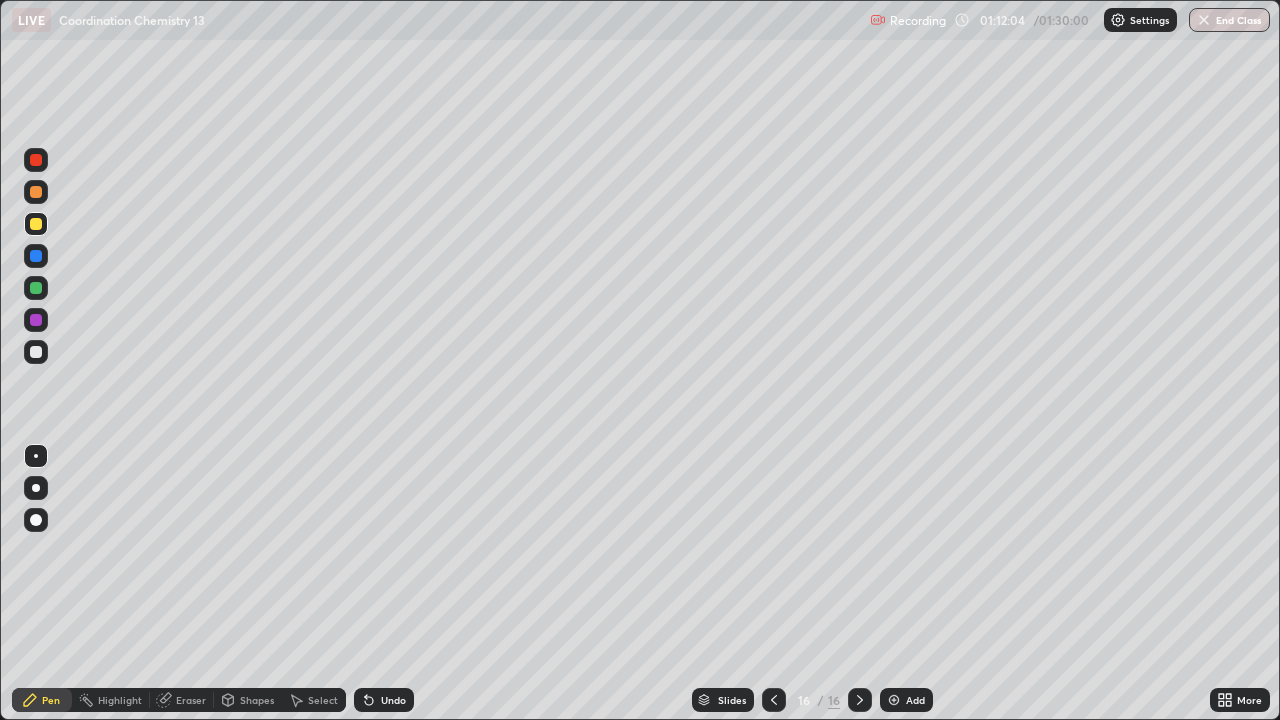 click at bounding box center (36, 192) 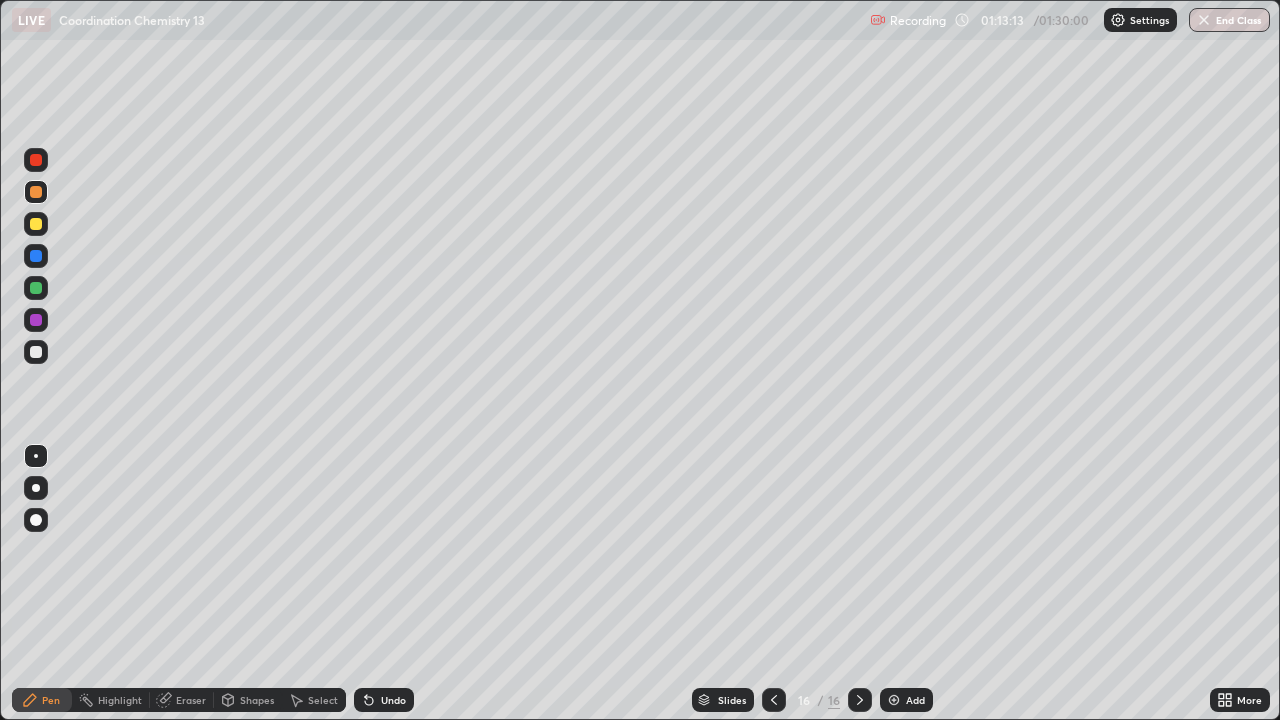 click at bounding box center [894, 700] 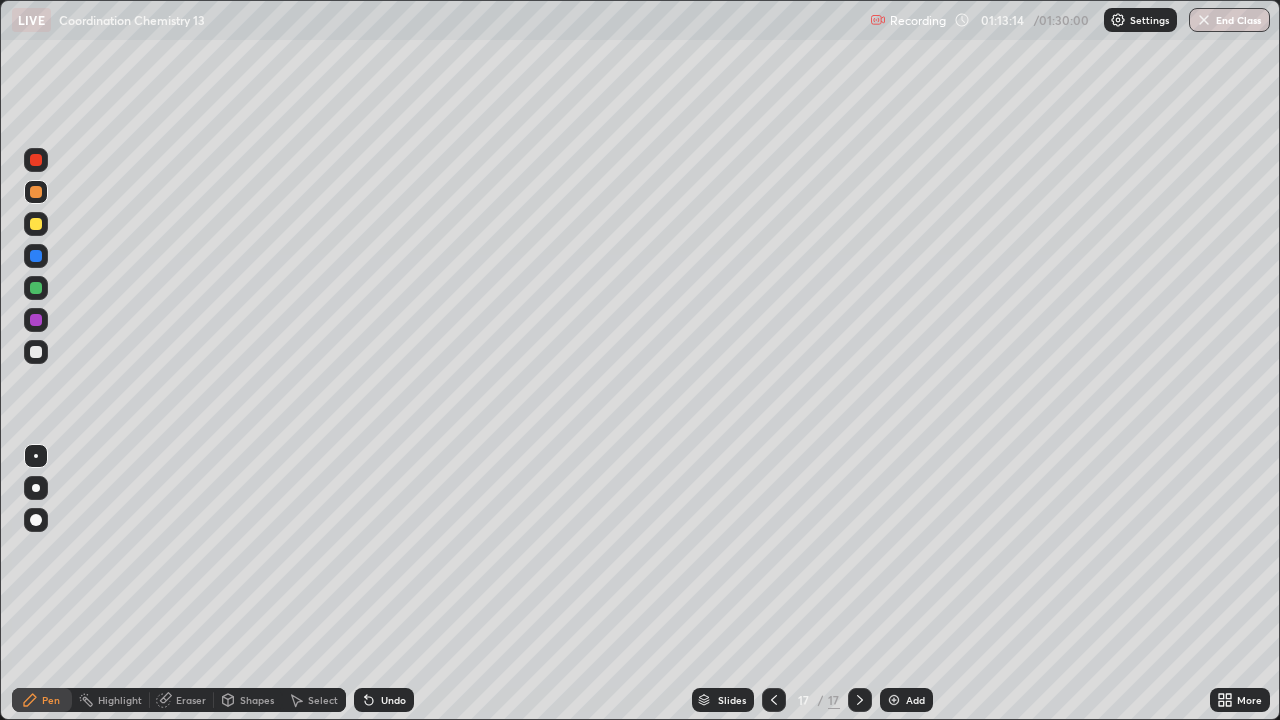 click at bounding box center (36, 352) 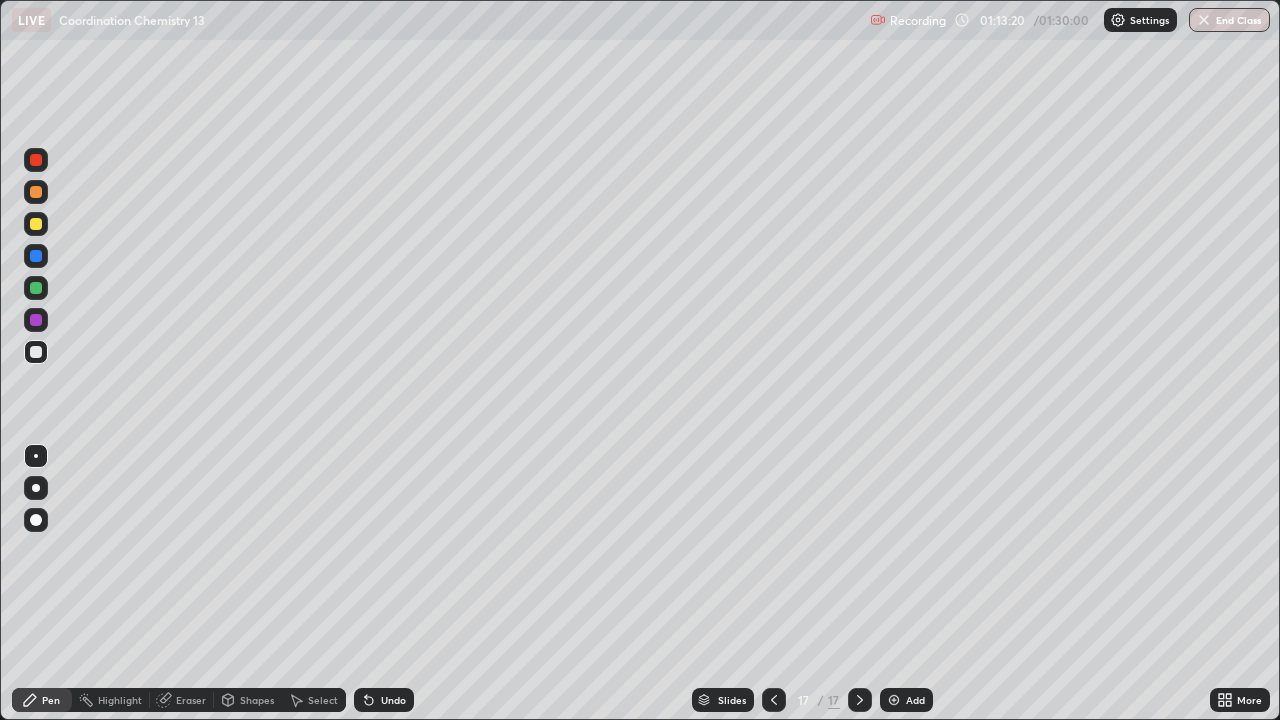 click at bounding box center [36, 288] 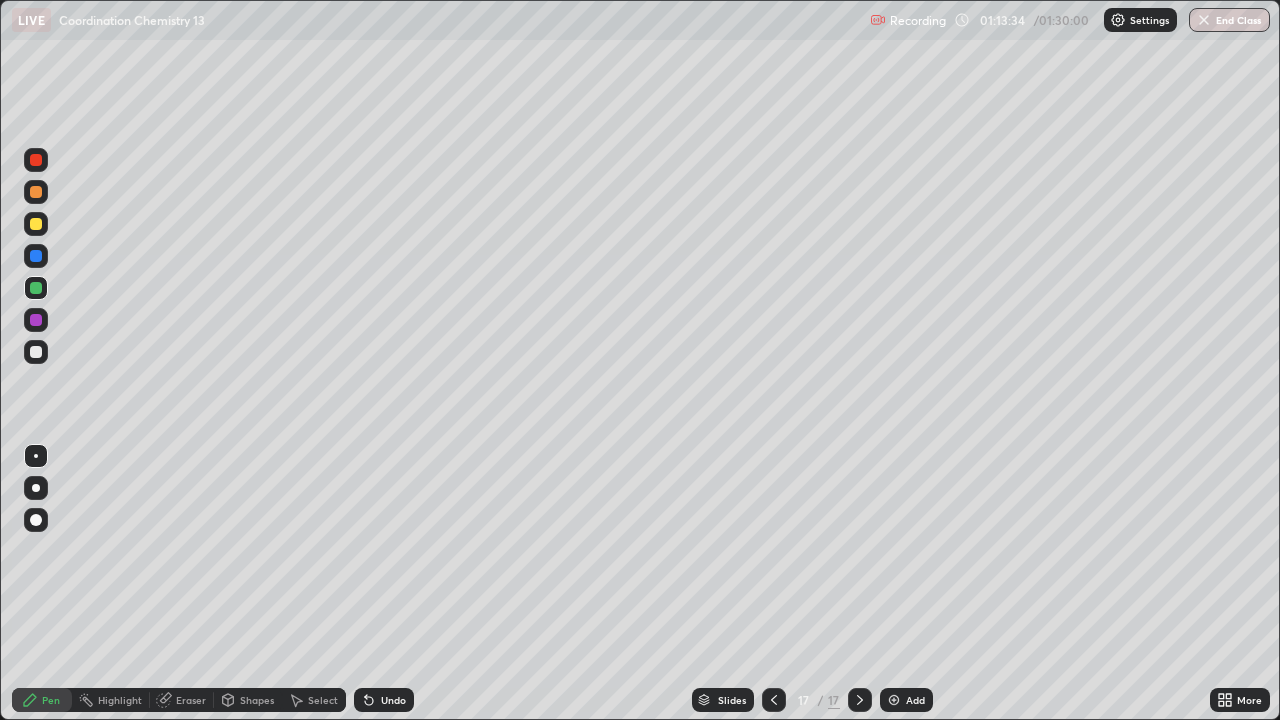 click at bounding box center [36, 224] 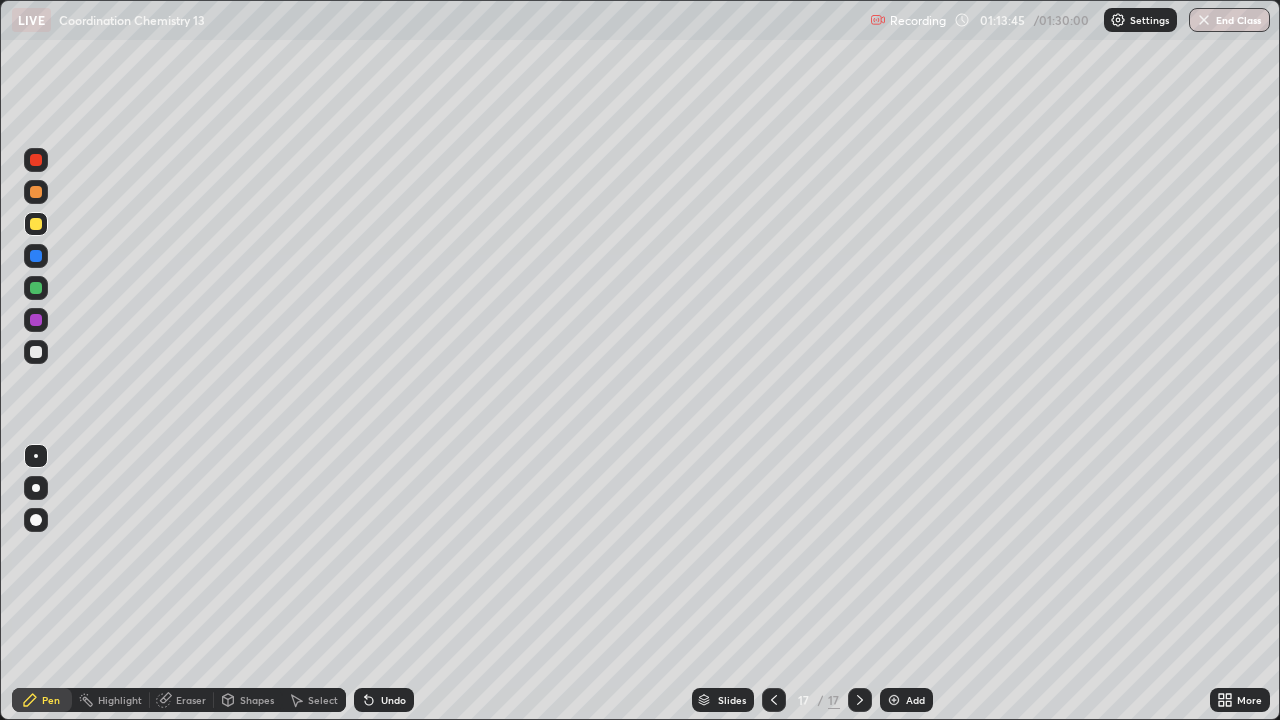click at bounding box center [36, 256] 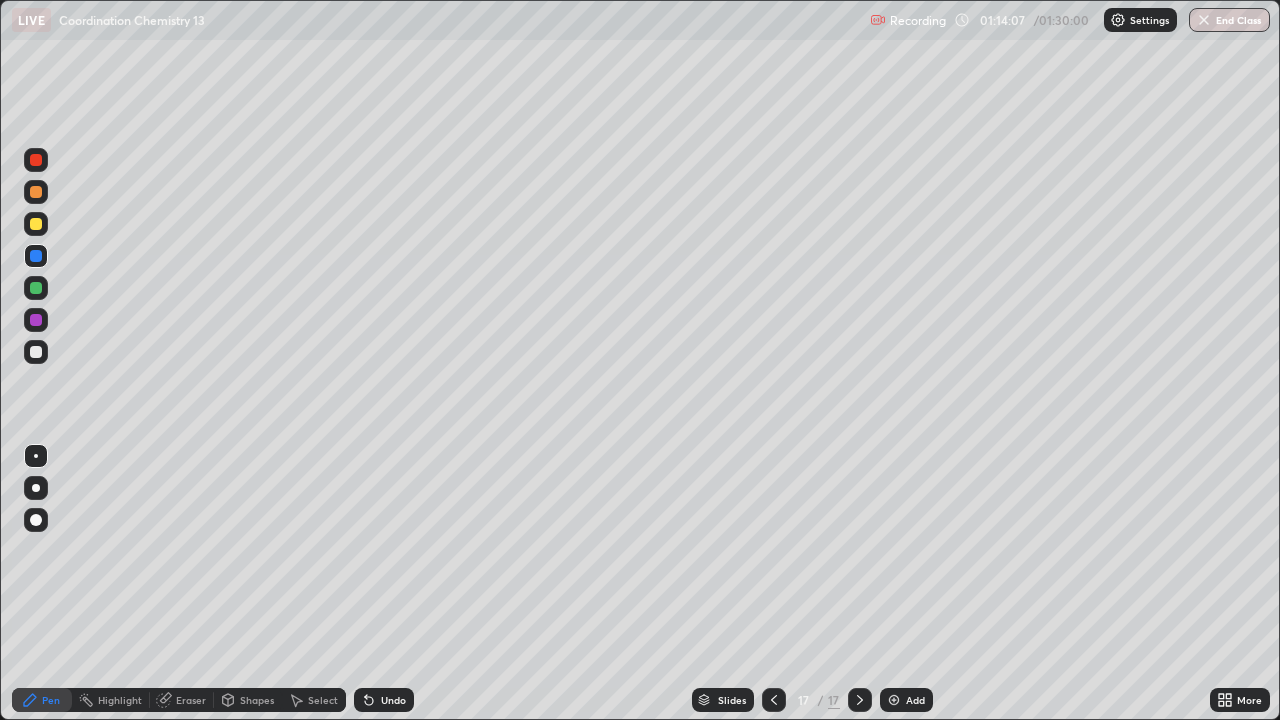 click at bounding box center [36, 224] 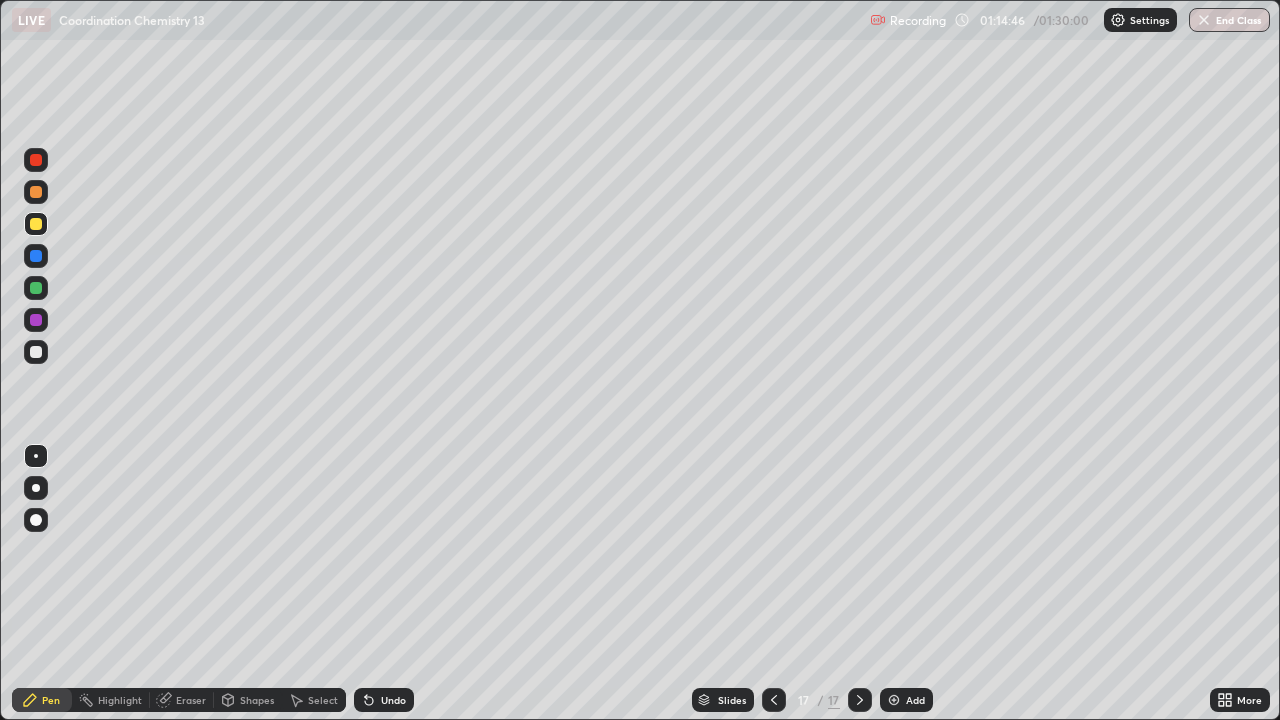 click 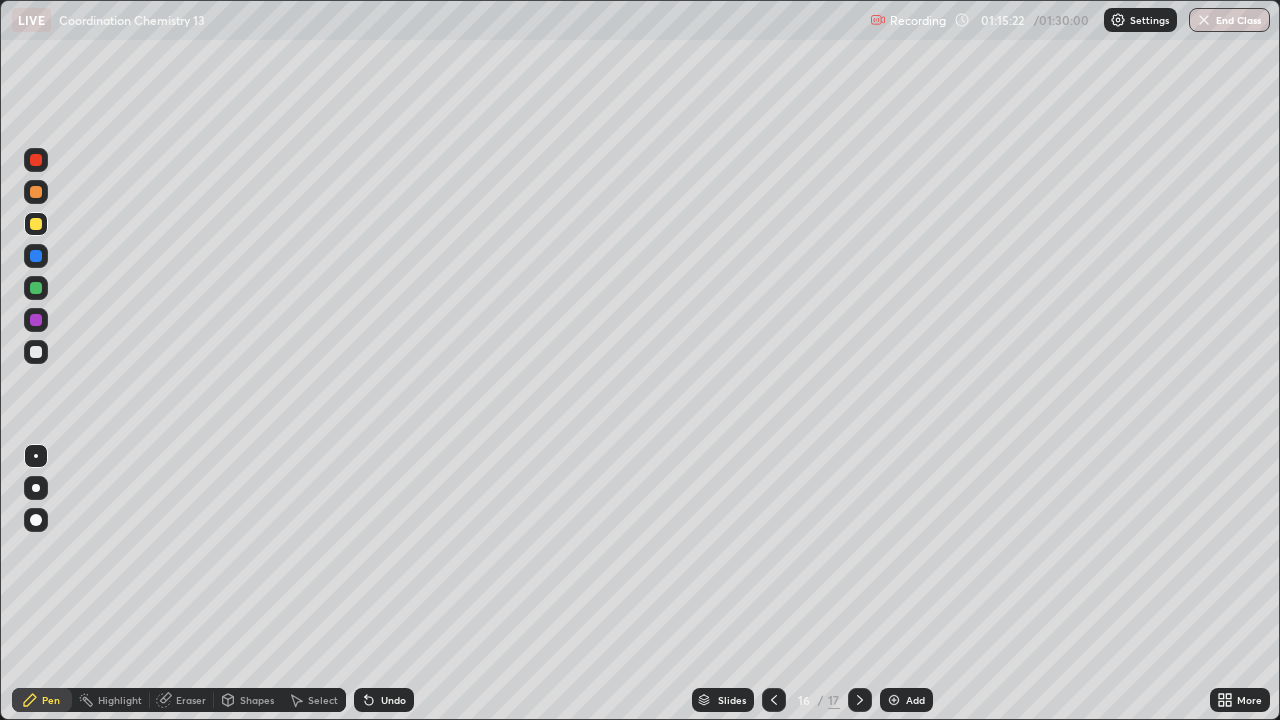 click 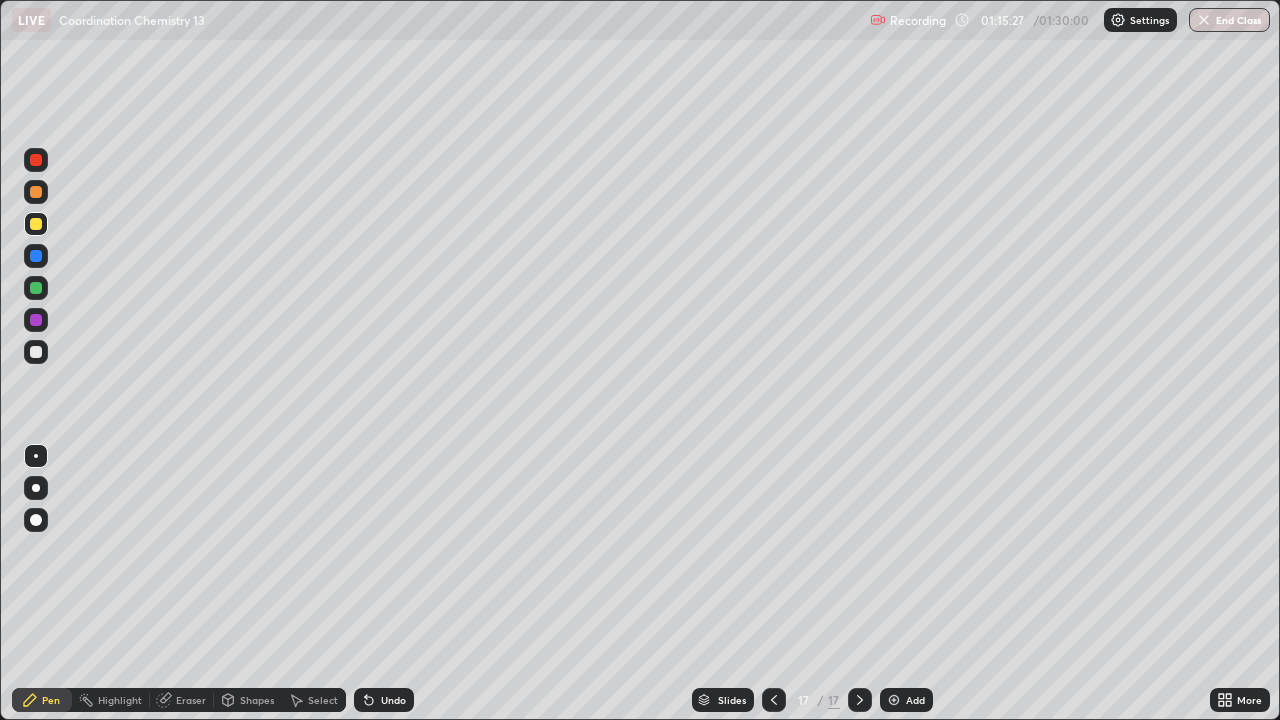 click at bounding box center [36, 320] 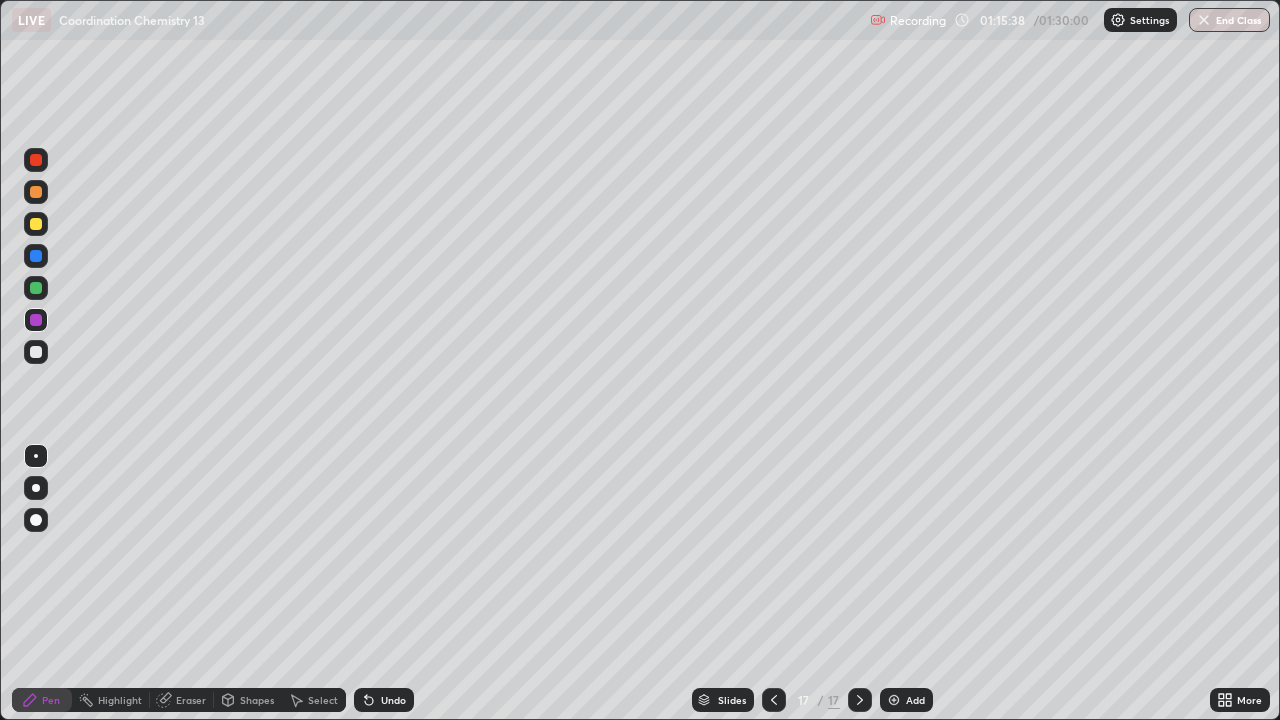 click at bounding box center (36, 288) 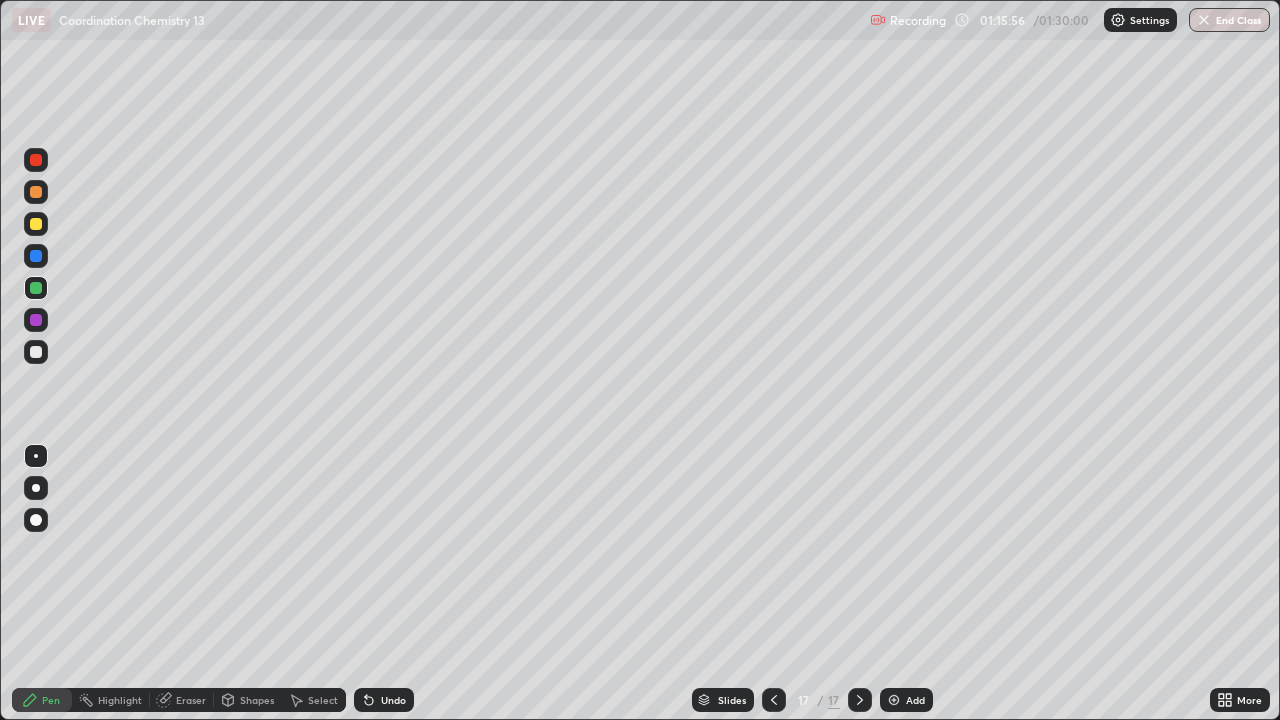 click at bounding box center [894, 700] 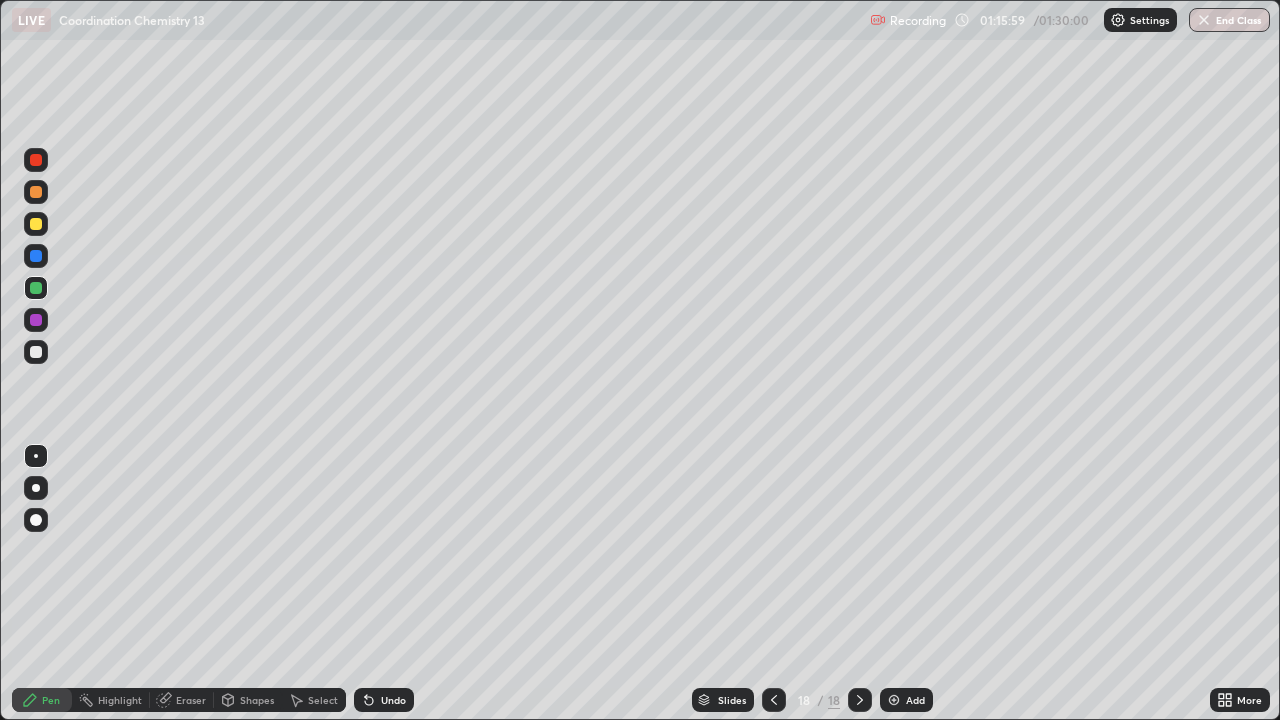 click at bounding box center [36, 352] 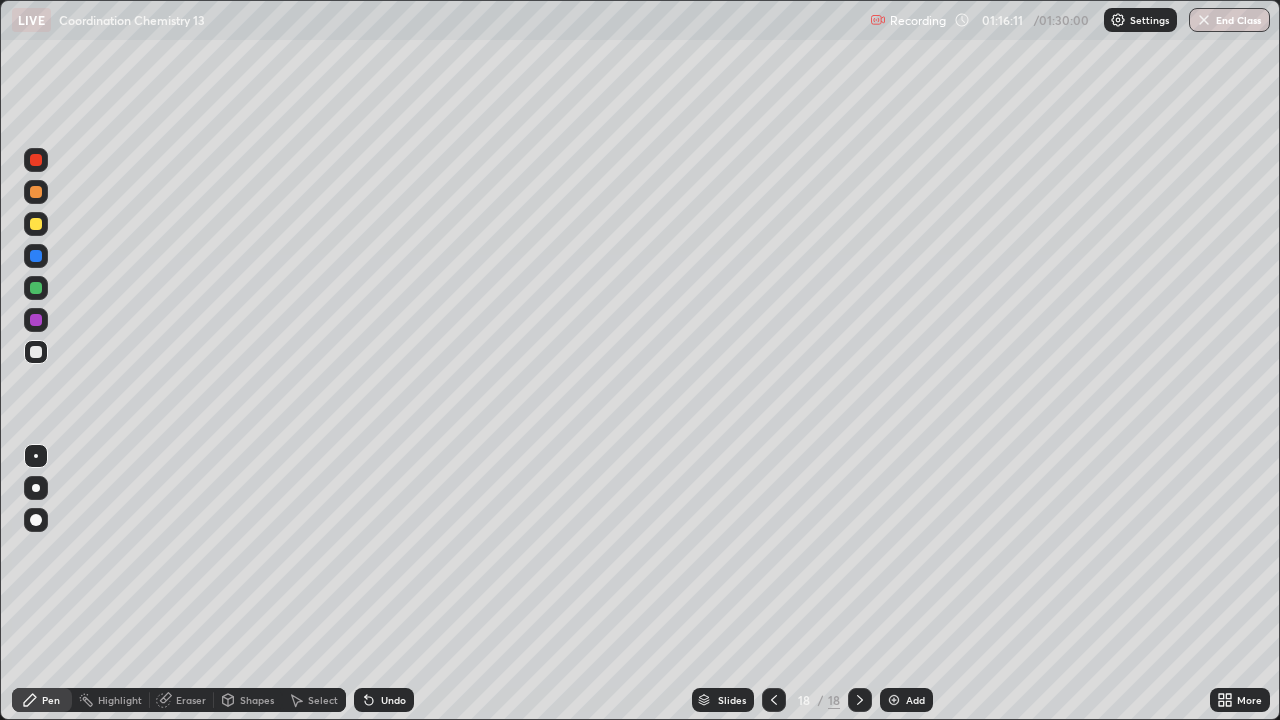 click at bounding box center (36, 256) 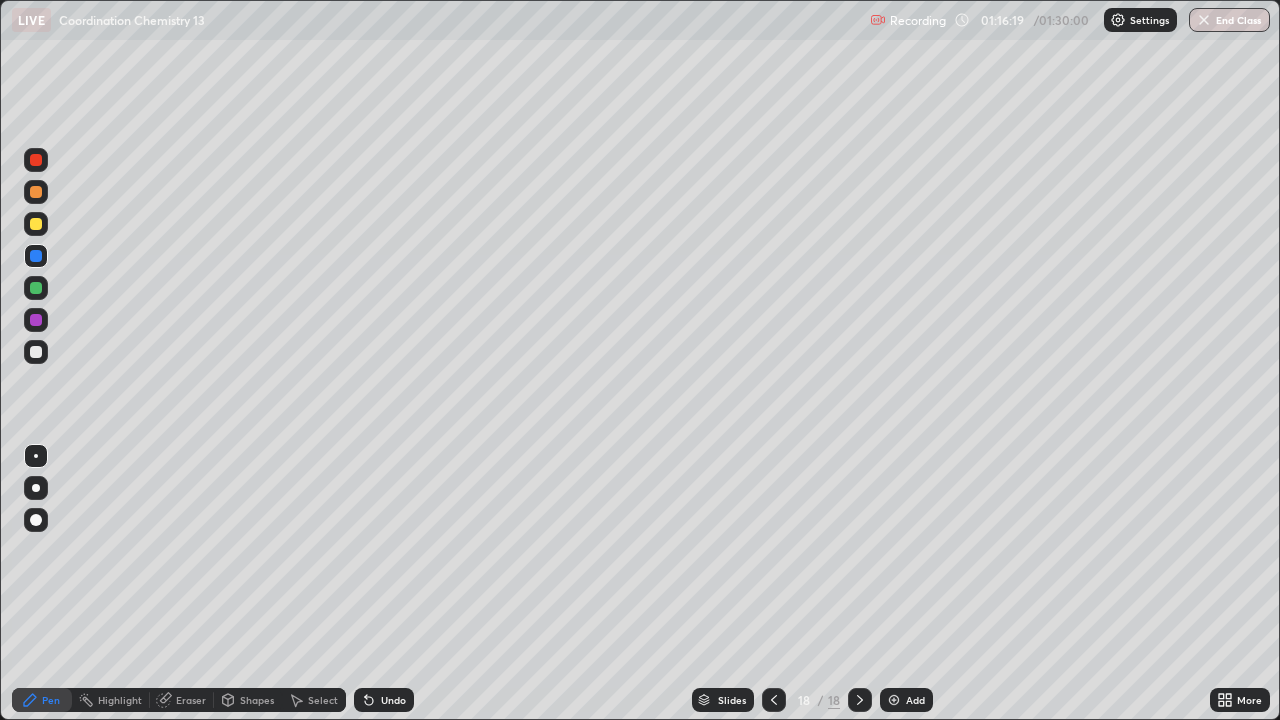 click at bounding box center (36, 352) 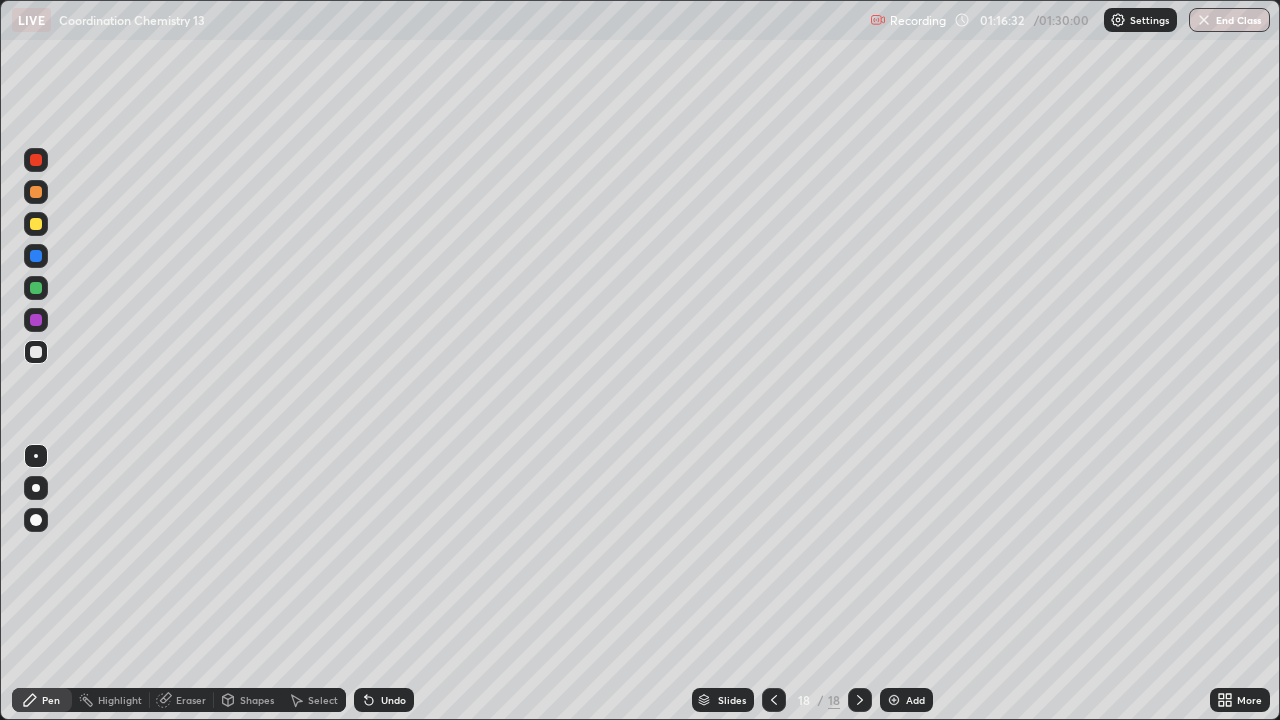 click on "Eraser" at bounding box center [191, 700] 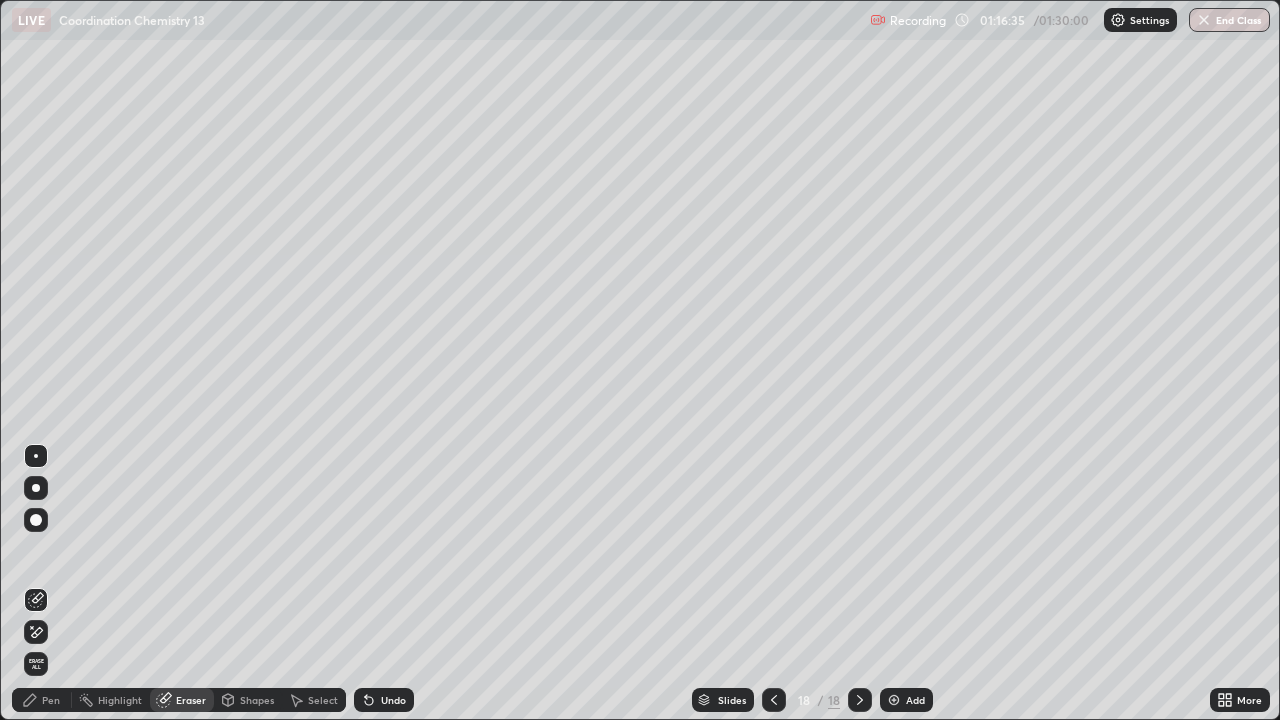 click on "Pen" at bounding box center (42, 700) 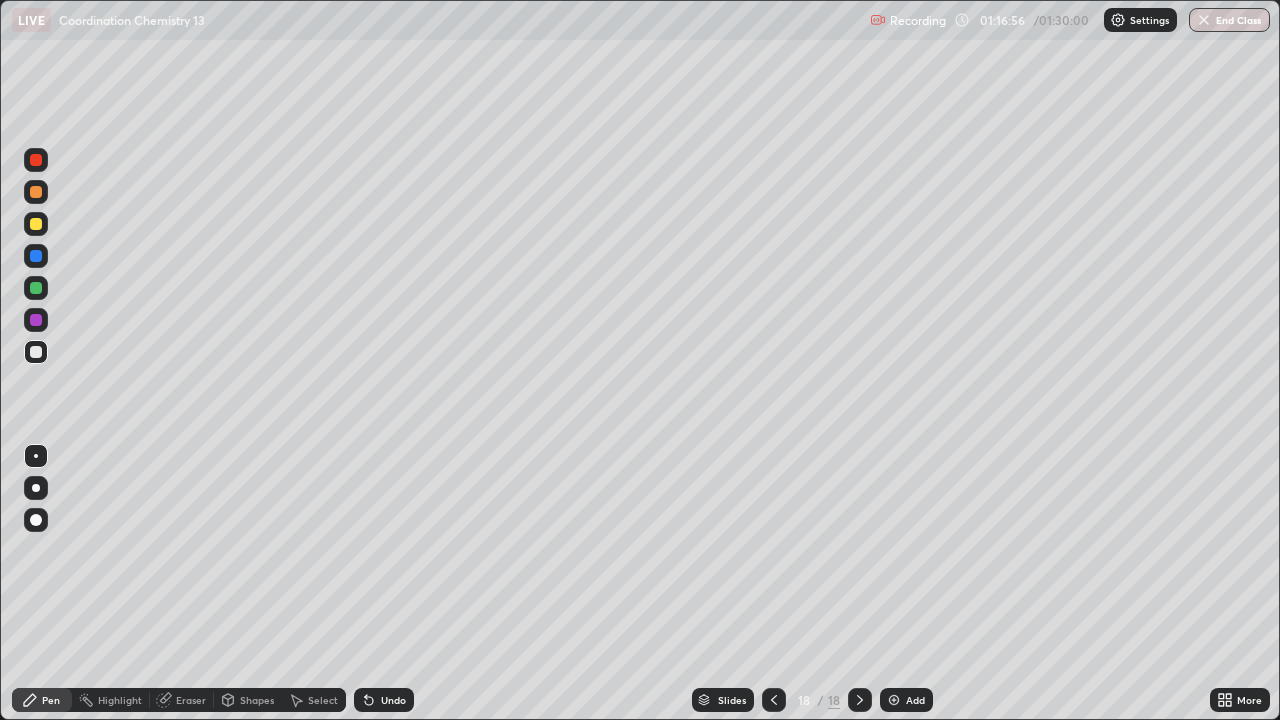 click at bounding box center [36, 224] 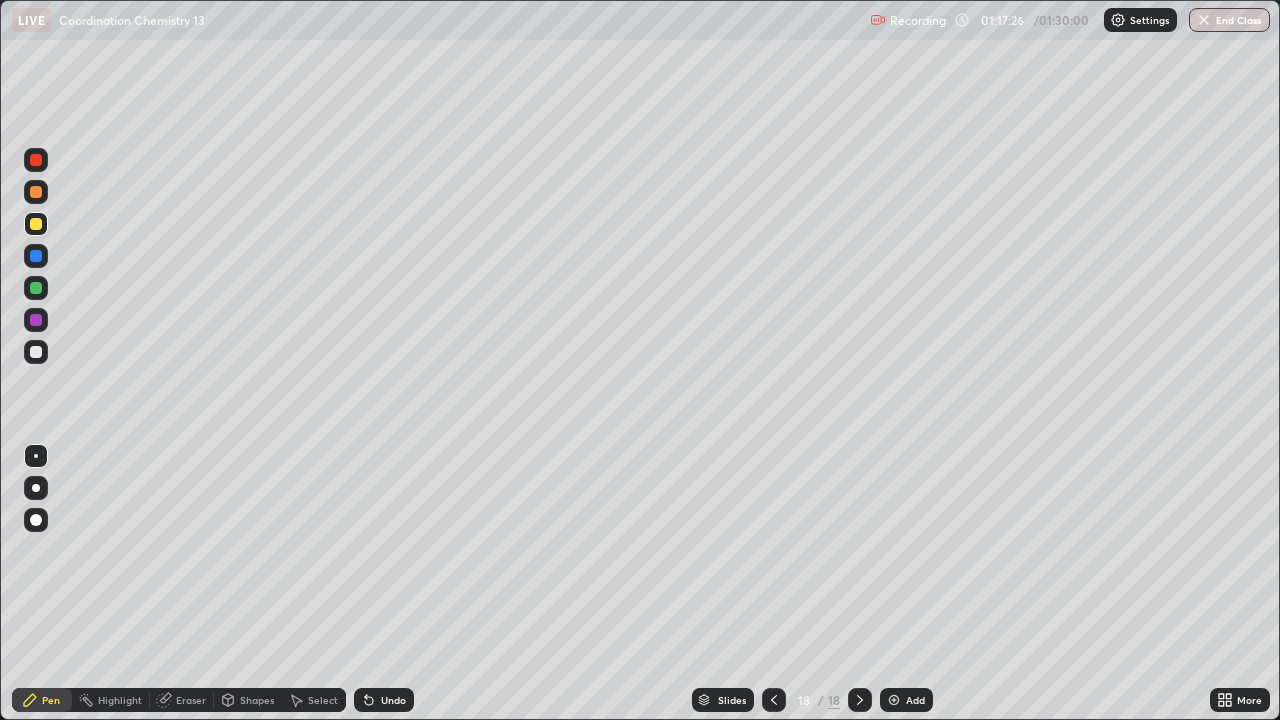 click on "Eraser" at bounding box center (191, 700) 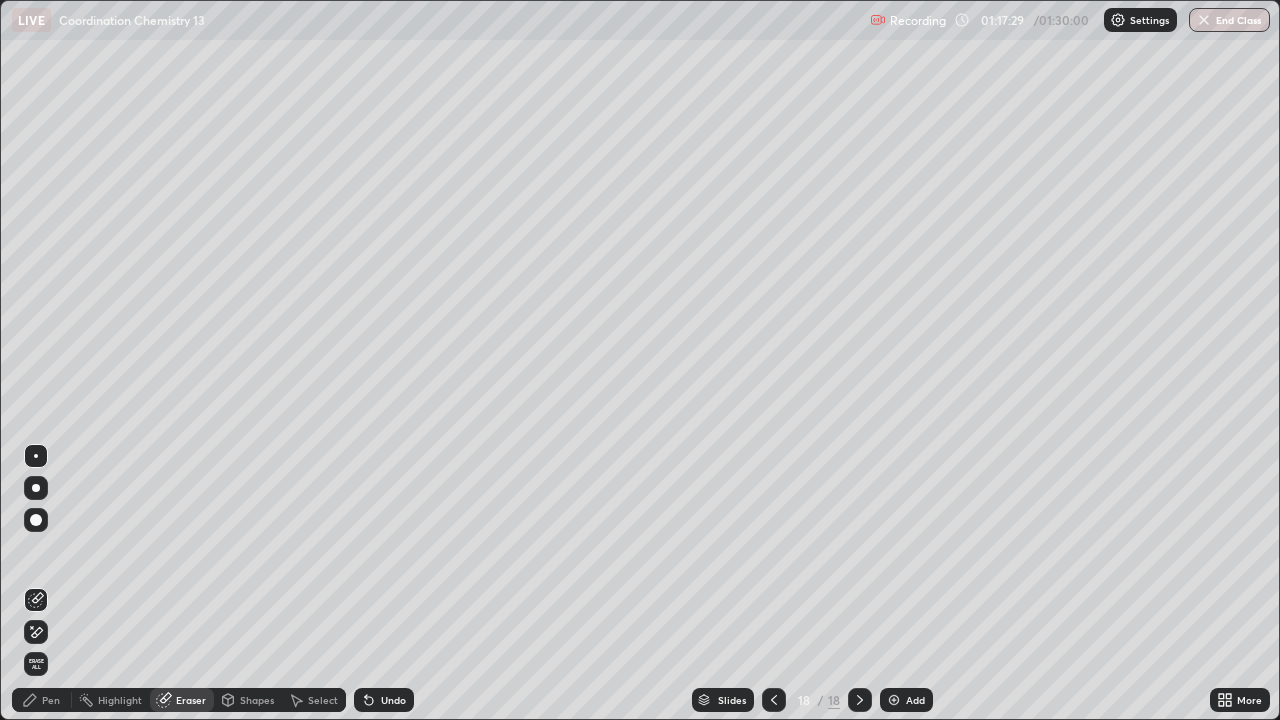 click on "Pen" at bounding box center (51, 700) 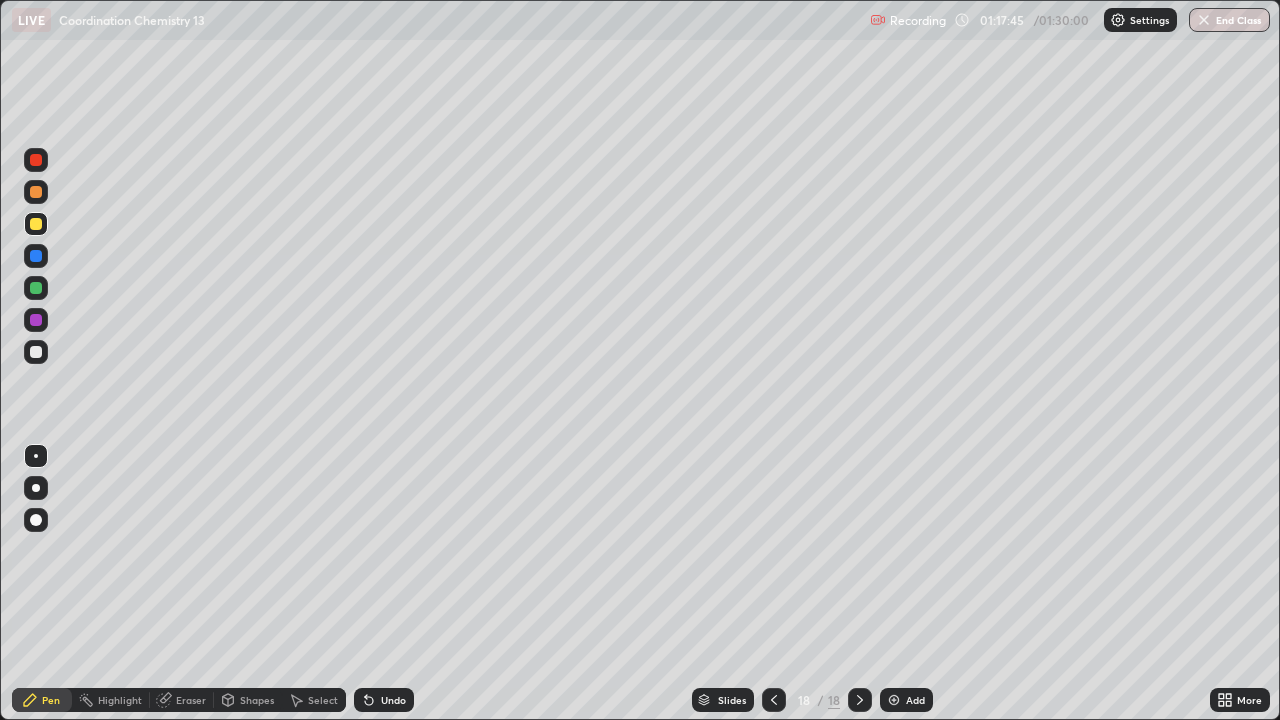click at bounding box center [36, 192] 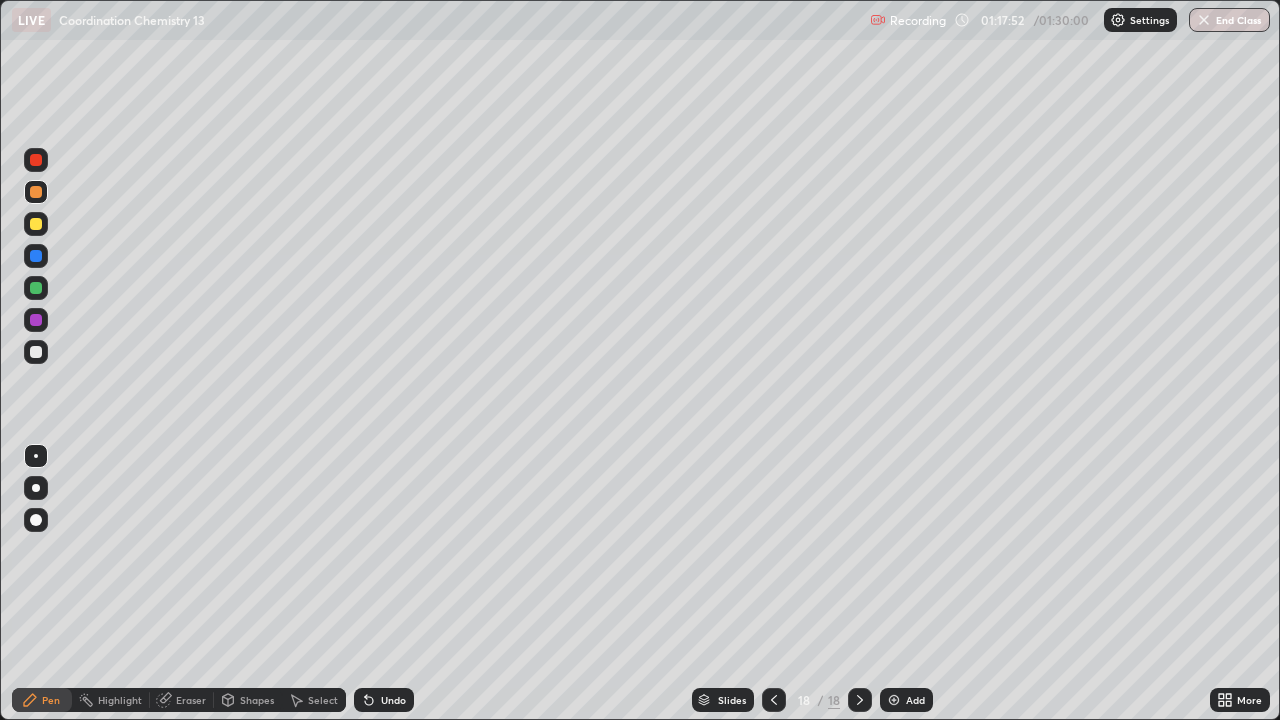 click at bounding box center [36, 288] 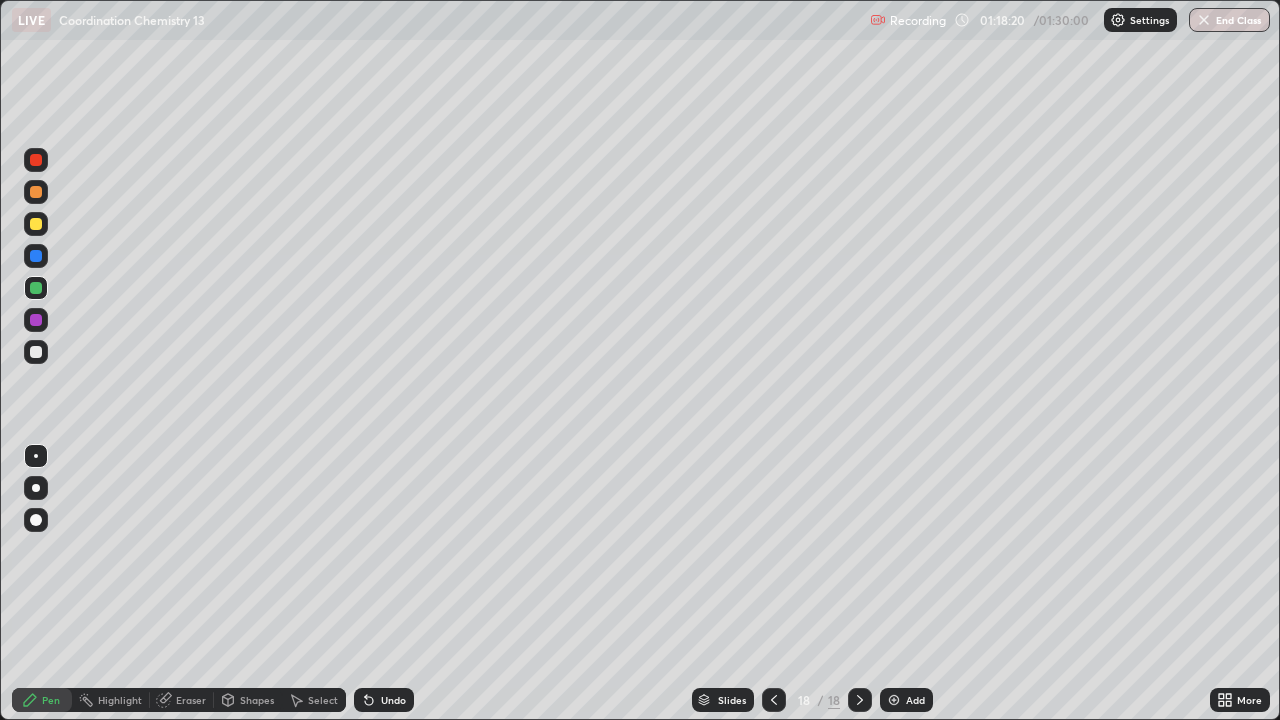 click at bounding box center (36, 160) 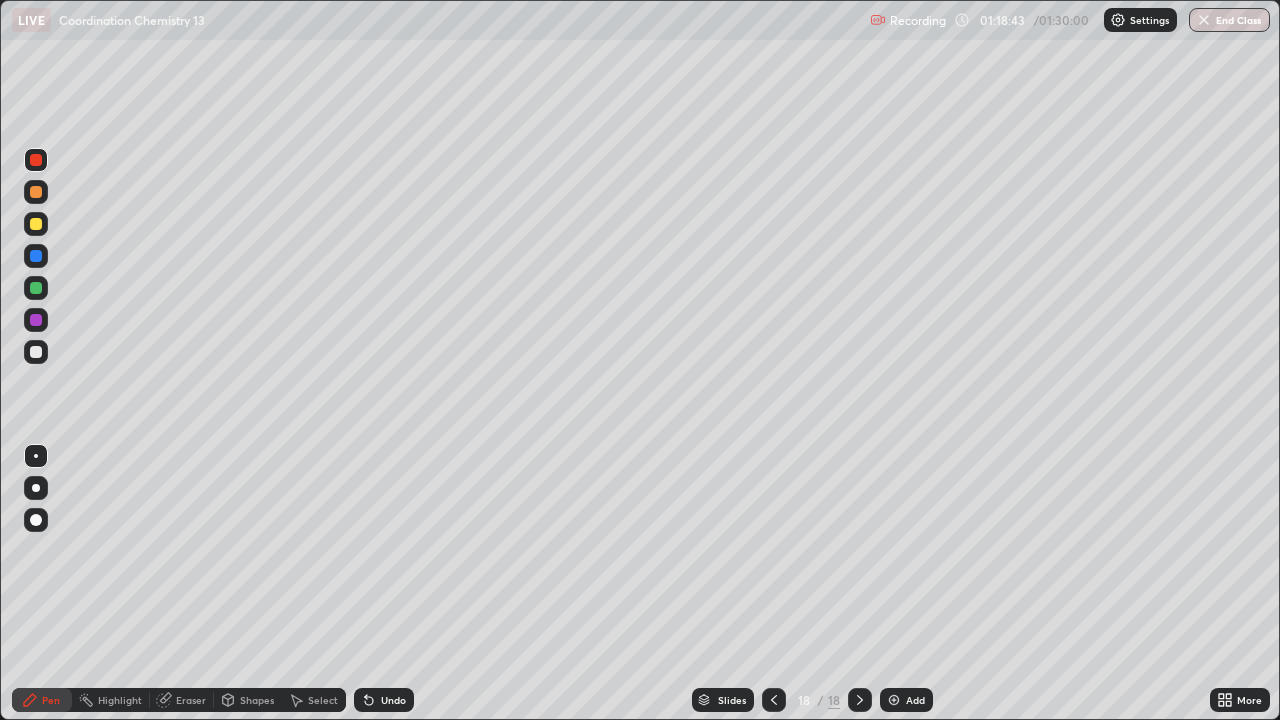 click on "Setting up your live class" at bounding box center (640, 360) 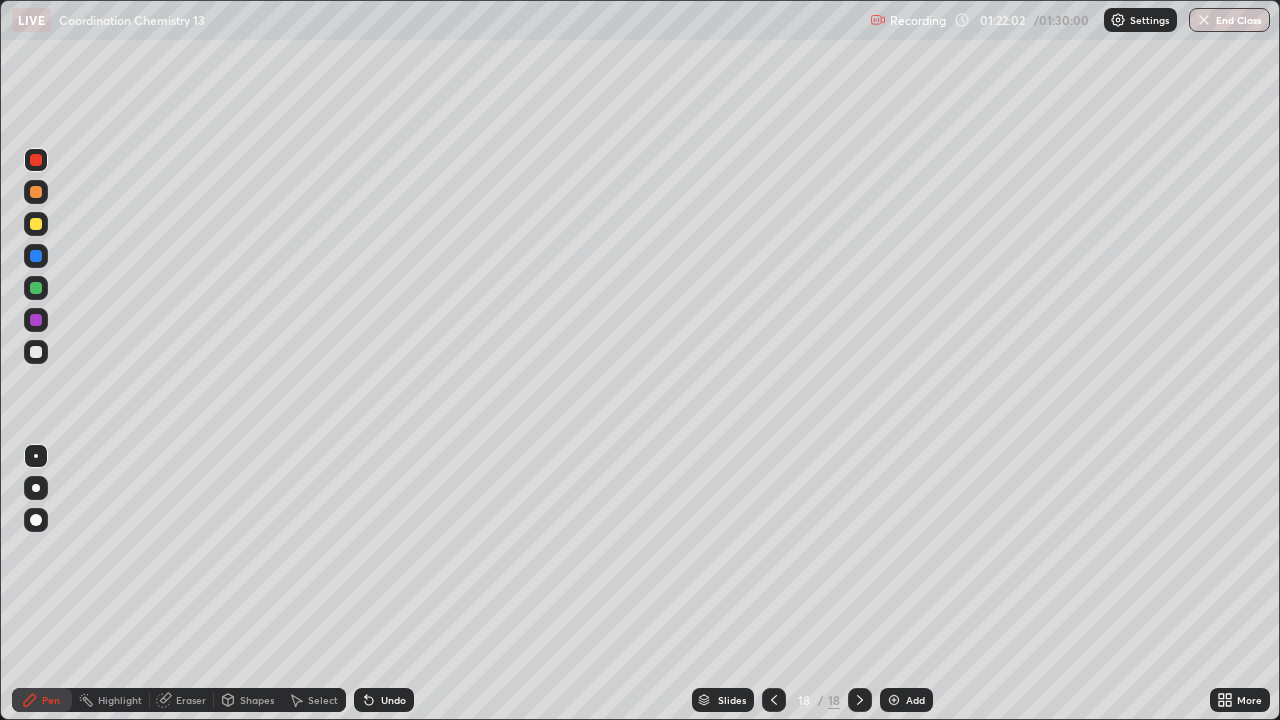 click at bounding box center [894, 700] 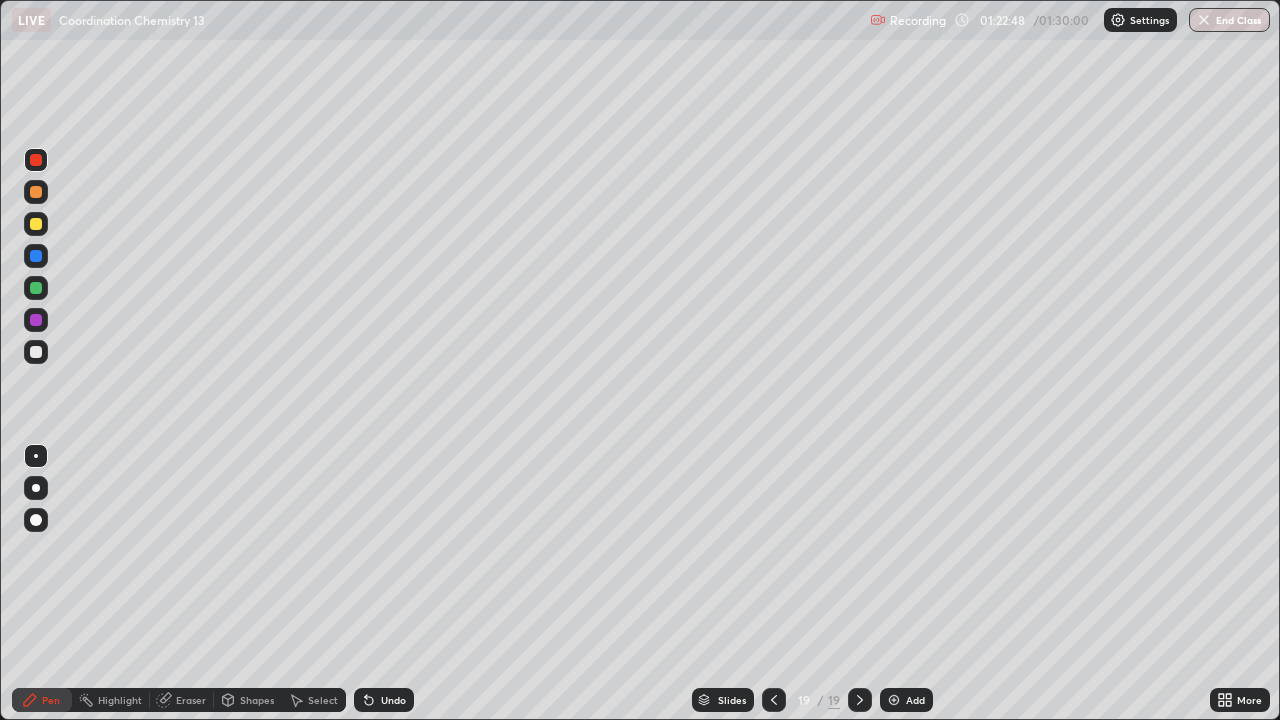 click on "More" at bounding box center (1249, 700) 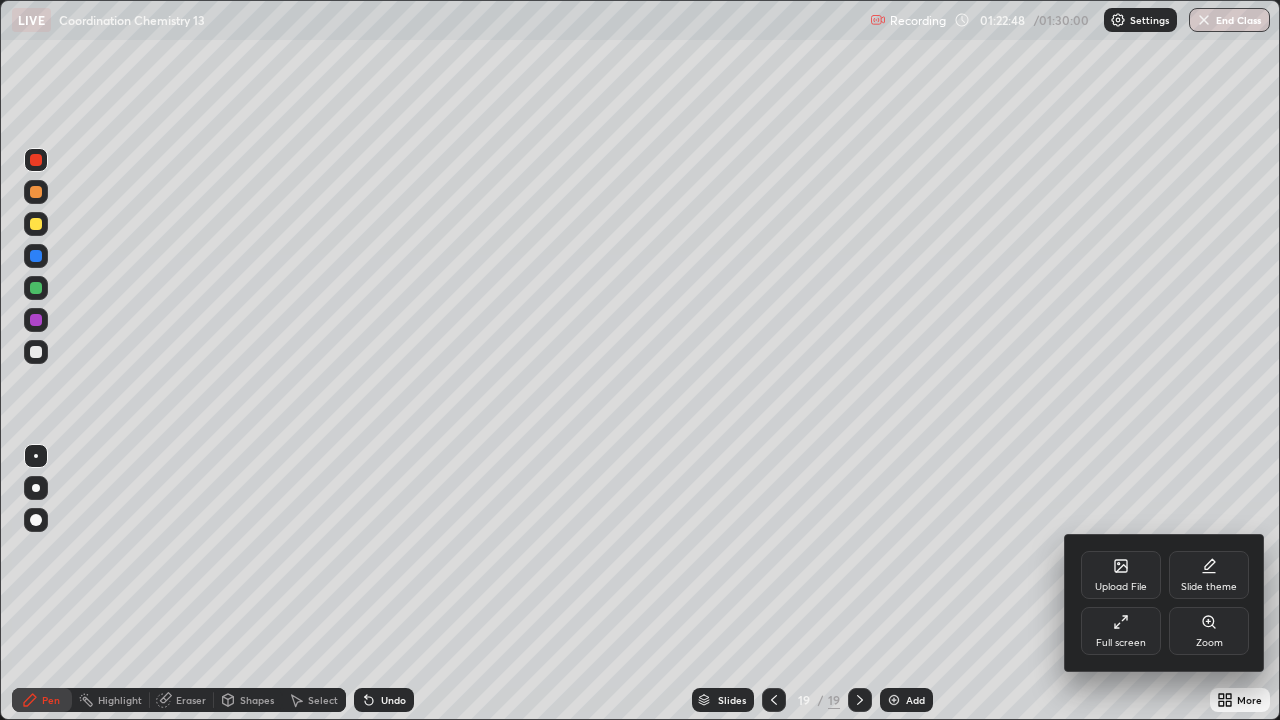 click on "Full screen" at bounding box center [1121, 631] 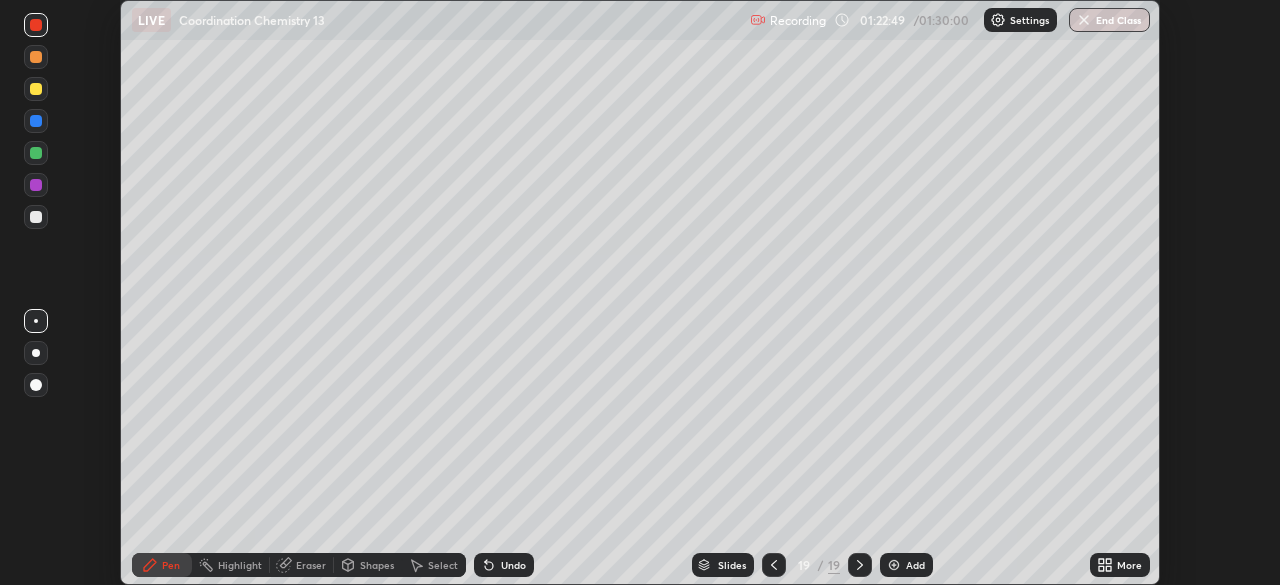 scroll, scrollTop: 585, scrollLeft: 1280, axis: both 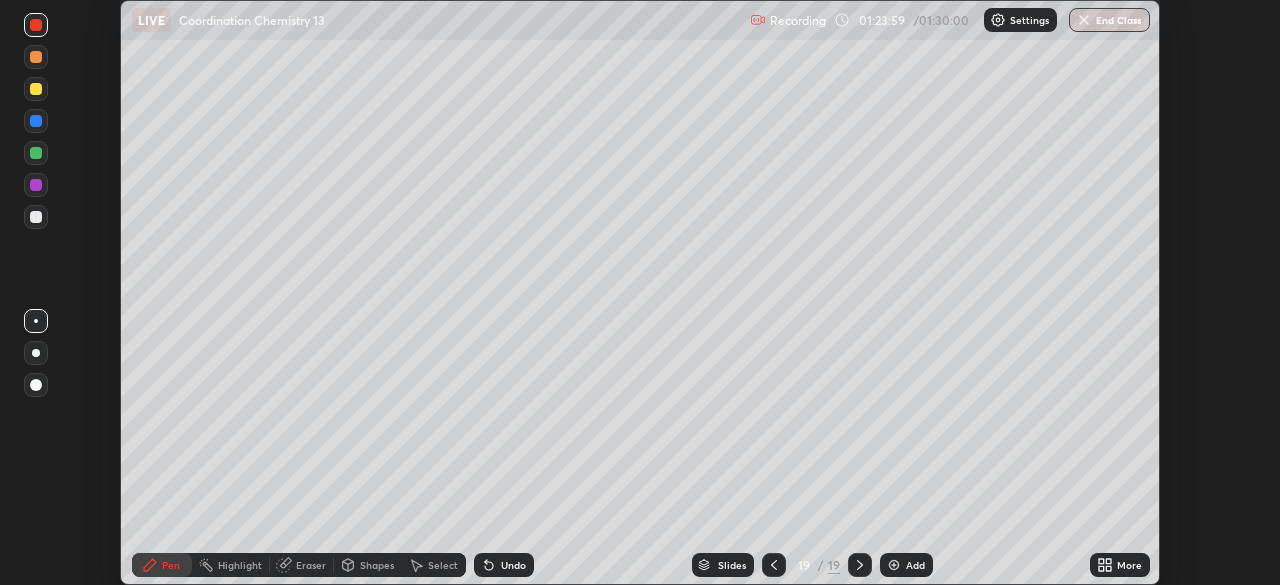 click 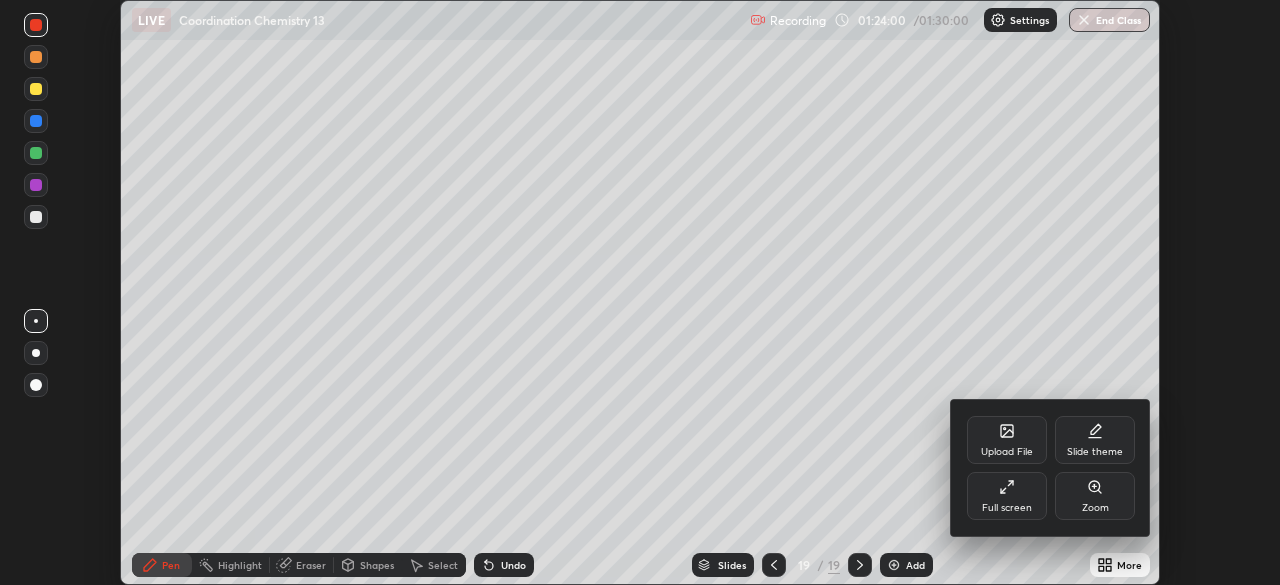 click 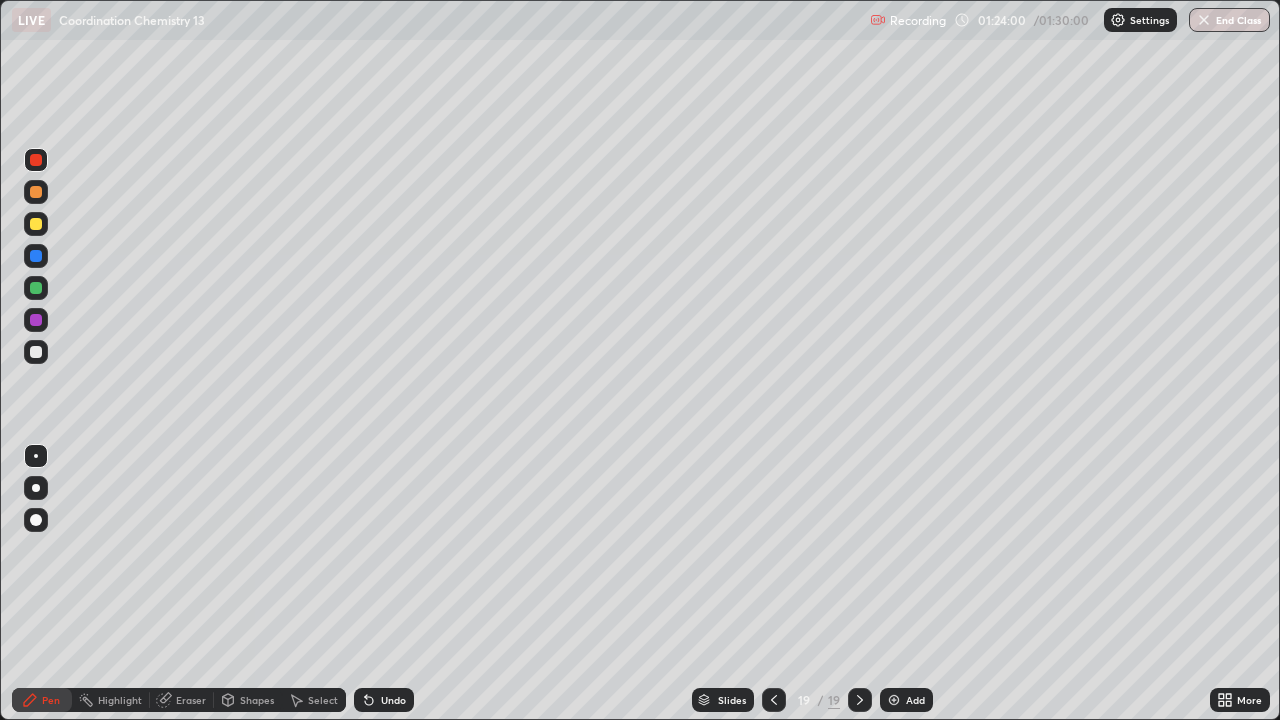 scroll, scrollTop: 99280, scrollLeft: 98720, axis: both 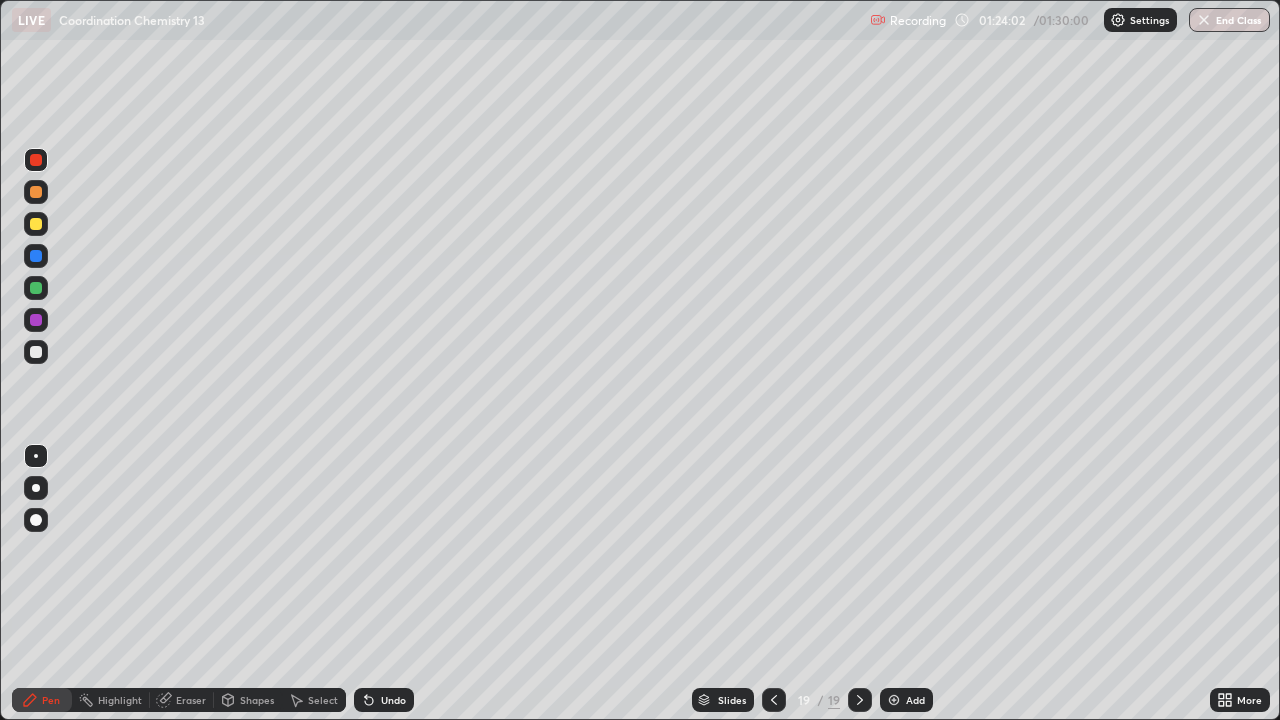 click at bounding box center (894, 700) 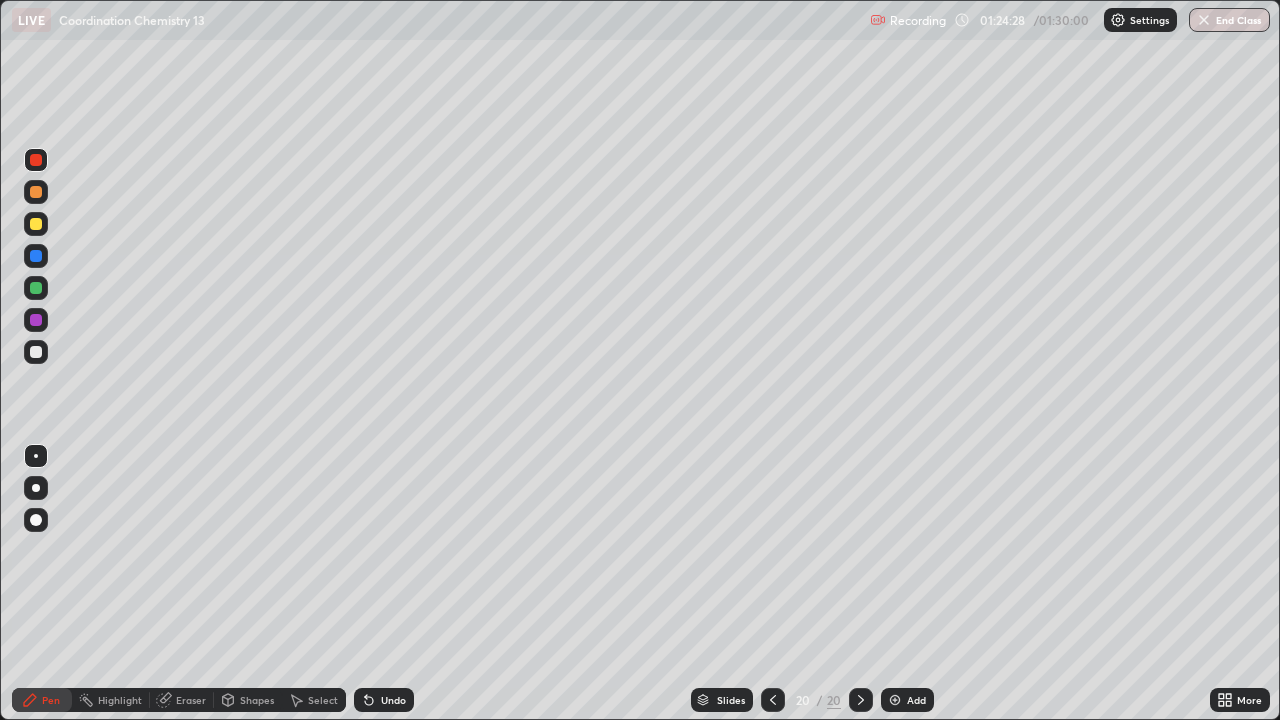 click at bounding box center (36, 352) 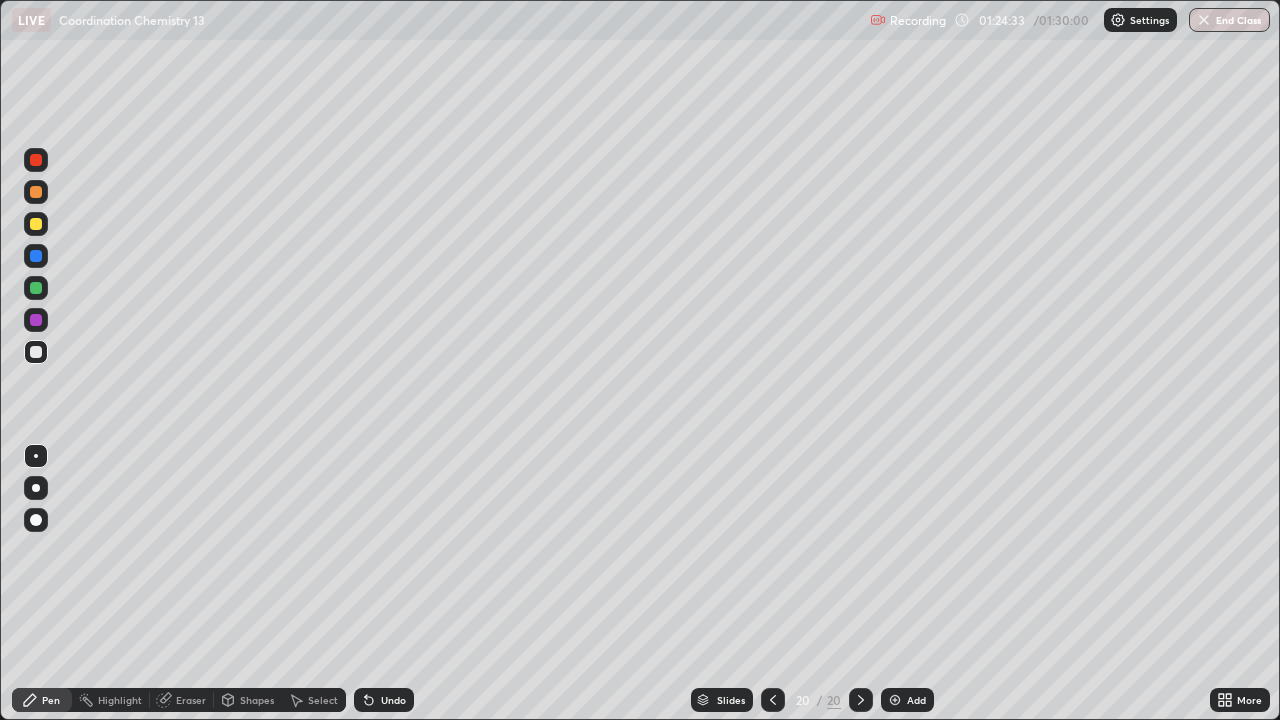 click 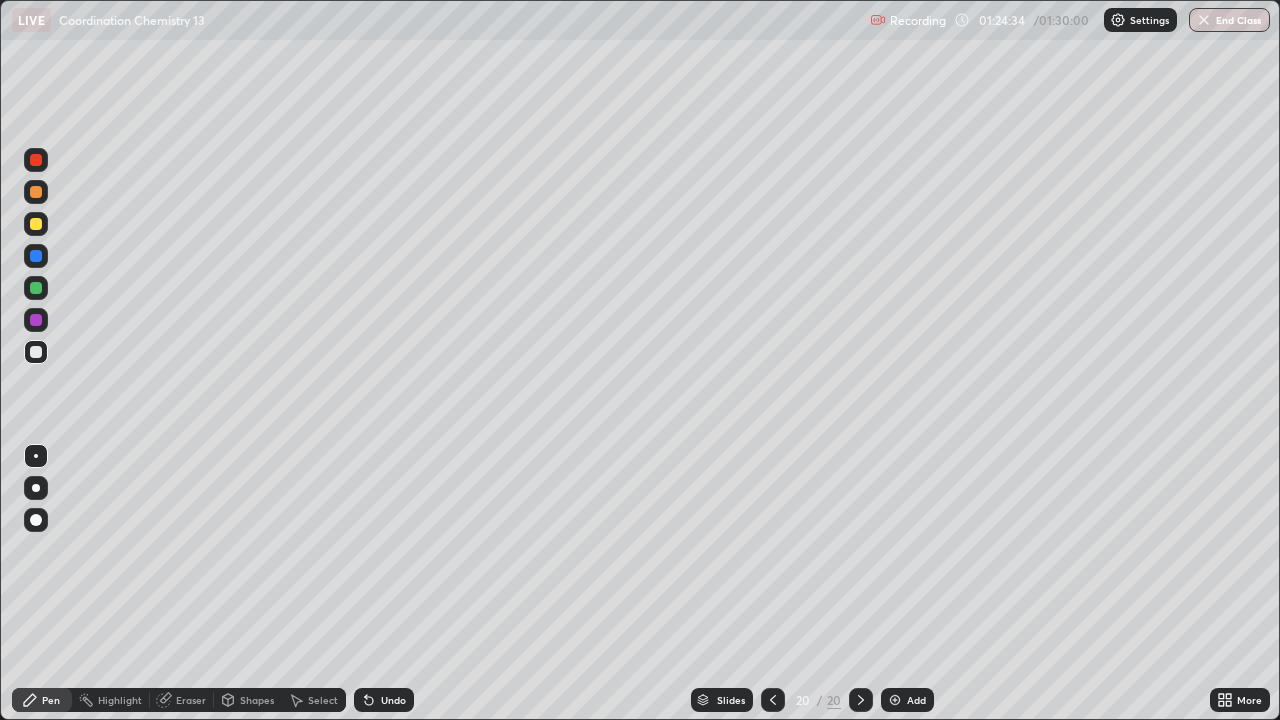 click 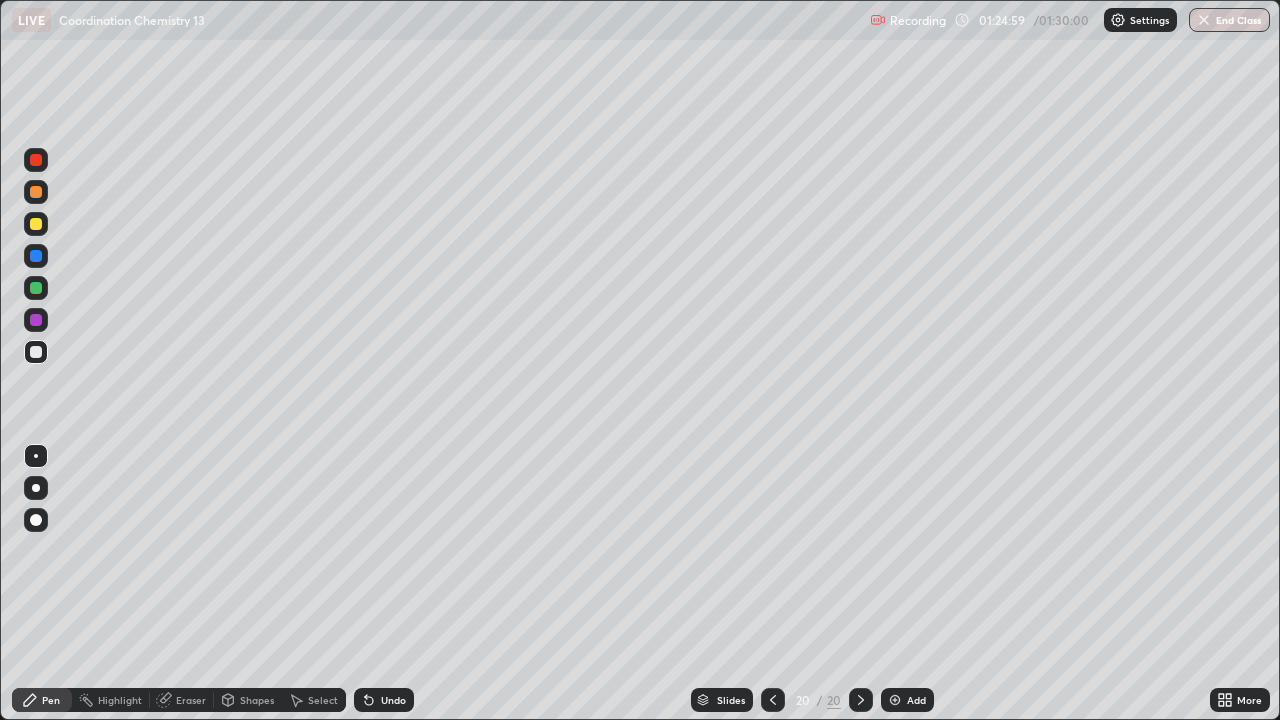 click at bounding box center [36, 352] 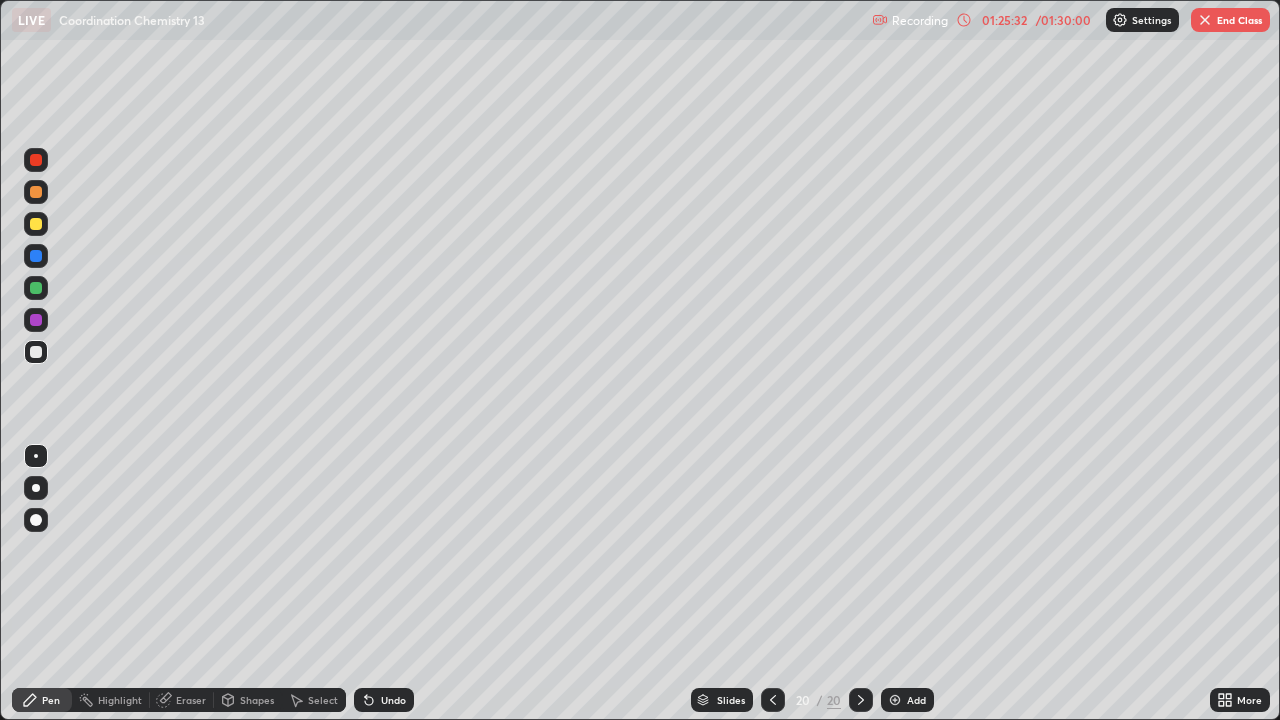 click at bounding box center [36, 224] 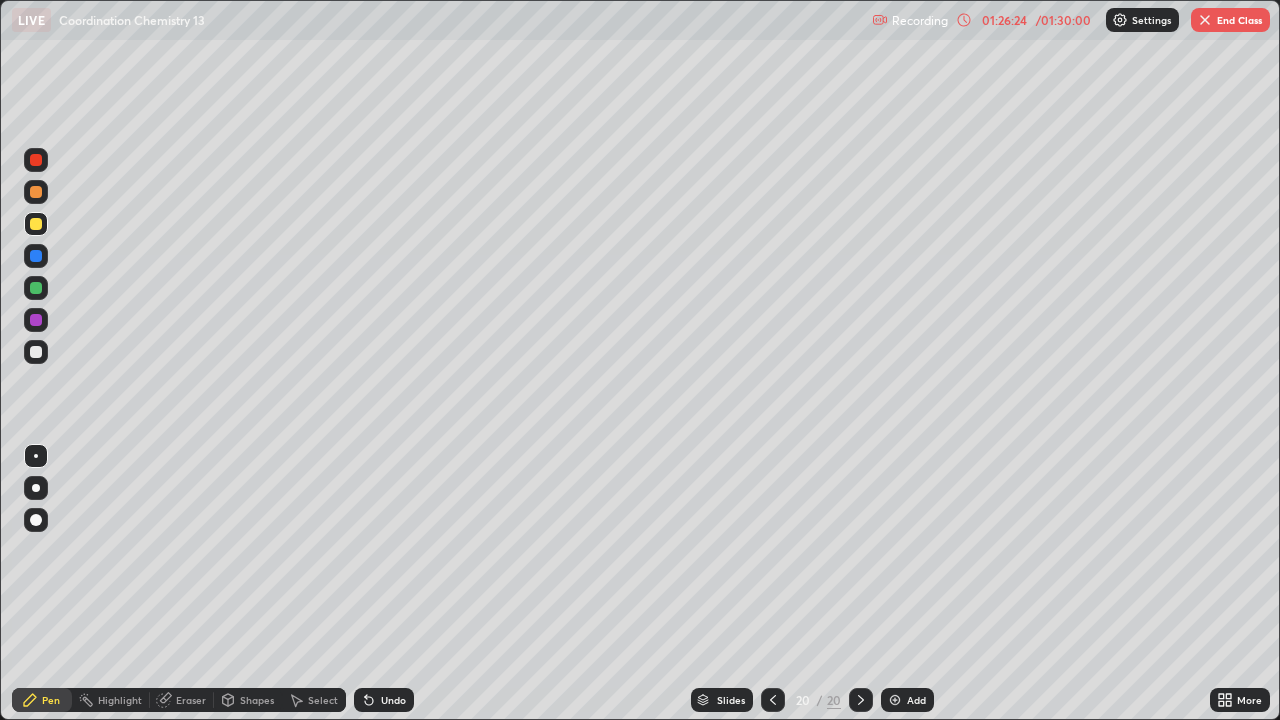 click at bounding box center [36, 288] 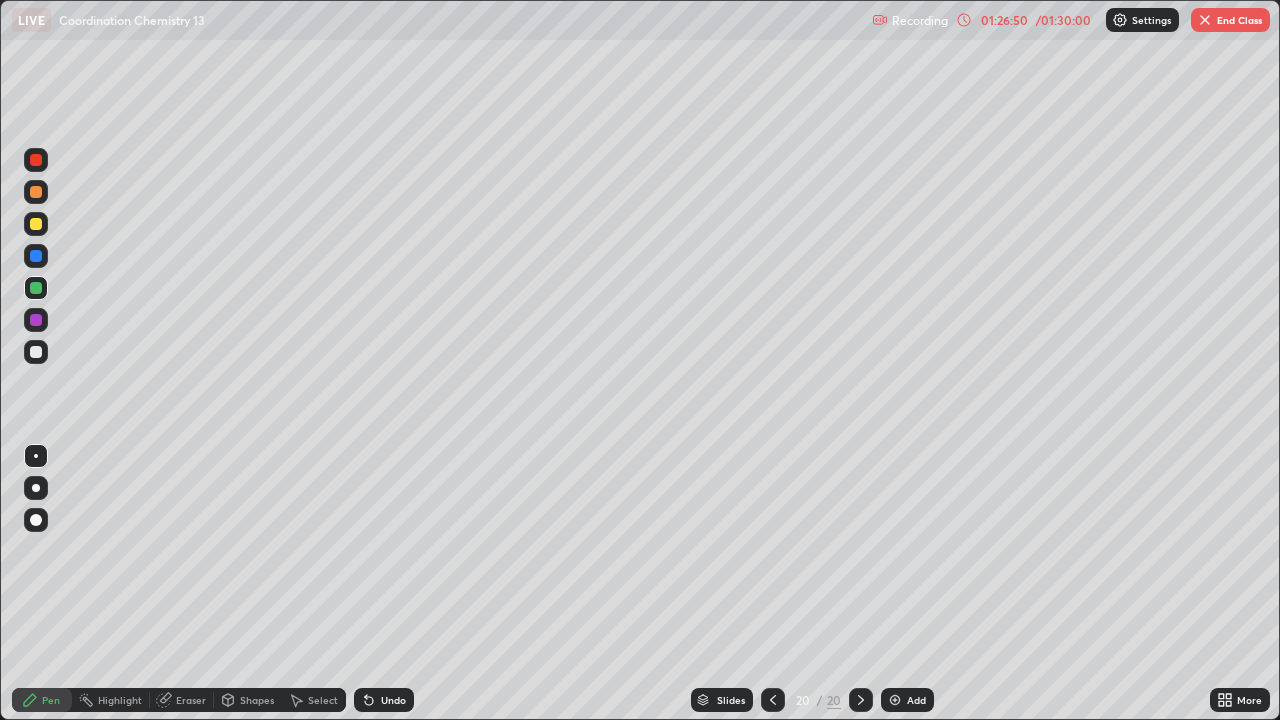 click at bounding box center [36, 352] 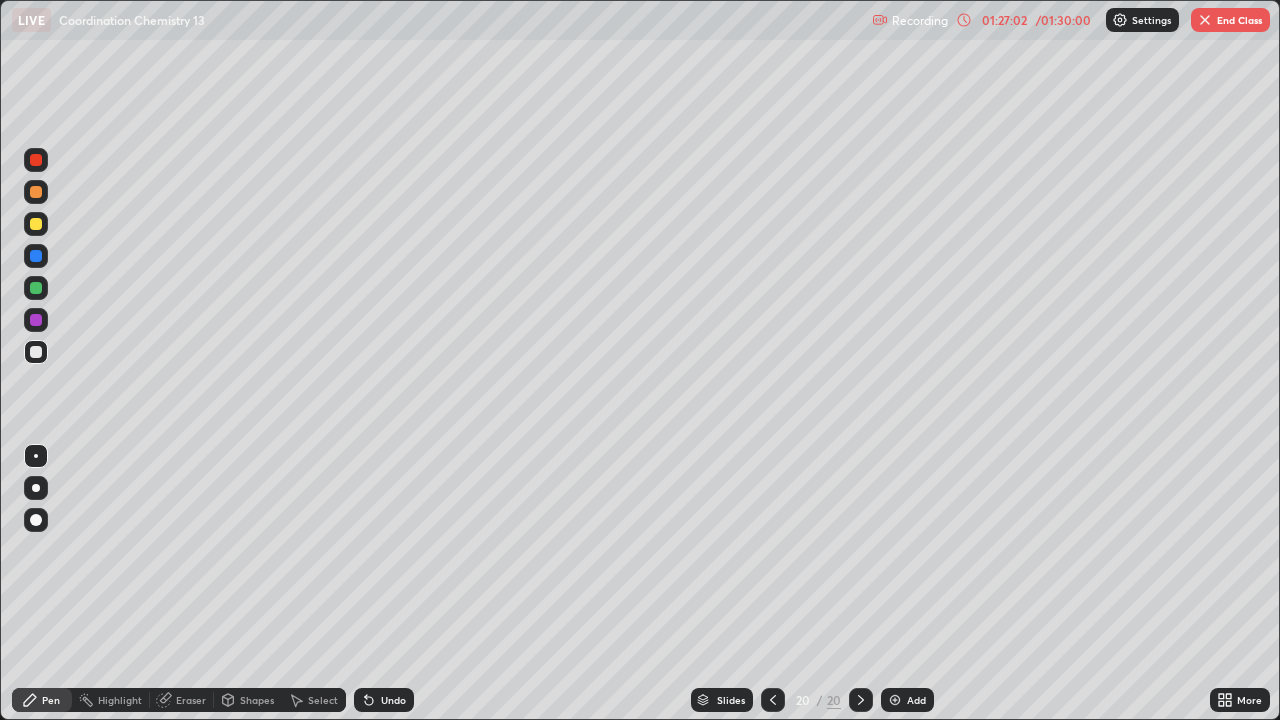 click at bounding box center [36, 352] 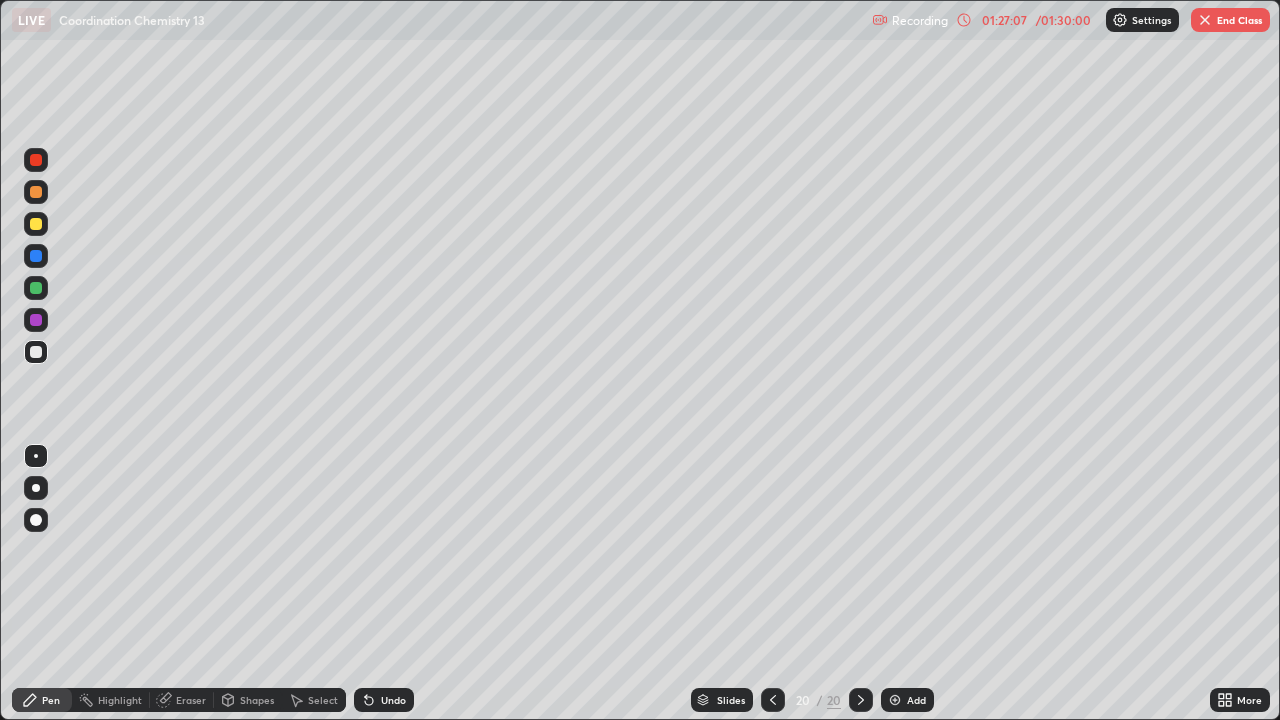 click at bounding box center [36, 192] 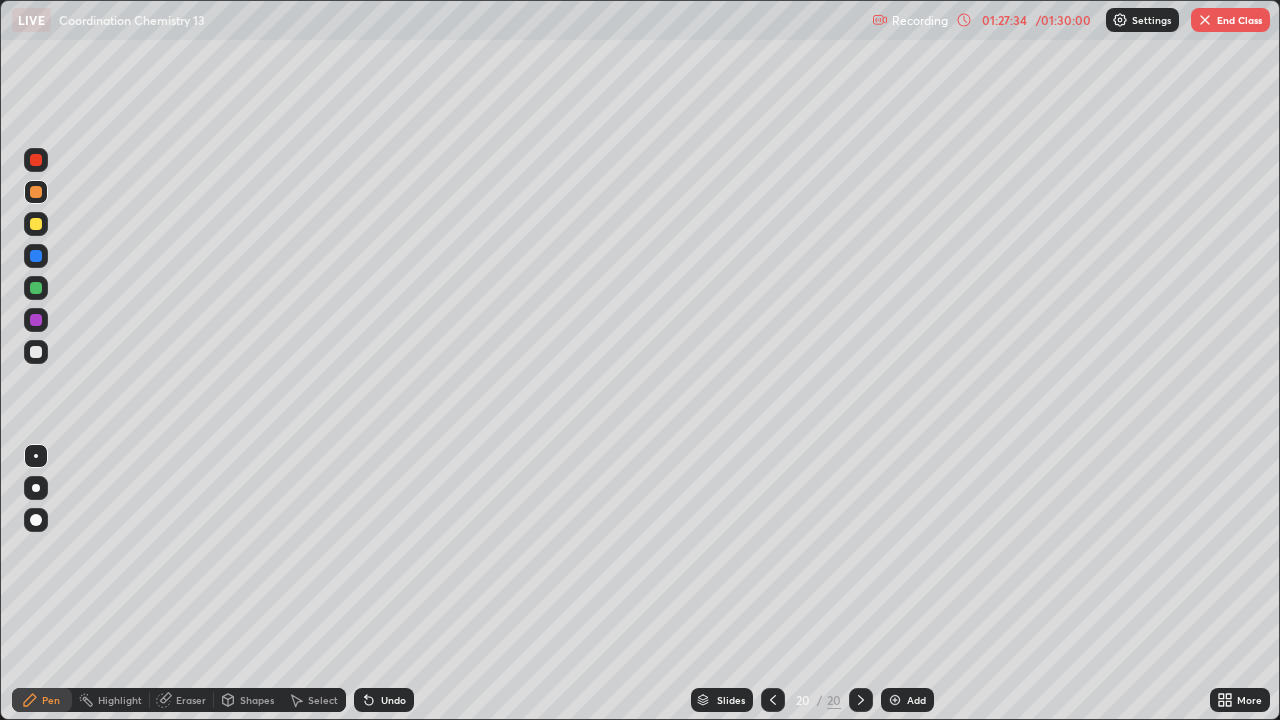 click at bounding box center (36, 288) 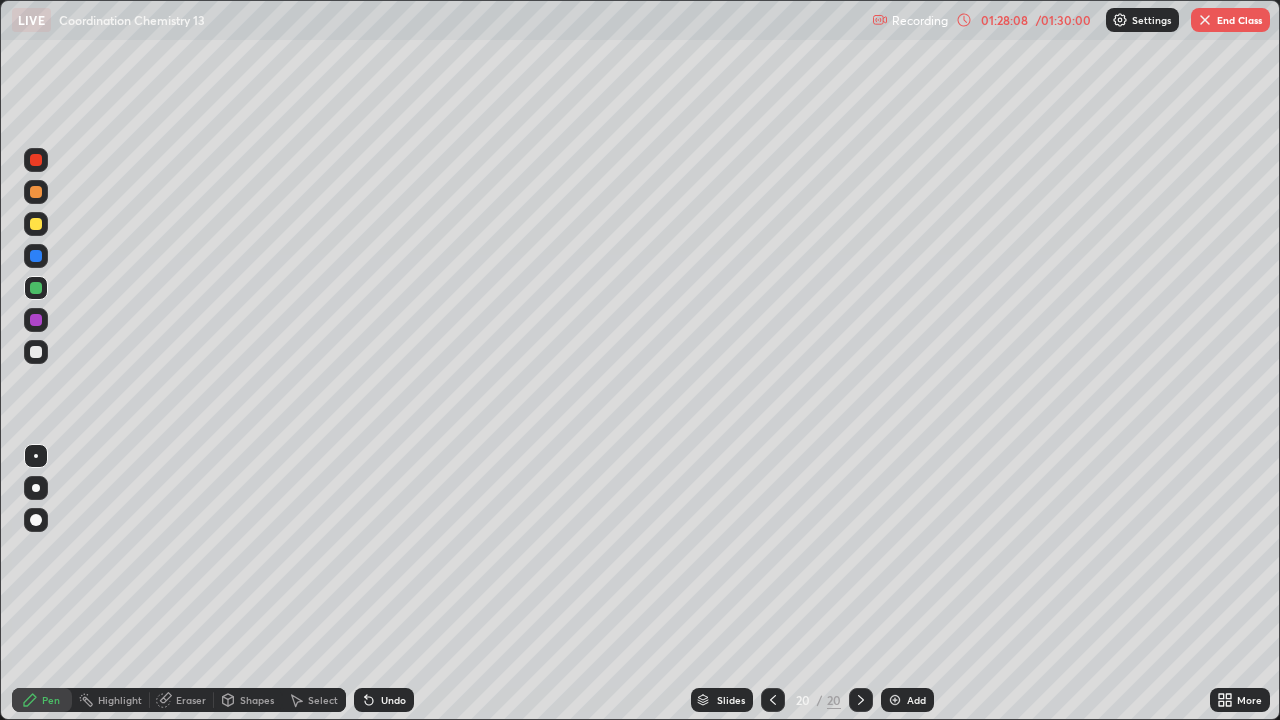 click at bounding box center [36, 288] 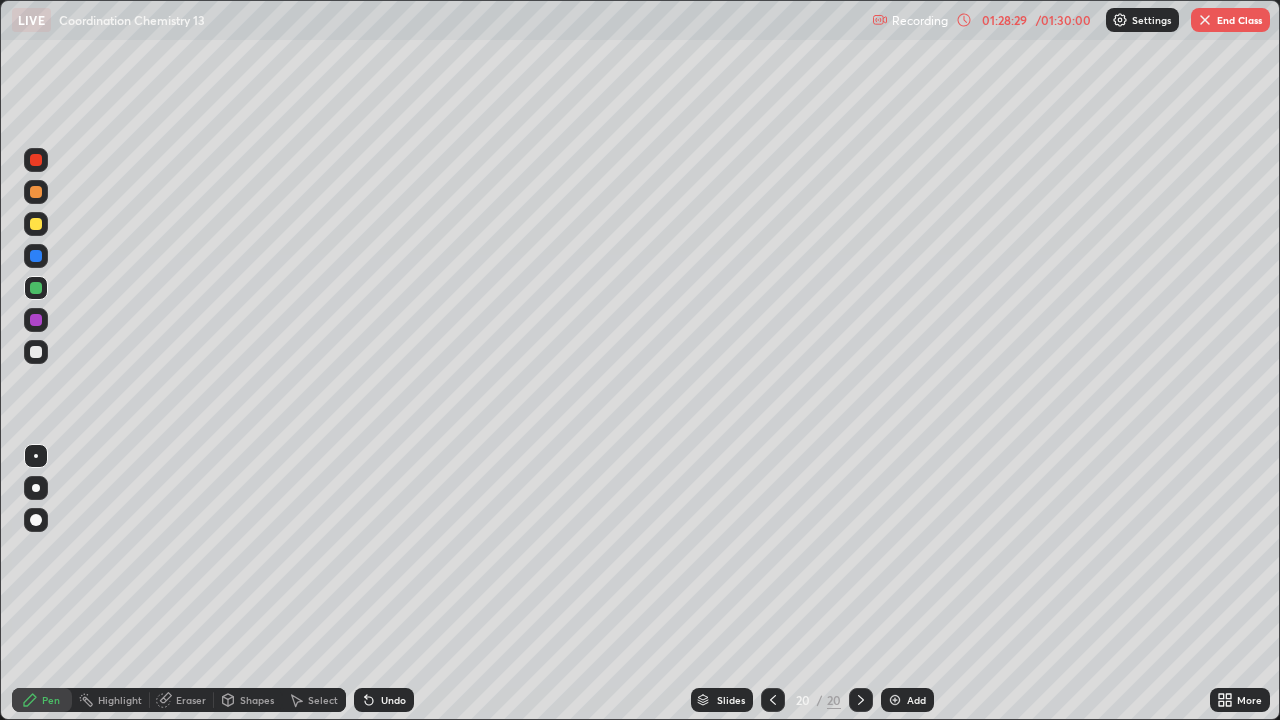 click at bounding box center [36, 160] 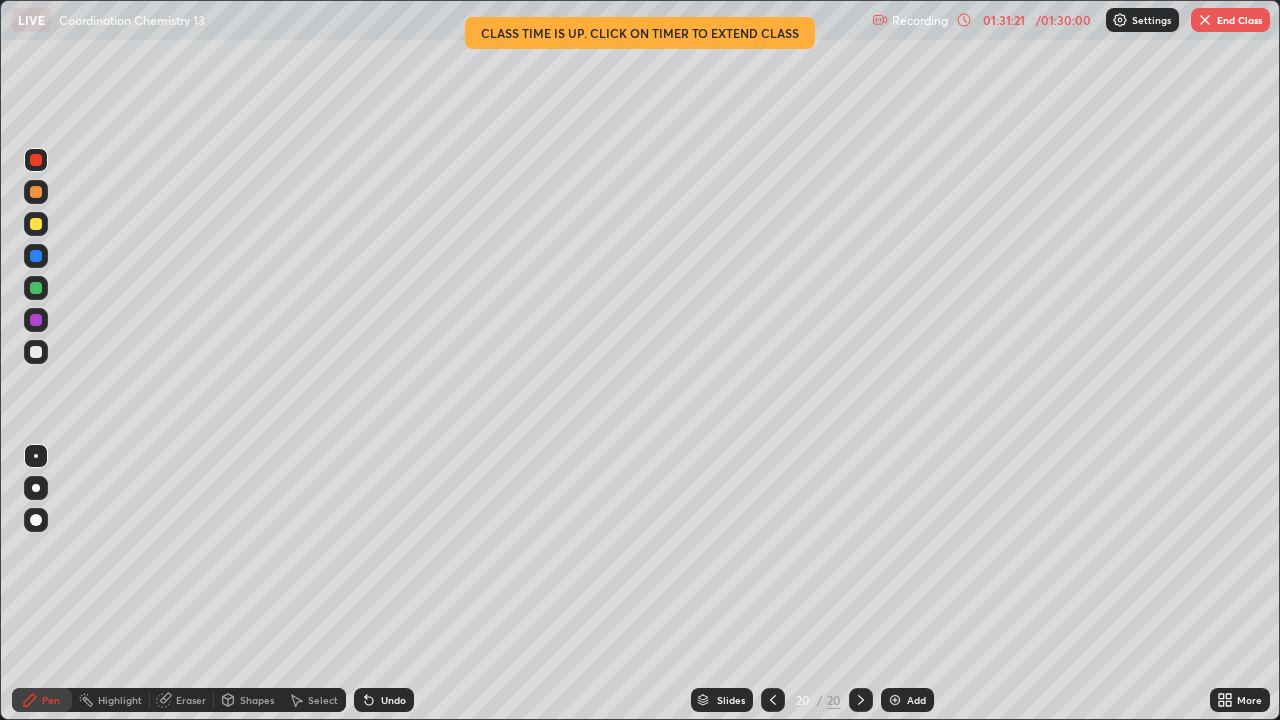click on "End Class" at bounding box center (1230, 20) 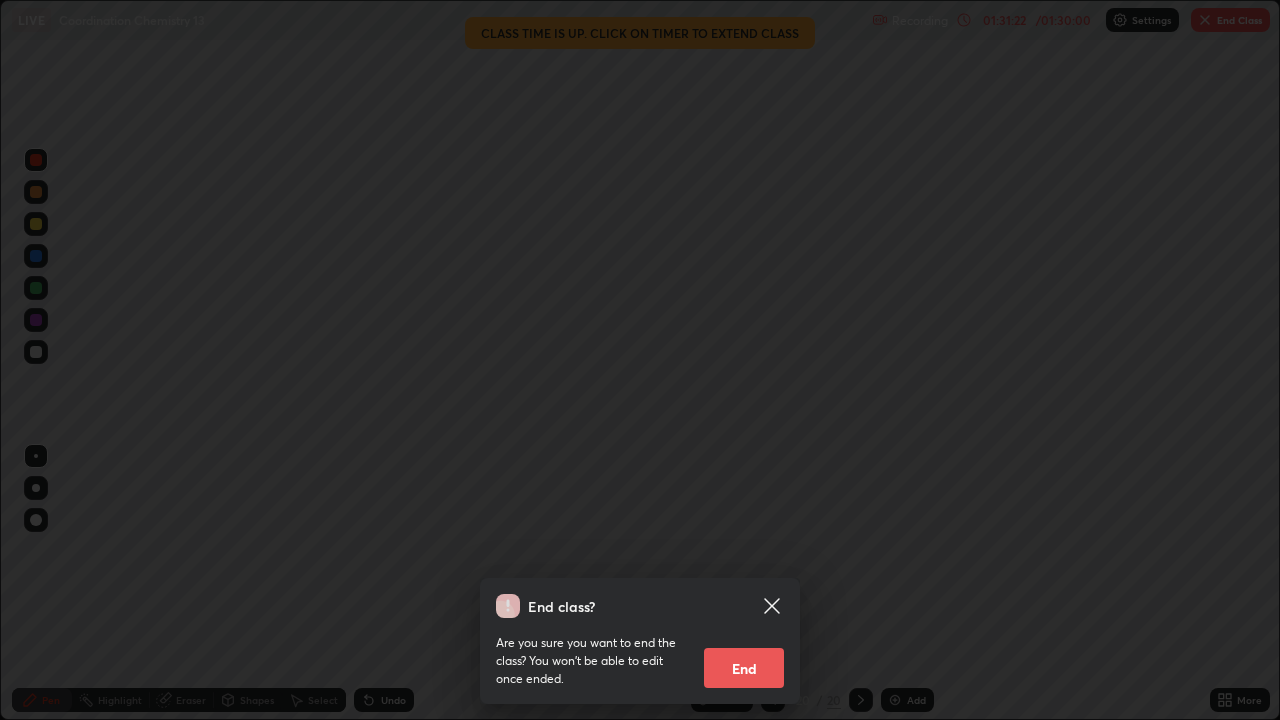 click on "End" at bounding box center (744, 668) 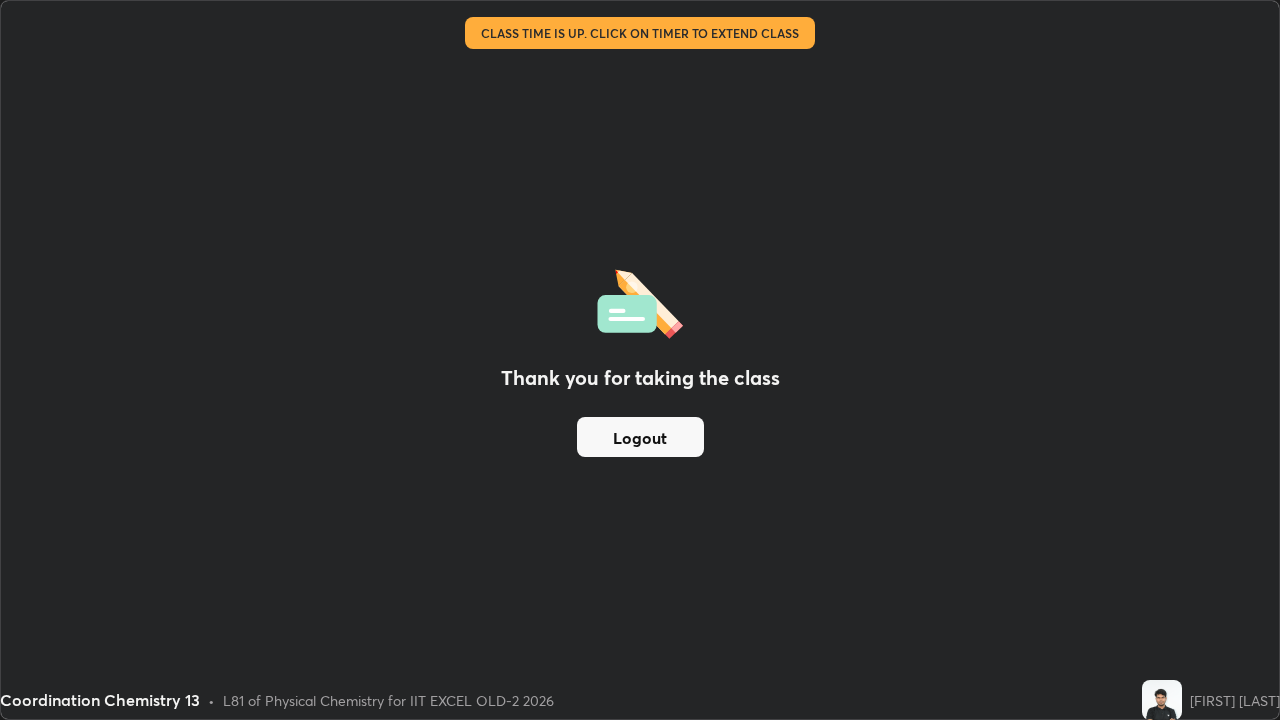 click on "Logout" at bounding box center [640, 437] 